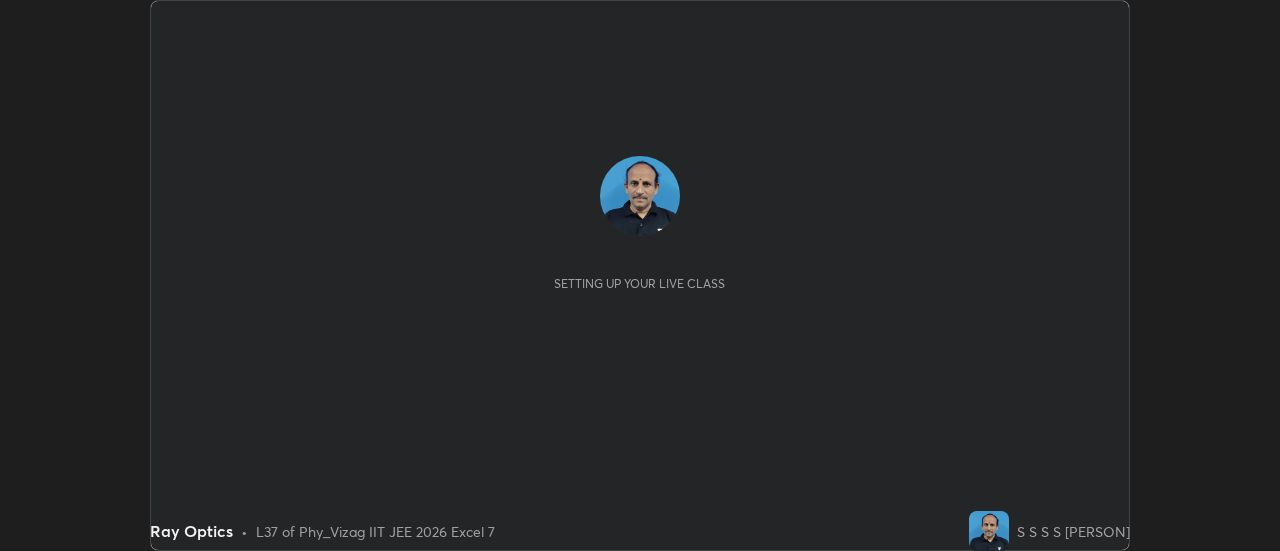 scroll, scrollTop: 0, scrollLeft: 0, axis: both 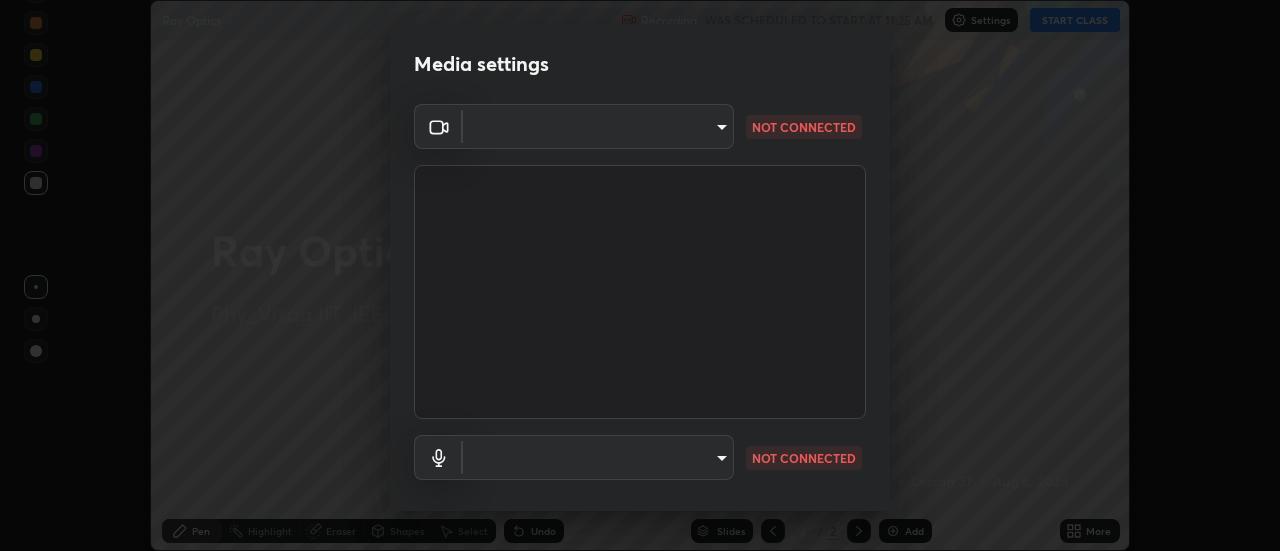 type on "44d0413a7fae474f20ab01619fb3f21c0a9b5757990e816ef2bdf69fc16931c8" 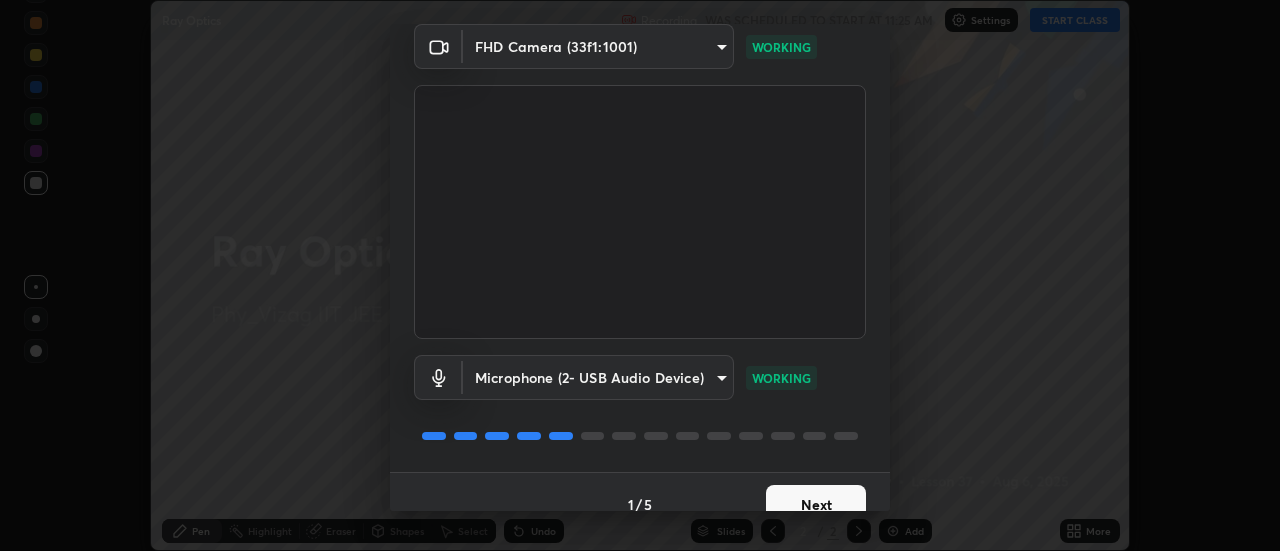 scroll, scrollTop: 105, scrollLeft: 0, axis: vertical 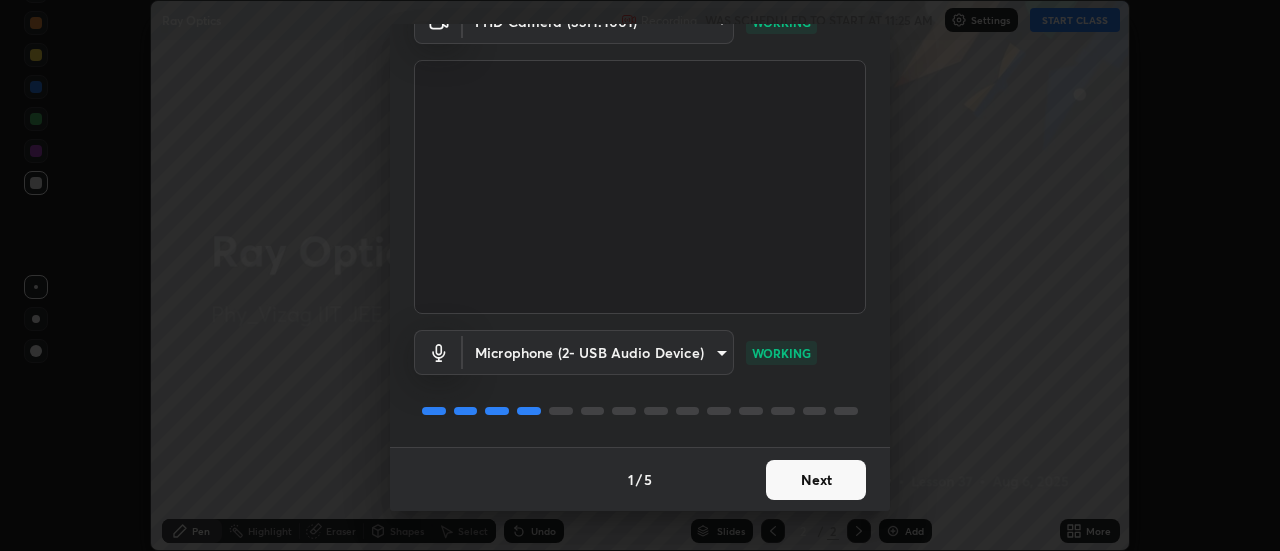 click on "Next" at bounding box center [816, 480] 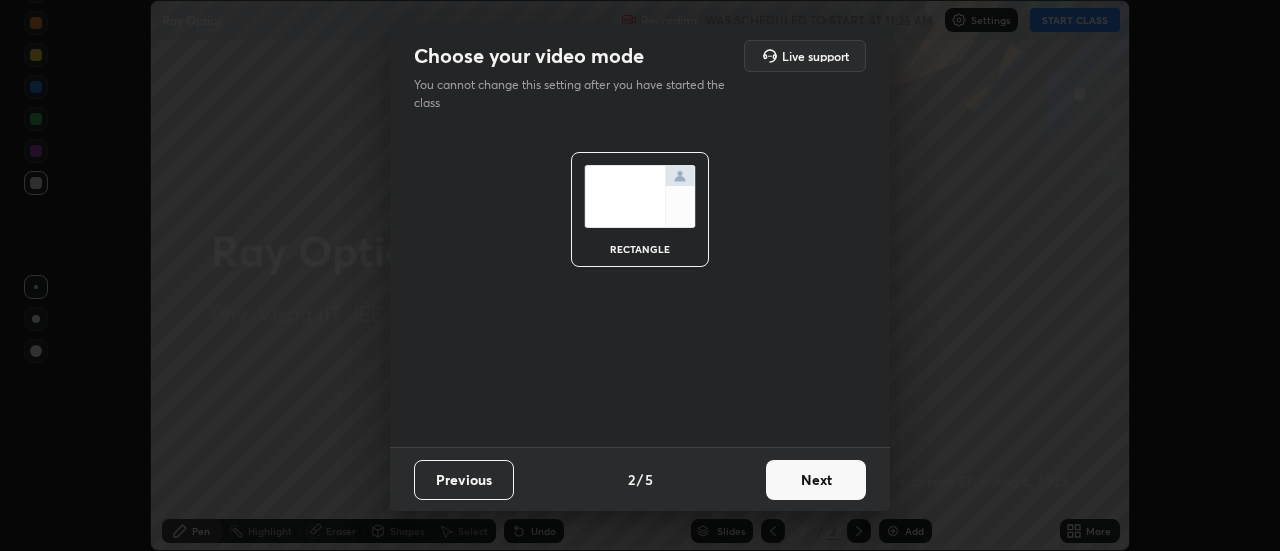 scroll, scrollTop: 0, scrollLeft: 0, axis: both 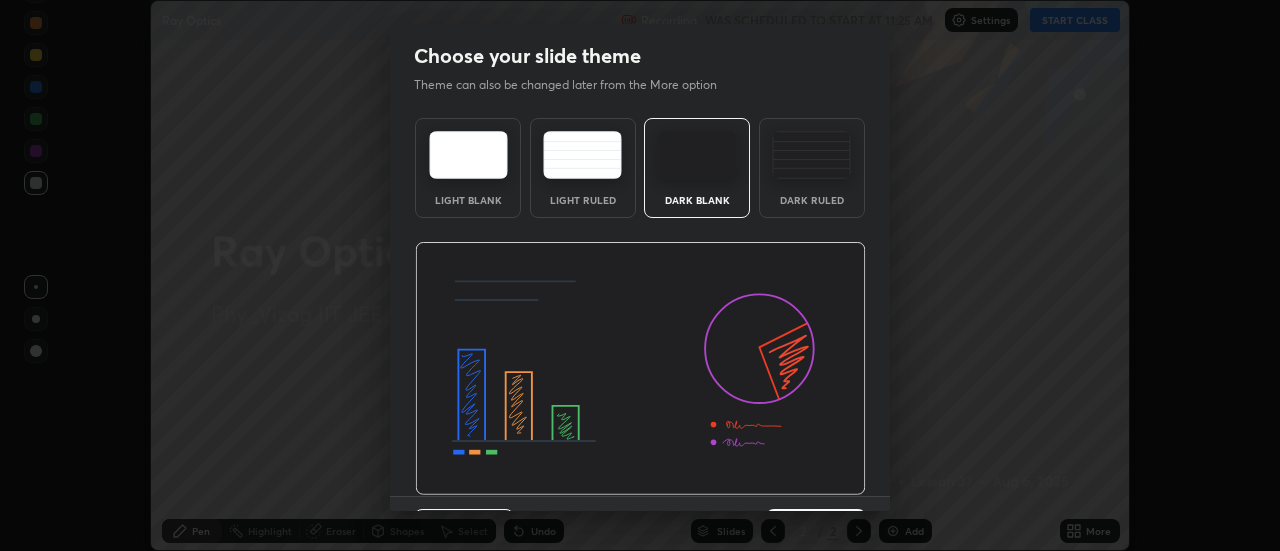 click on "Dark Ruled" at bounding box center (812, 200) 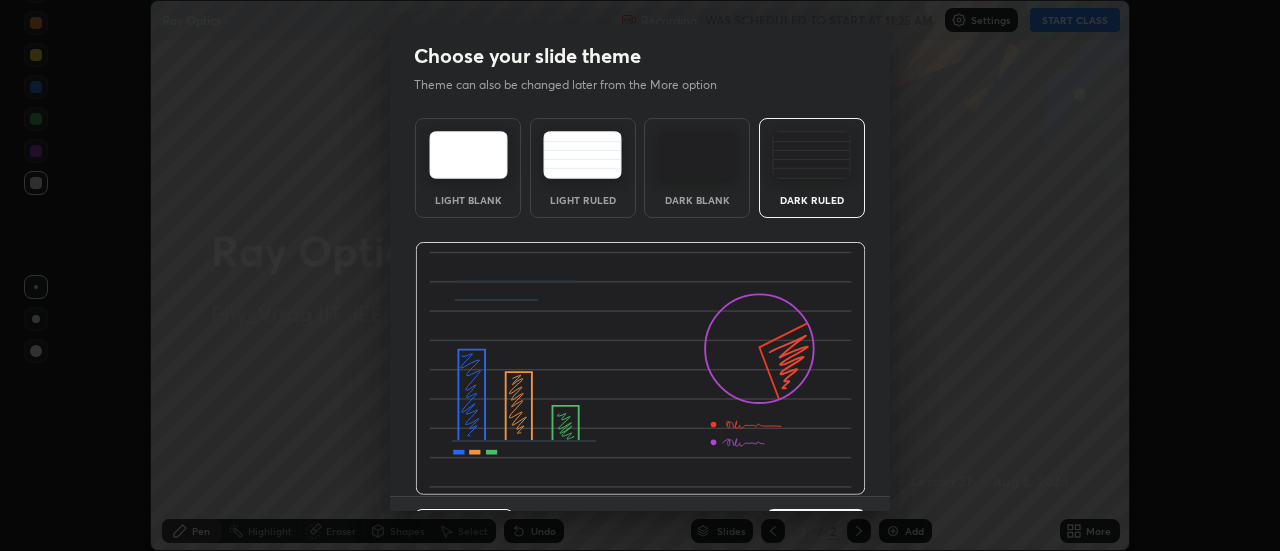 scroll, scrollTop: 49, scrollLeft: 0, axis: vertical 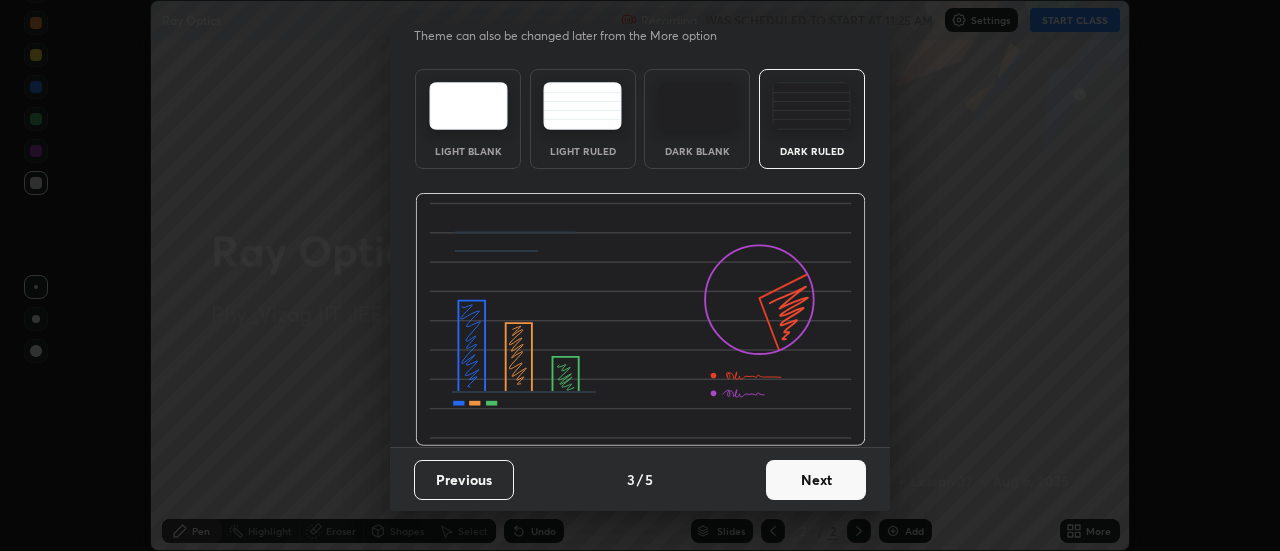 click on "Next" at bounding box center [816, 480] 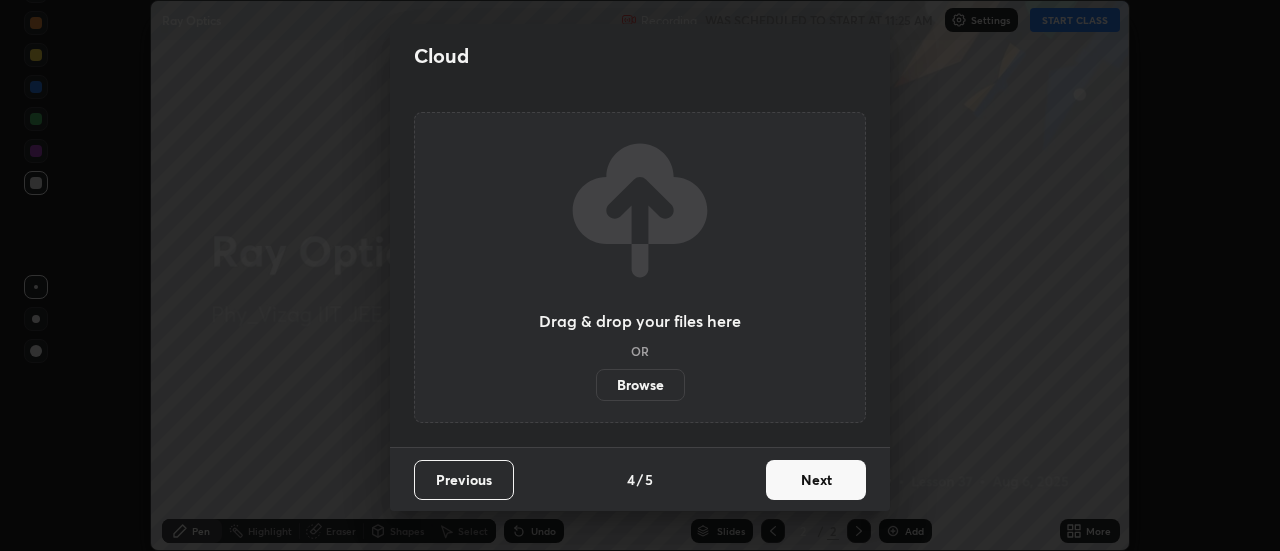 scroll, scrollTop: 0, scrollLeft: 0, axis: both 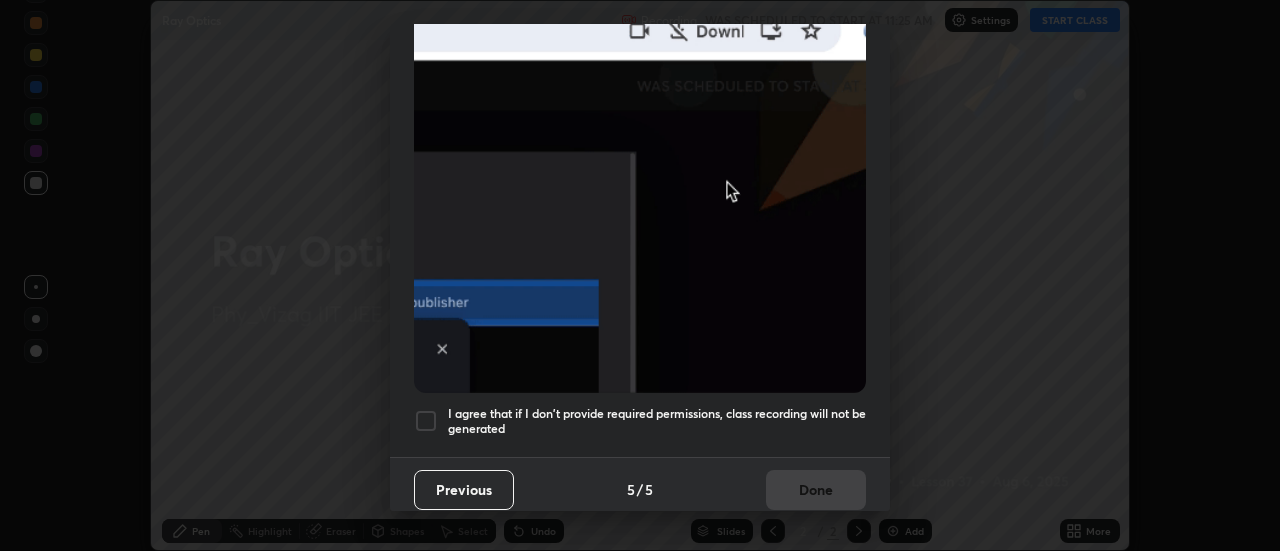 click on "I agree that if I don't provide required permissions, class recording will not be generated" at bounding box center (640, 421) 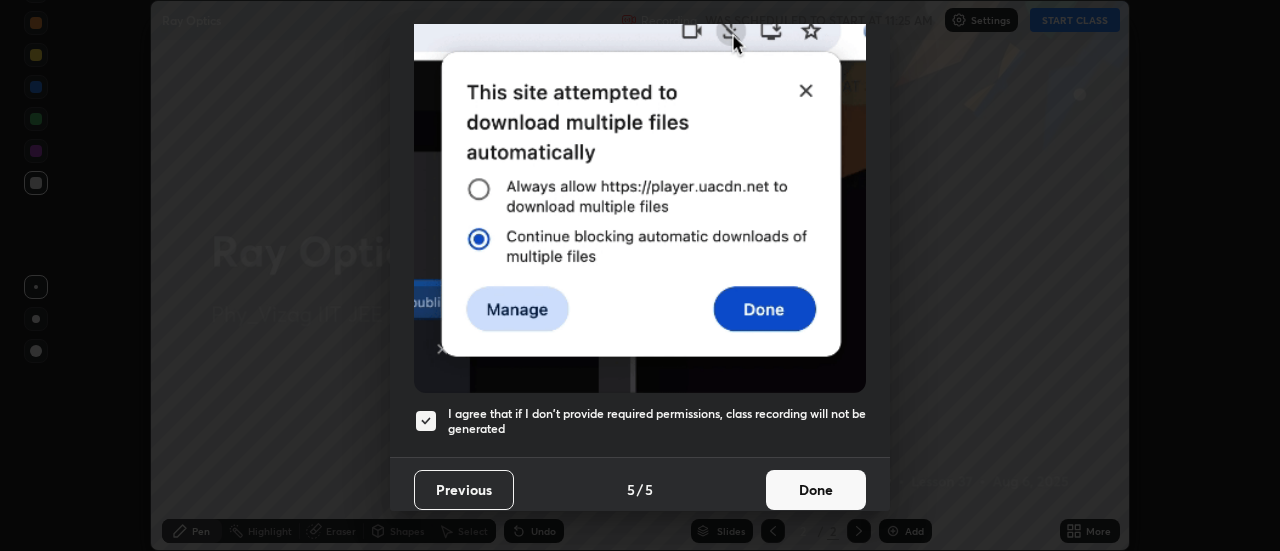 click on "Done" at bounding box center (816, 490) 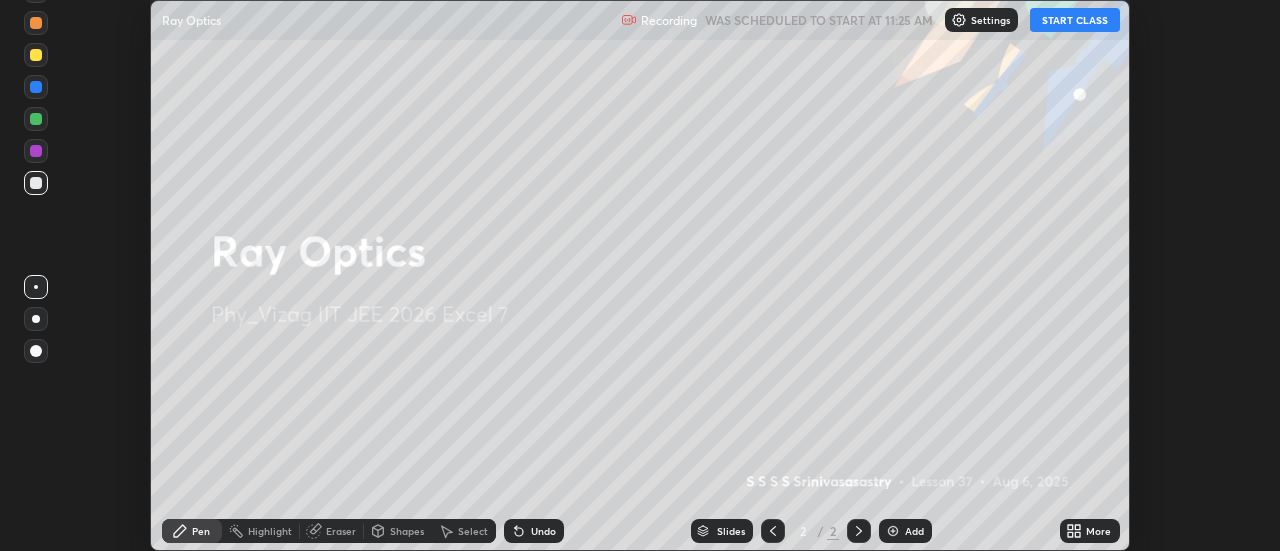 click 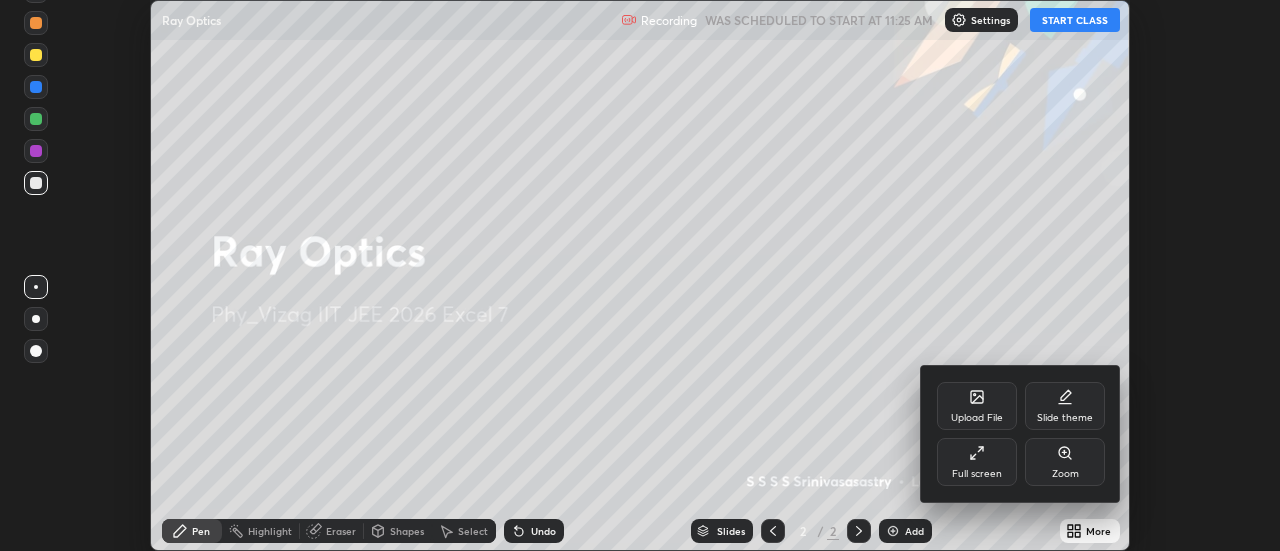 click on "Full screen" at bounding box center [977, 462] 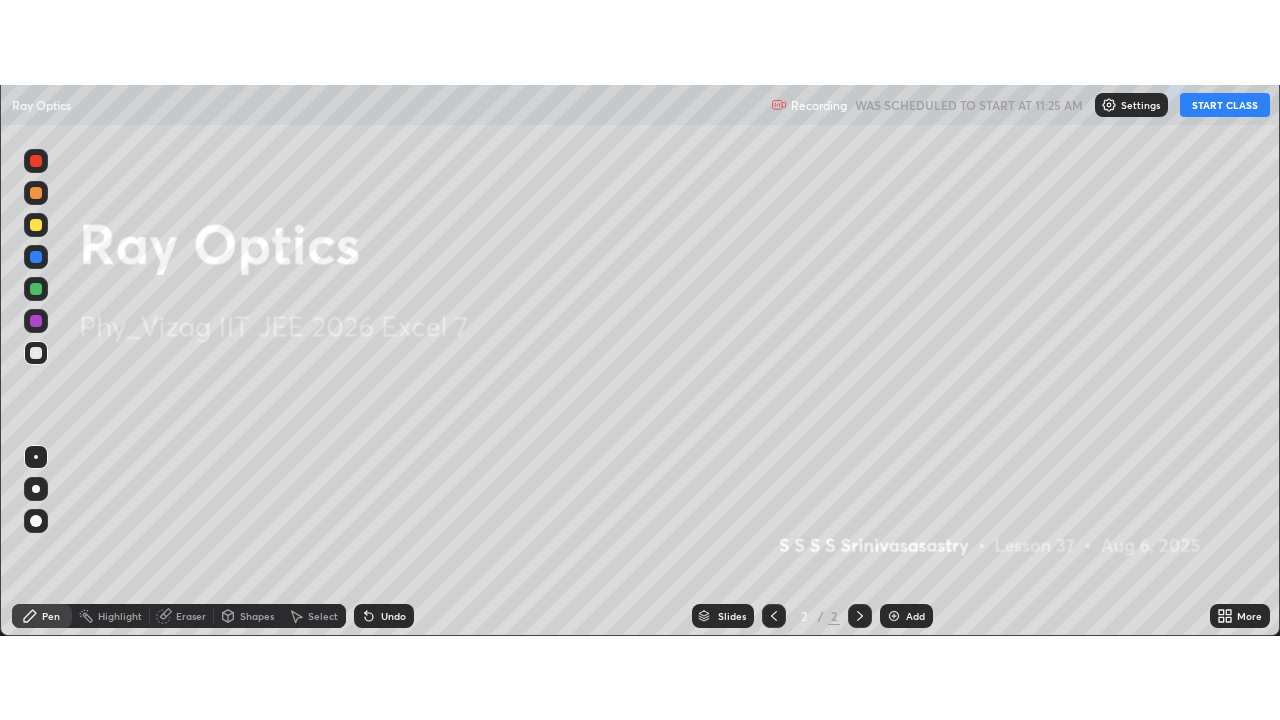 scroll, scrollTop: 99280, scrollLeft: 98720, axis: both 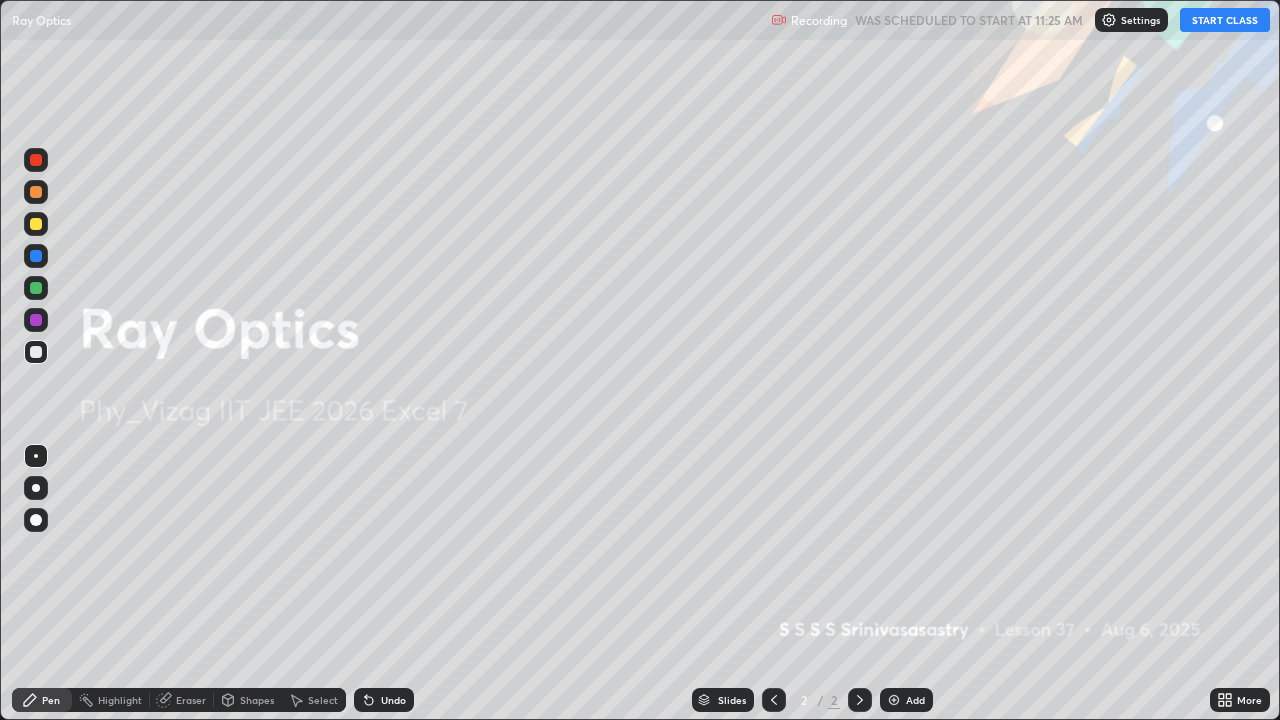 click on "START CLASS" at bounding box center [1225, 20] 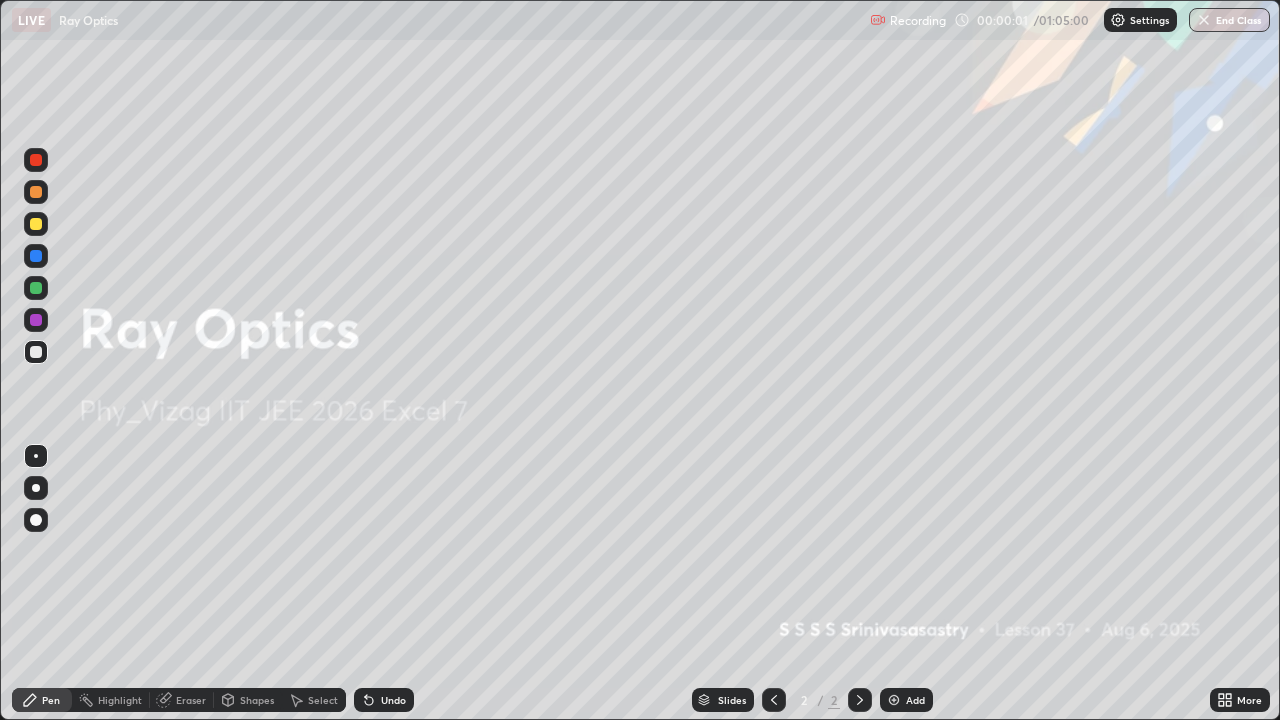click on "Add" at bounding box center [906, 700] 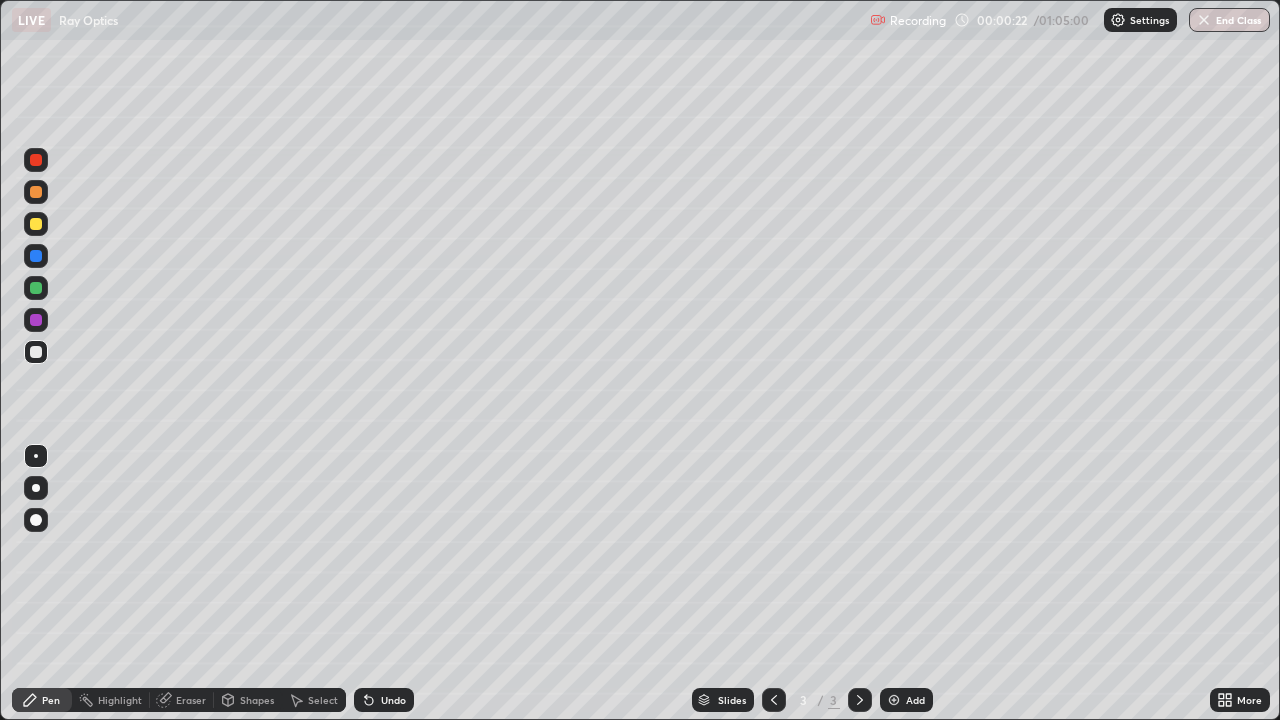 click at bounding box center [36, 520] 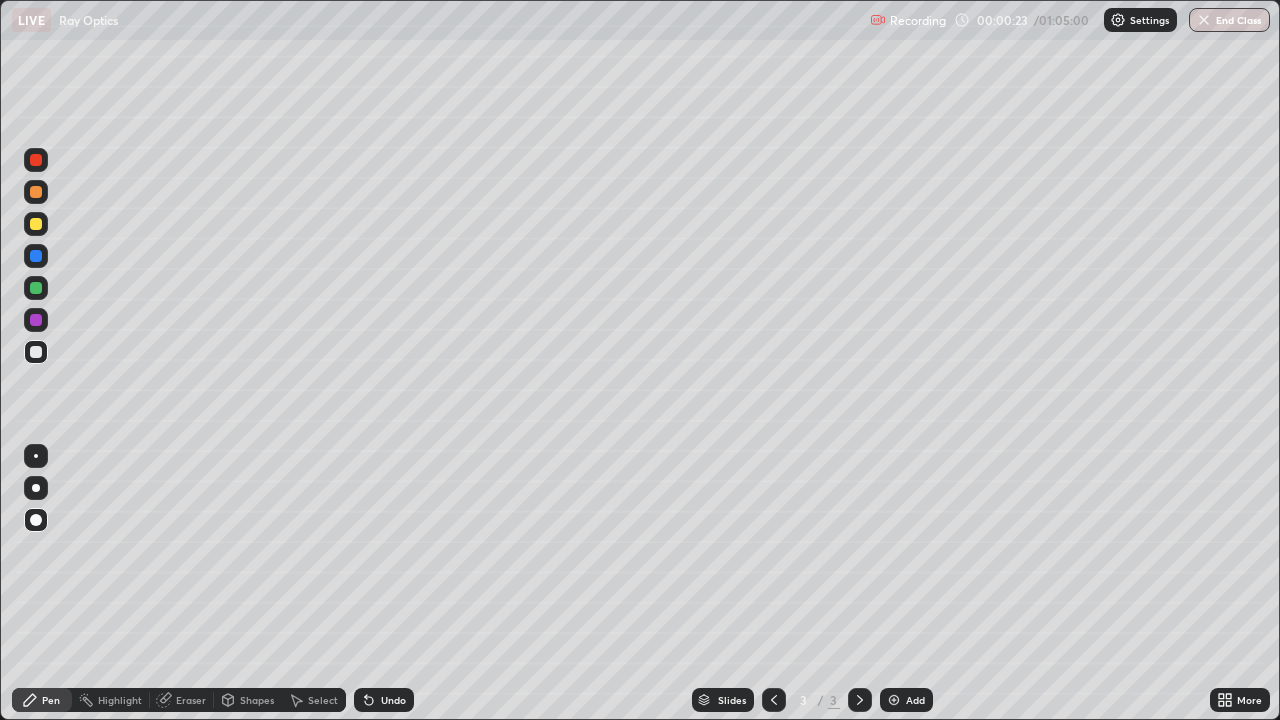 click on "Pen" at bounding box center [51, 700] 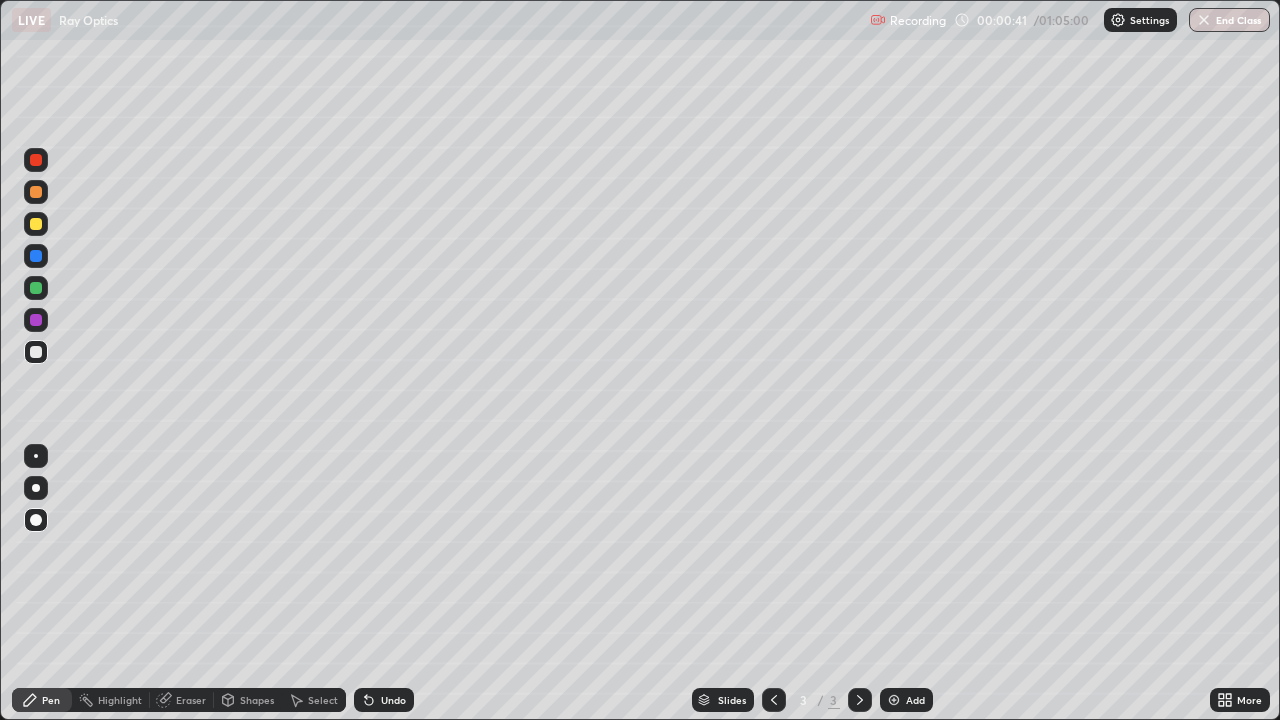 click on "Shapes" at bounding box center (257, 700) 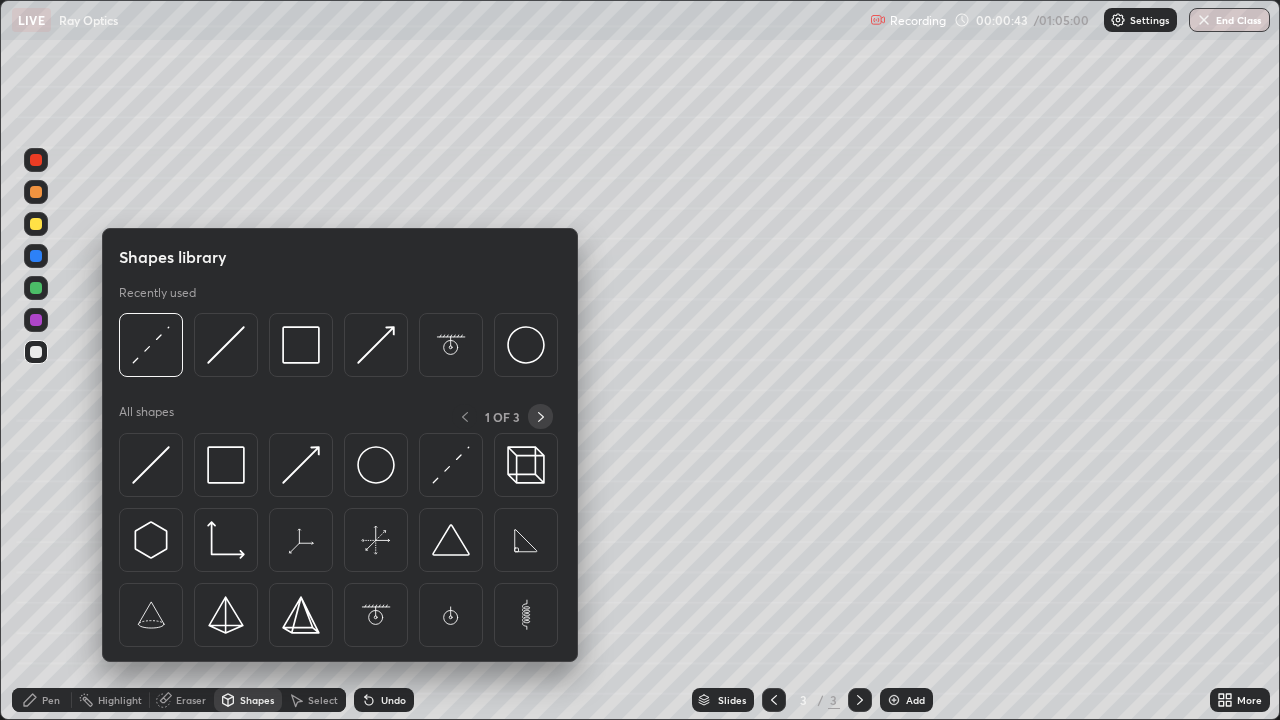 click 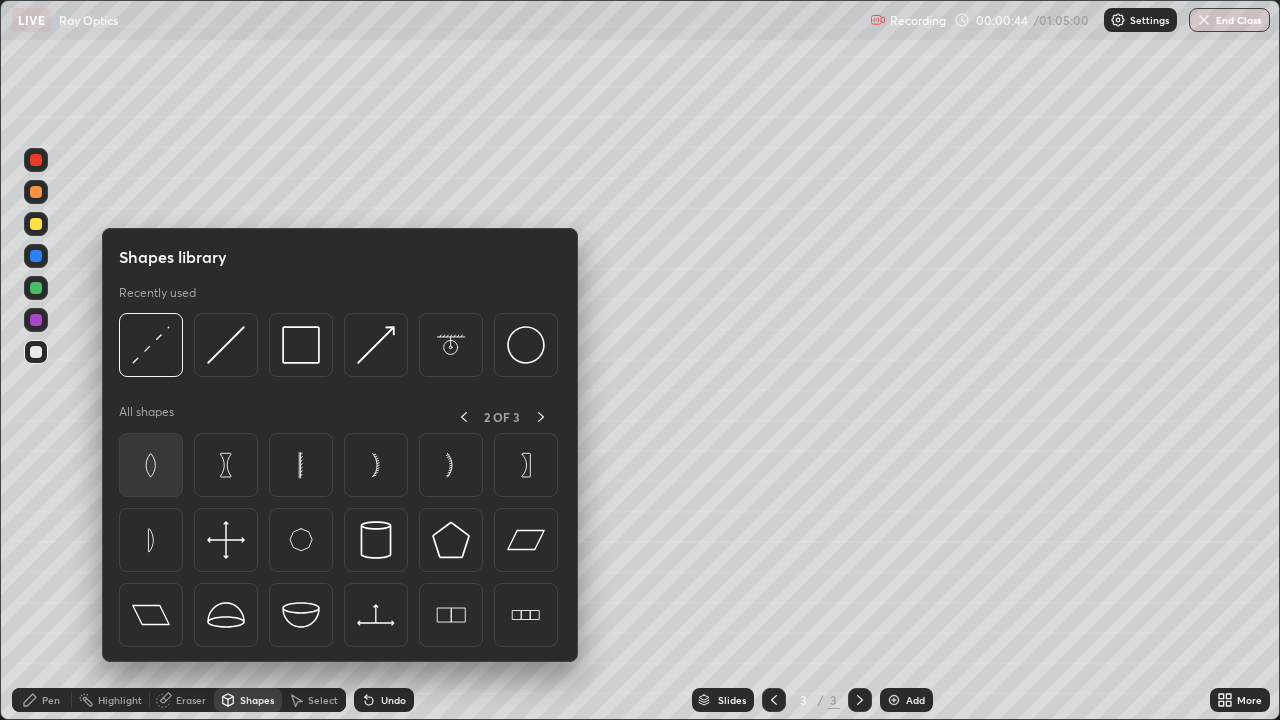 click at bounding box center (151, 465) 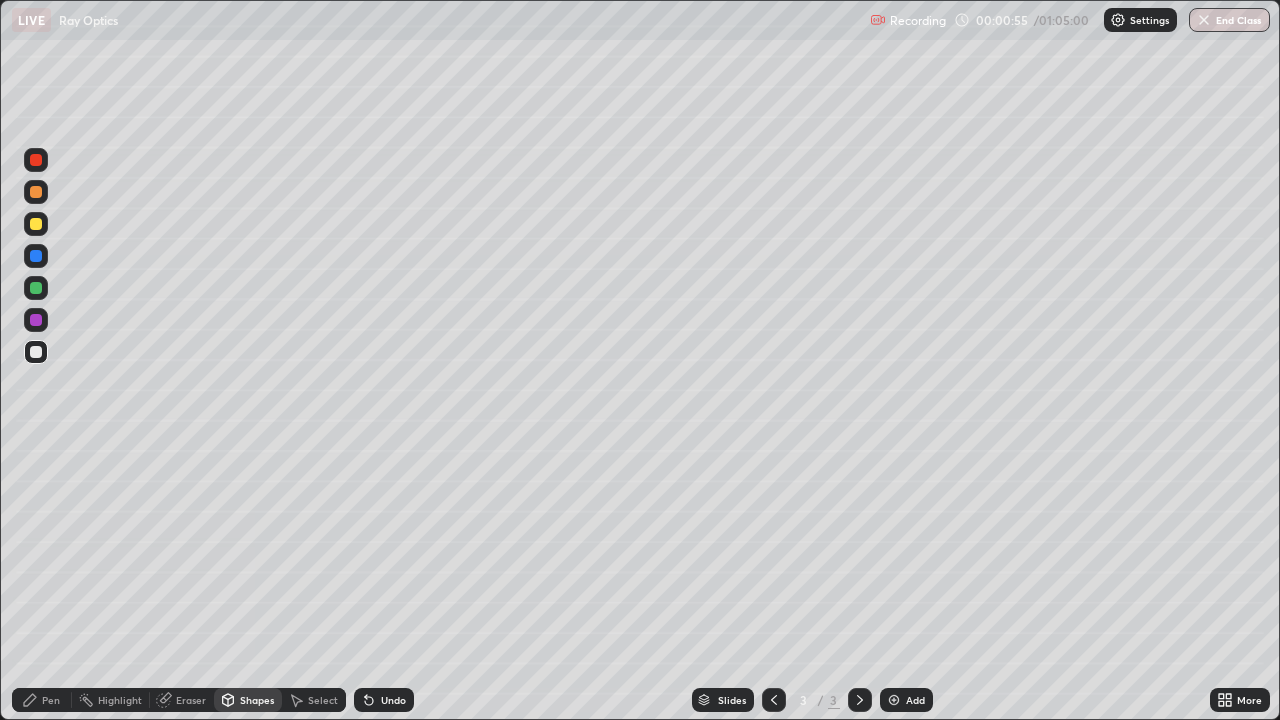 click on "Shapes" at bounding box center [257, 700] 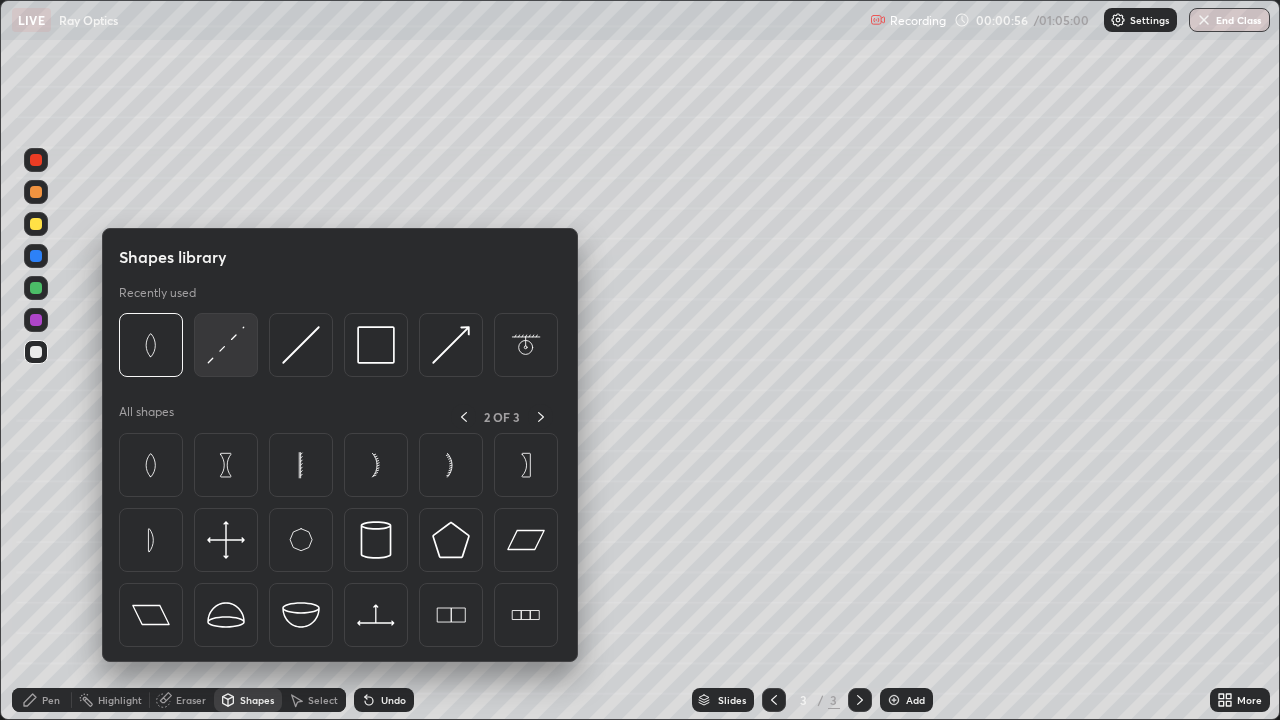 click at bounding box center (226, 345) 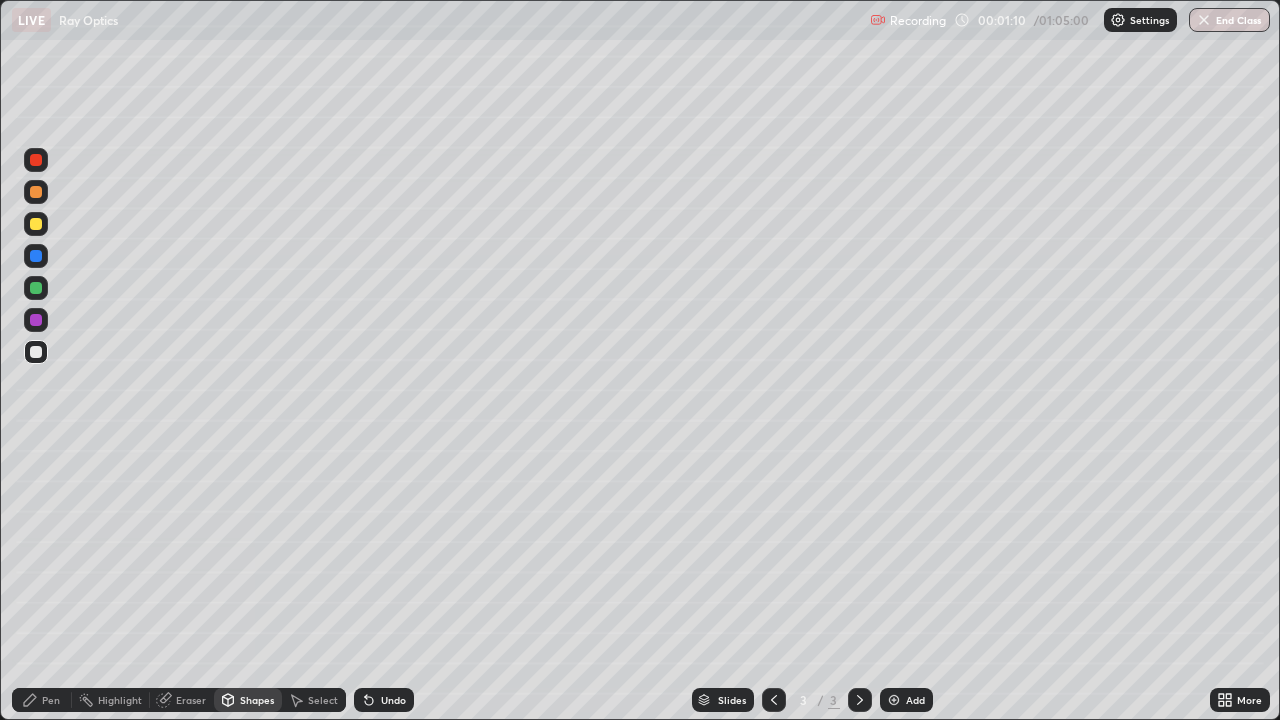 click on "Shapes" at bounding box center (257, 700) 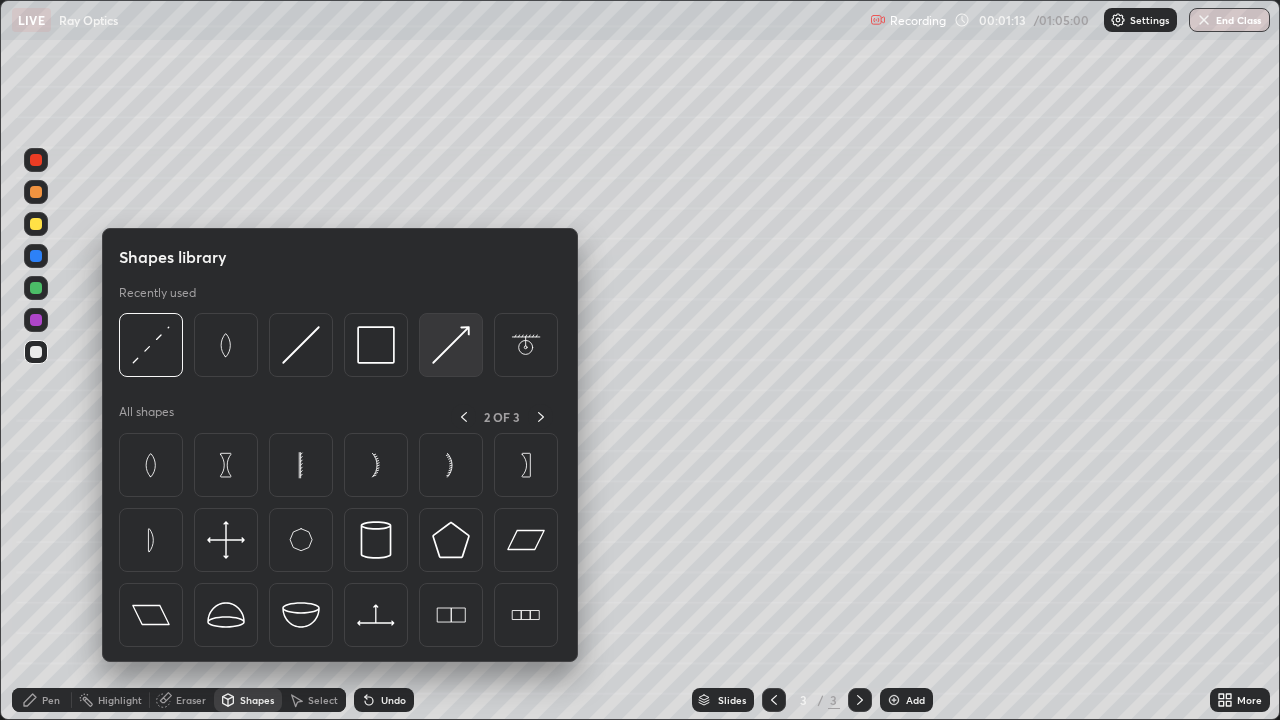 click at bounding box center [451, 345] 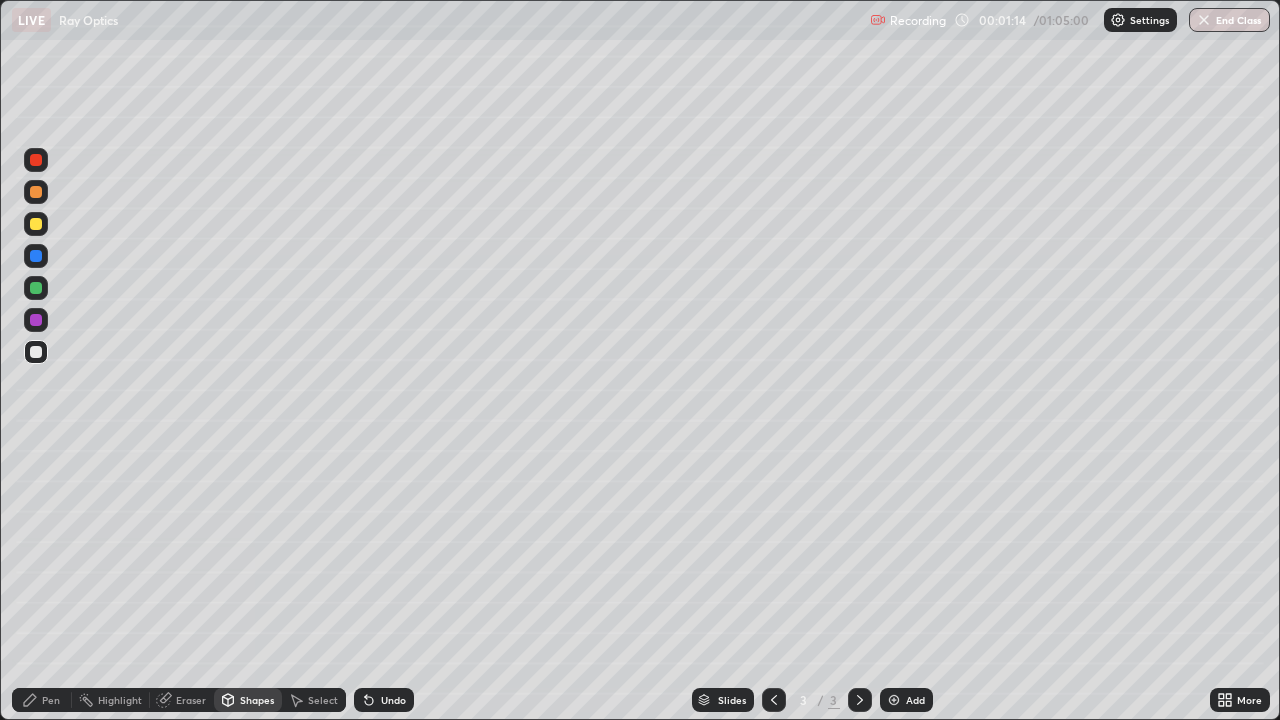 click at bounding box center (36, 288) 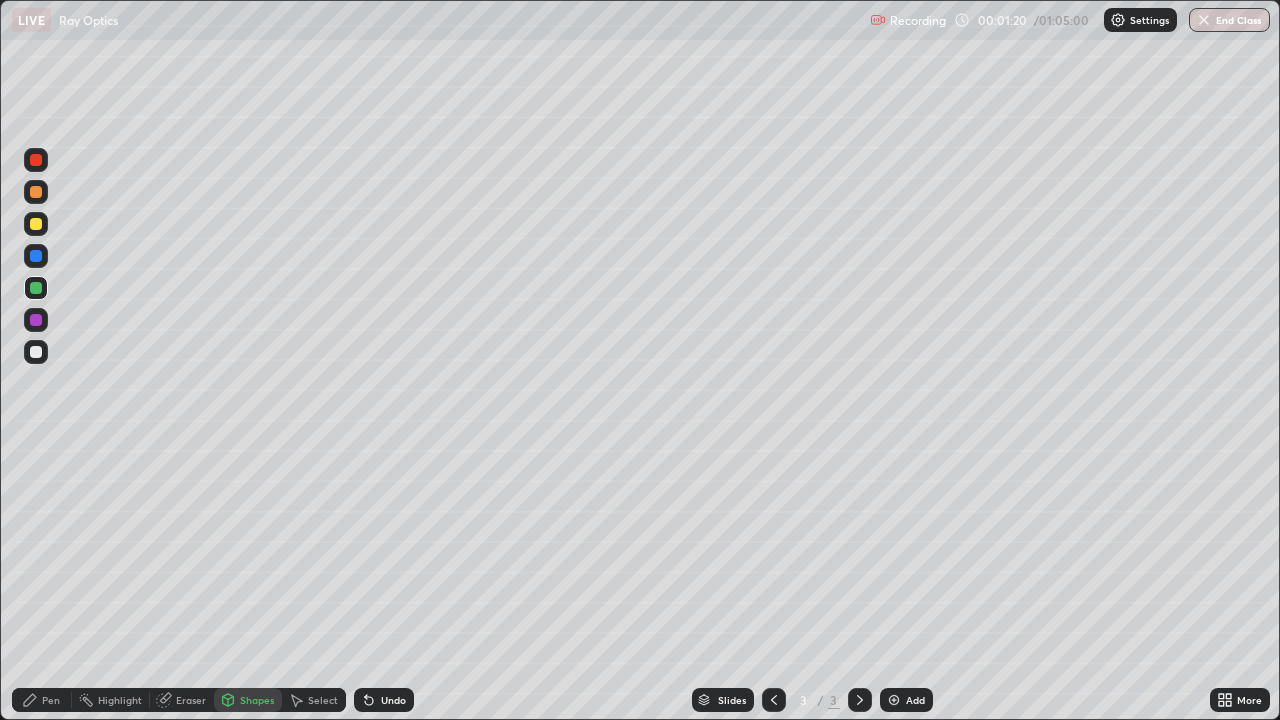 click at bounding box center (36, 224) 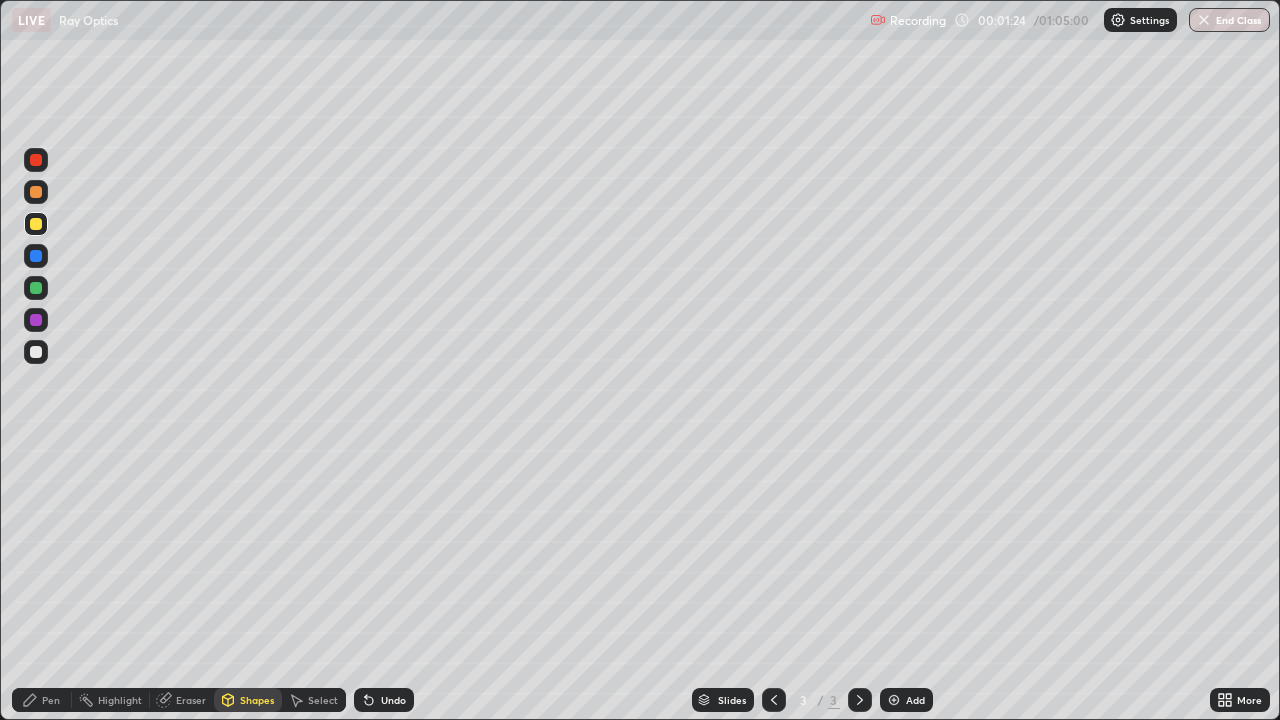 click on "Undo" at bounding box center [393, 700] 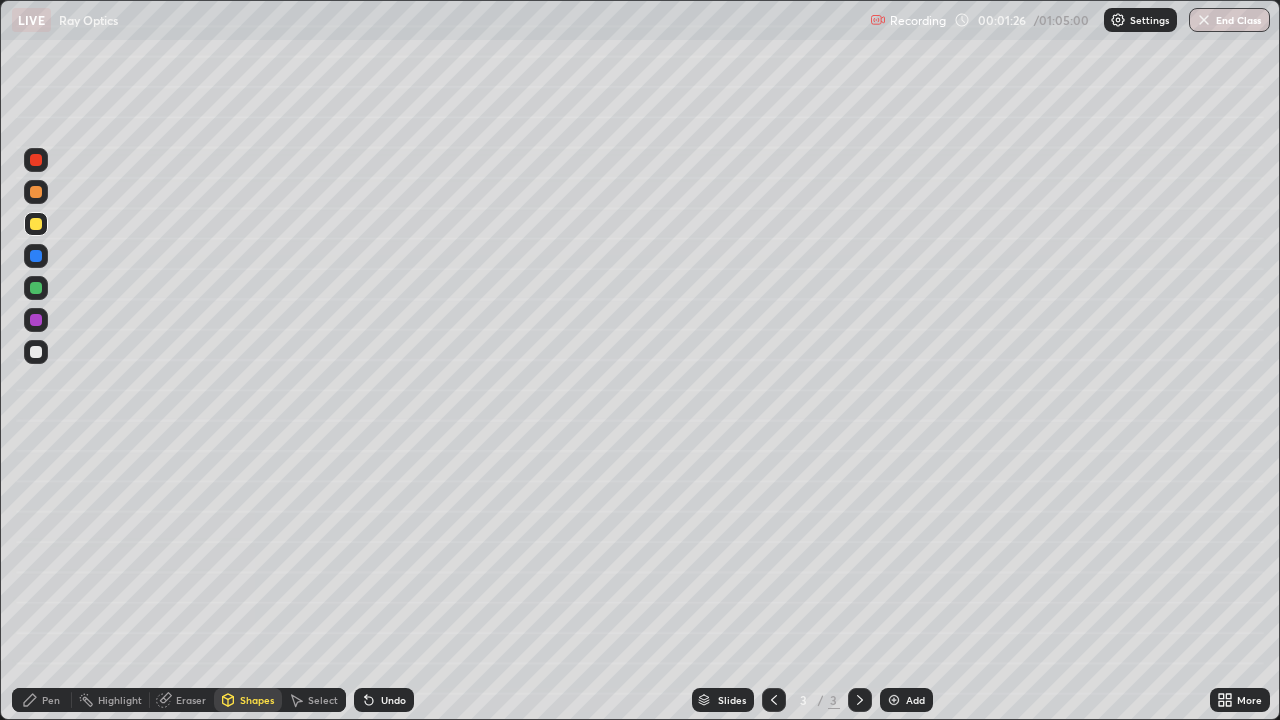 click on "Shapes" at bounding box center [257, 700] 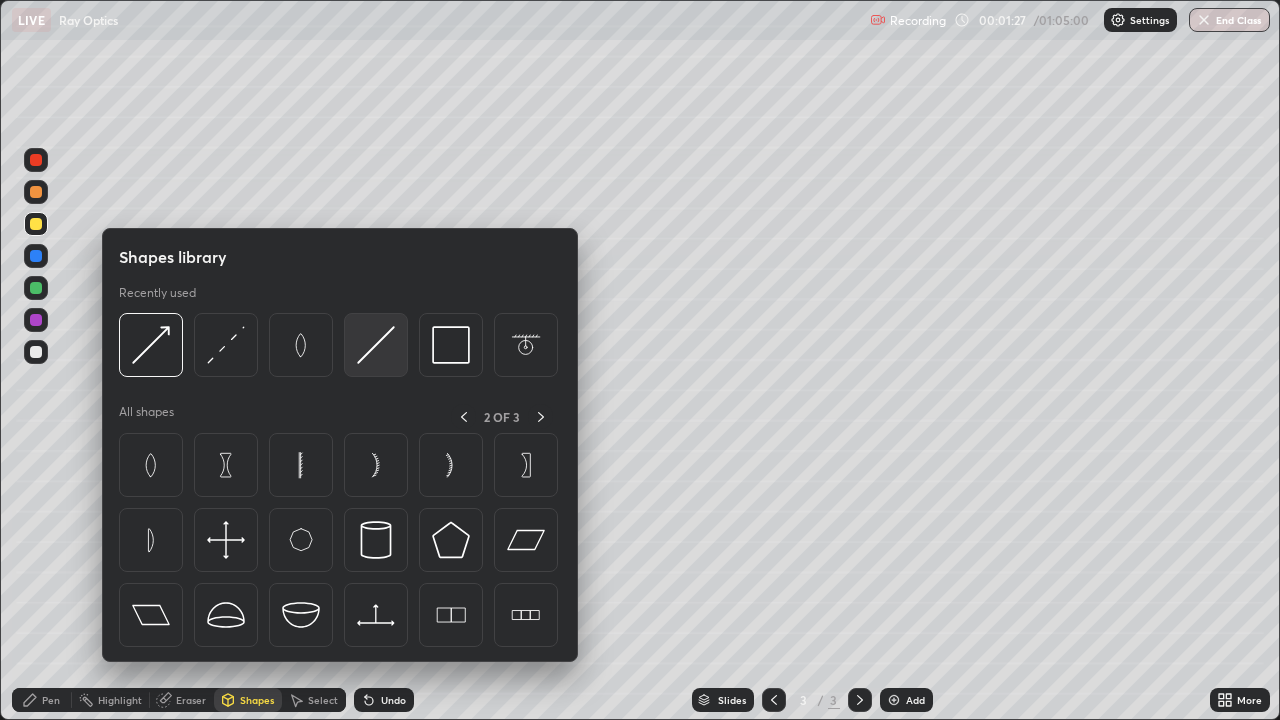 click at bounding box center [376, 345] 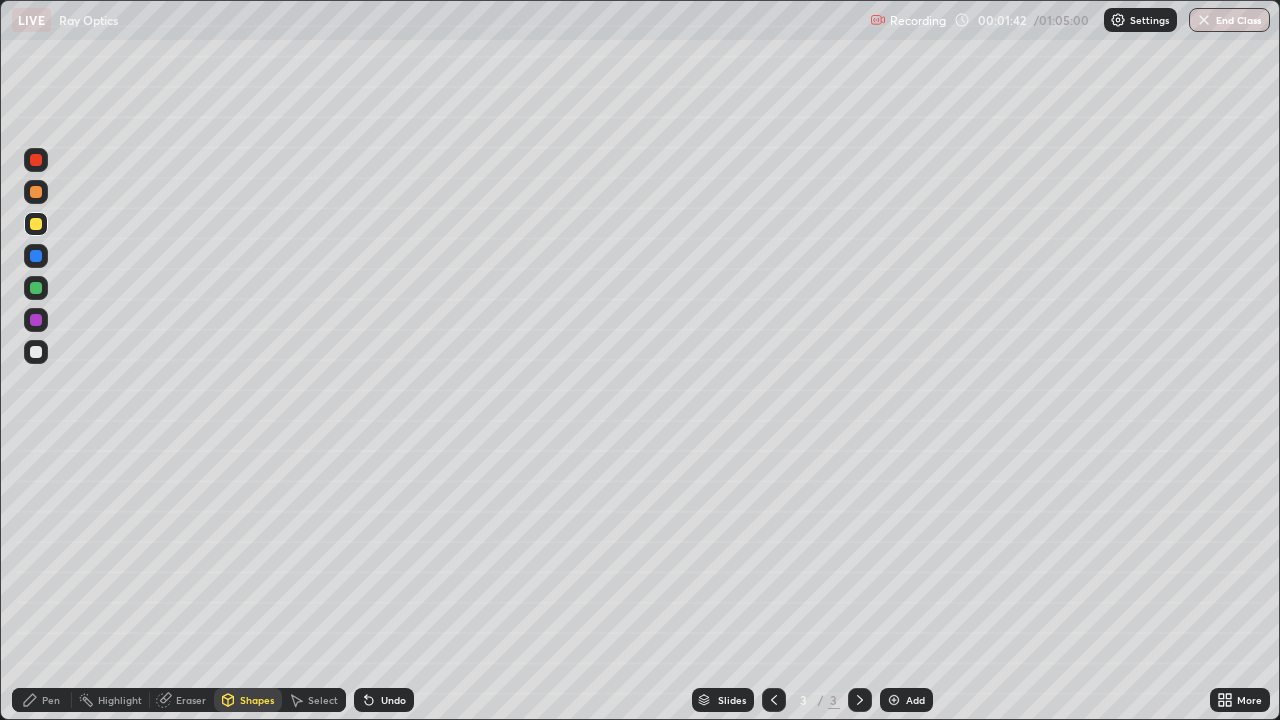 click on "Shapes" at bounding box center [257, 700] 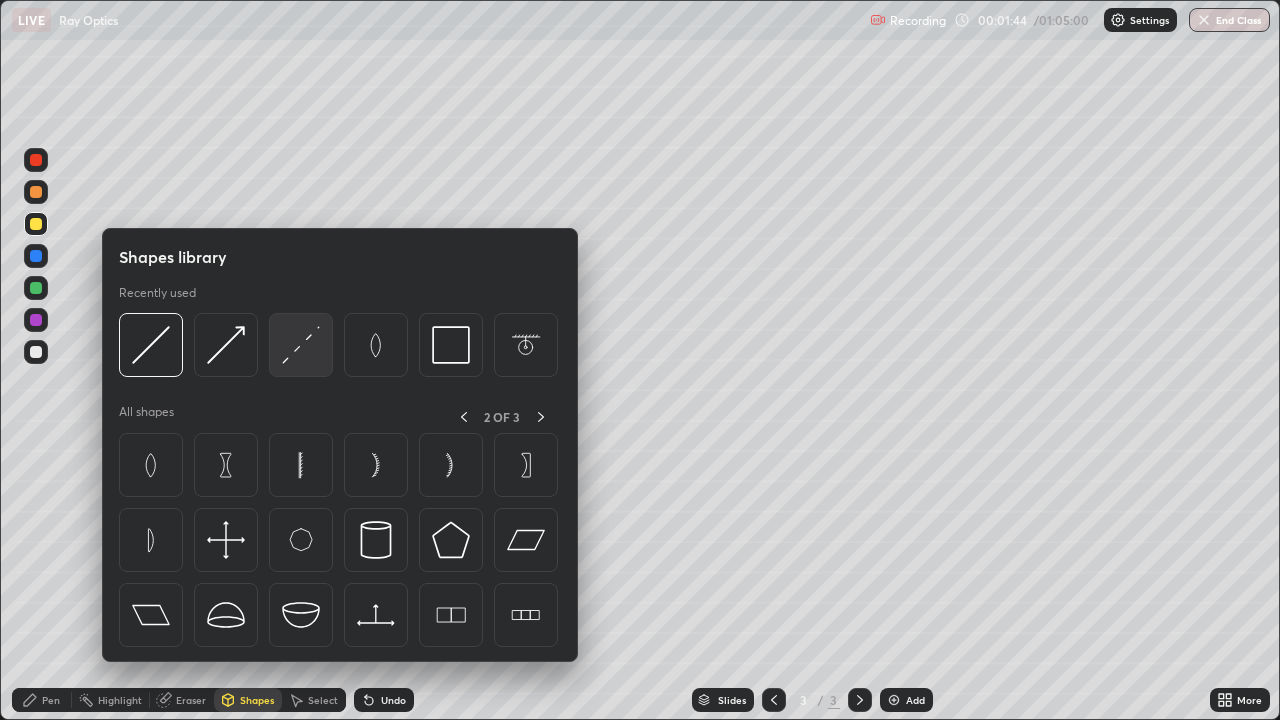 click at bounding box center [301, 345] 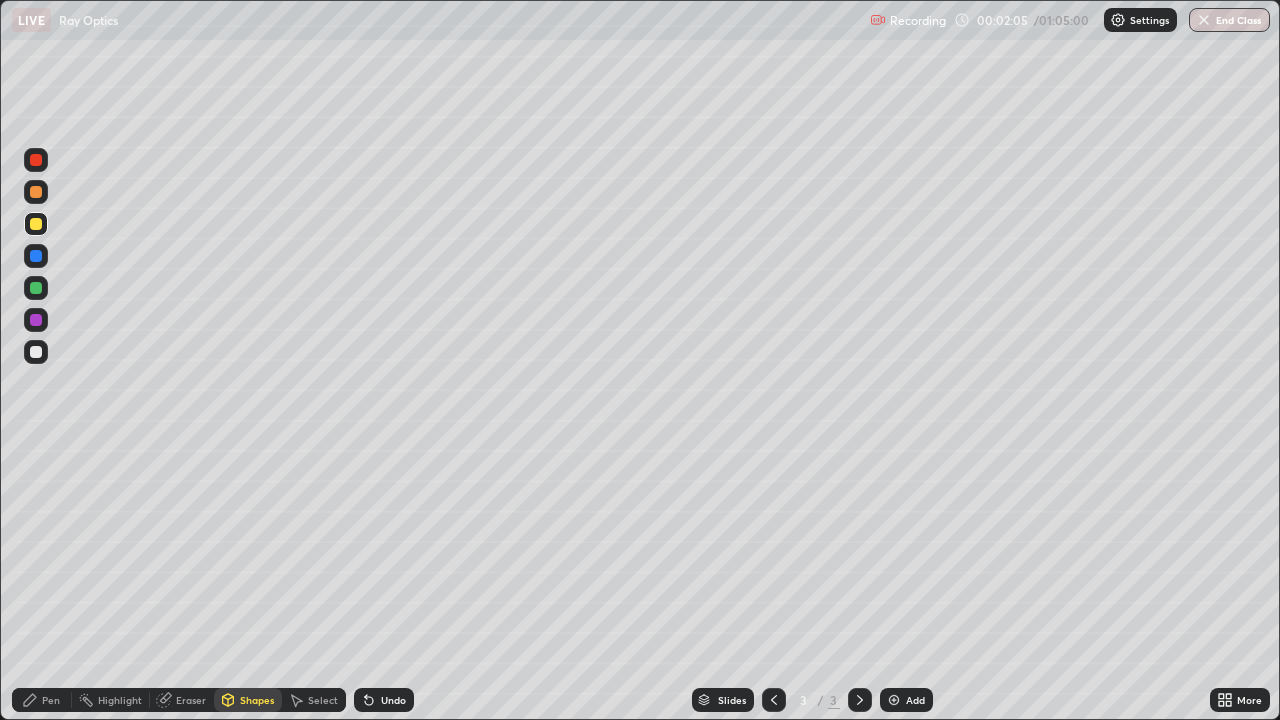 click at bounding box center [36, 320] 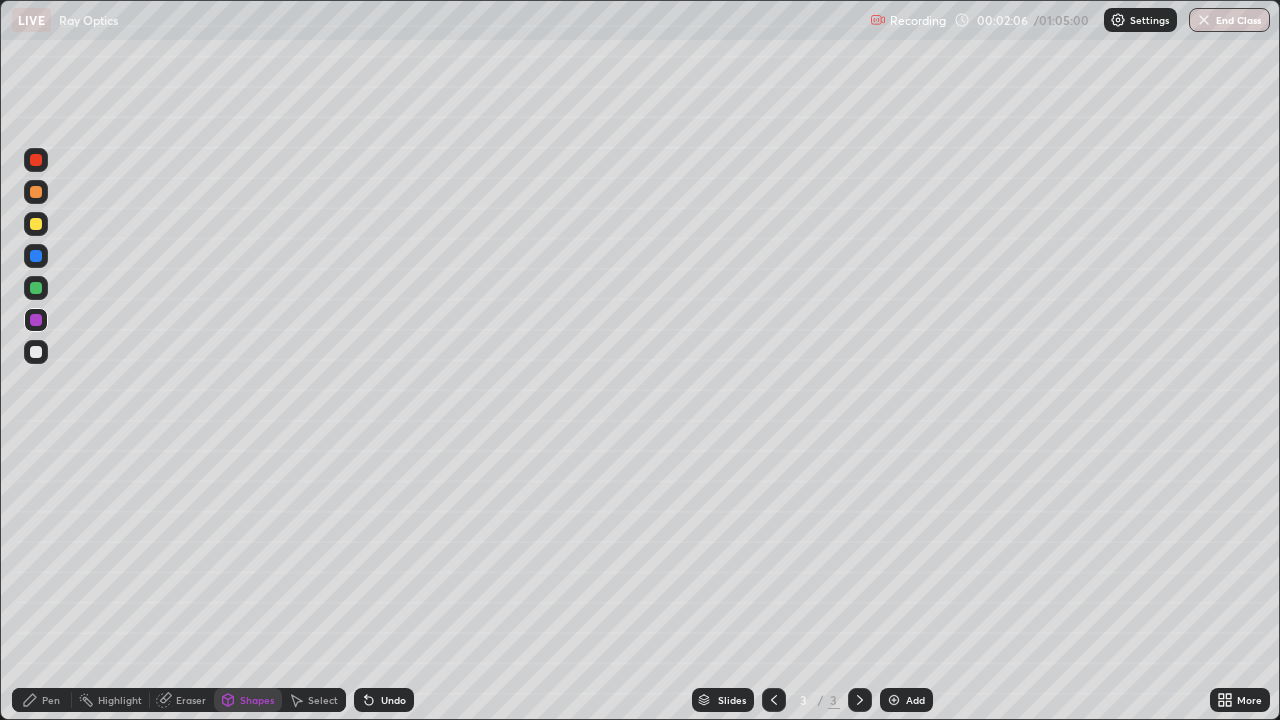 click on "Shapes" at bounding box center [257, 700] 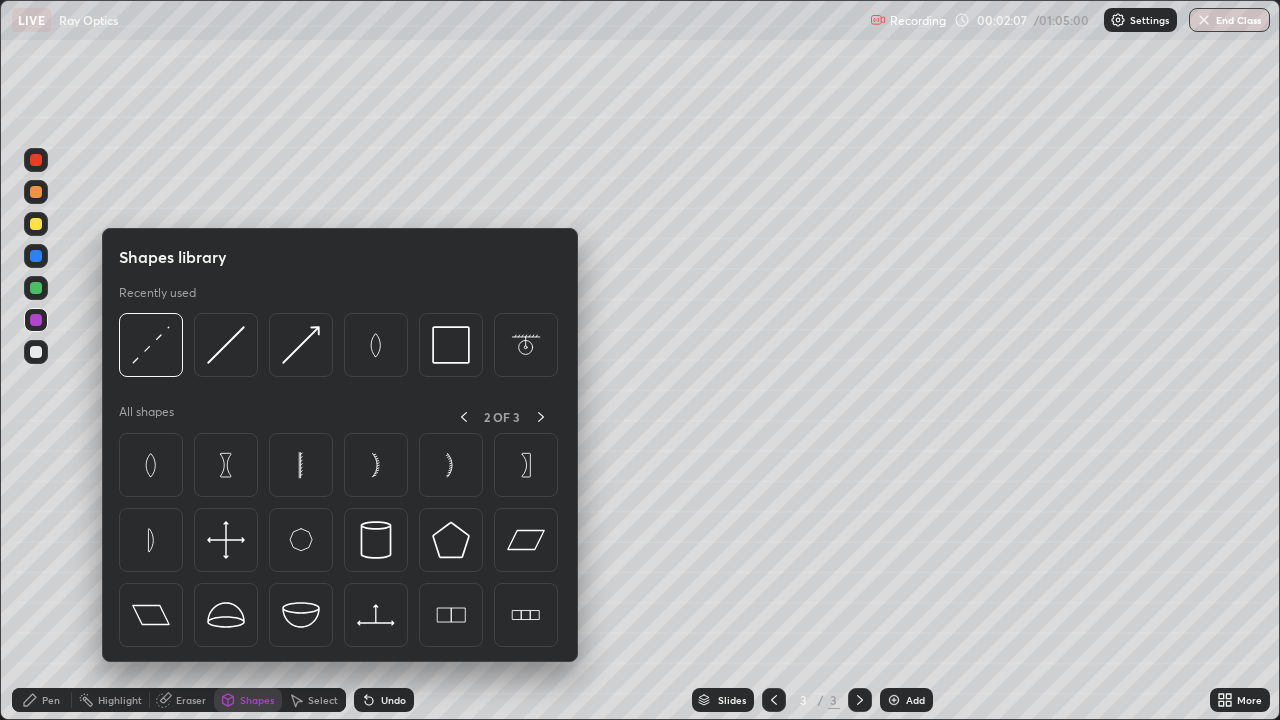 click on "Shapes" at bounding box center (257, 700) 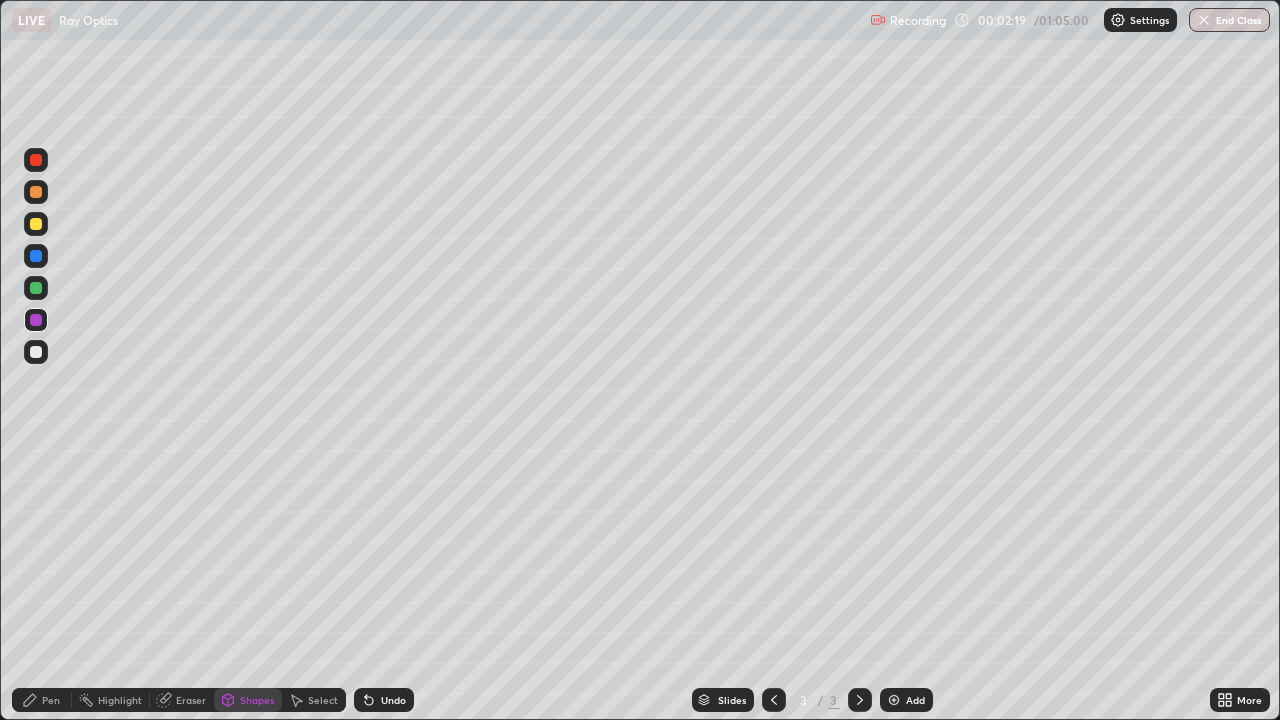 click on "Pen" at bounding box center [51, 700] 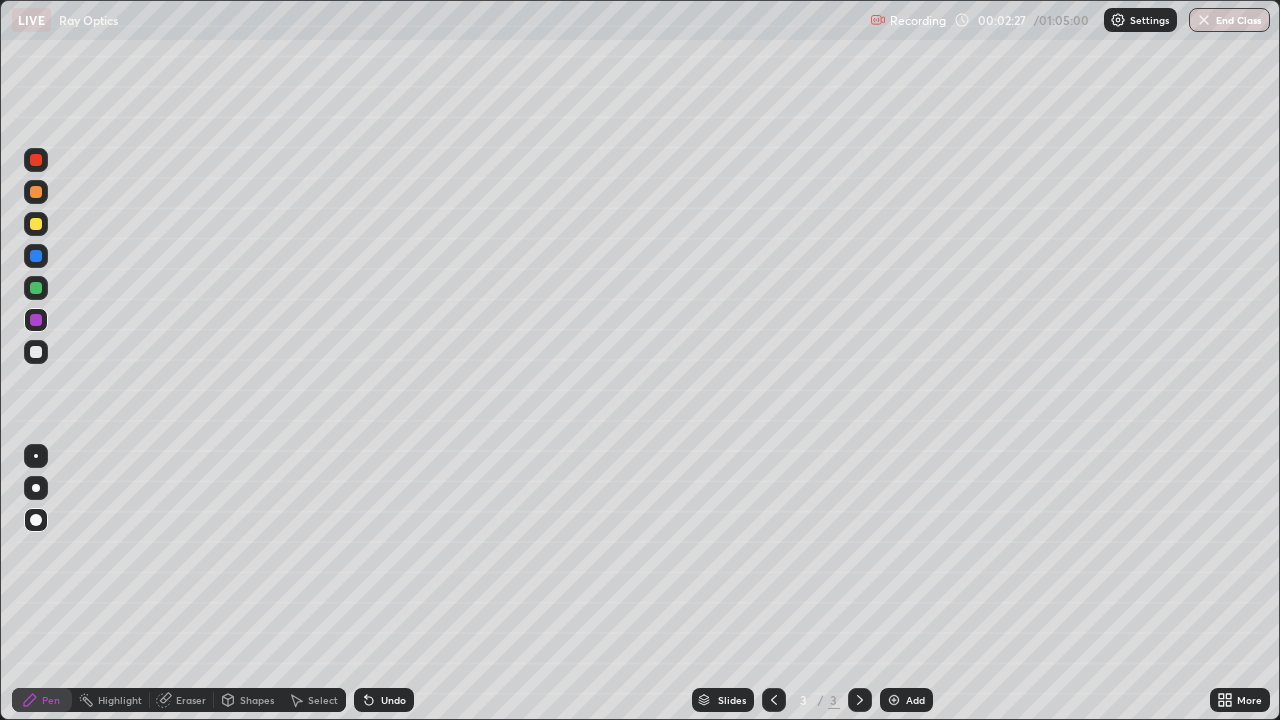 click on "Shapes" at bounding box center [257, 700] 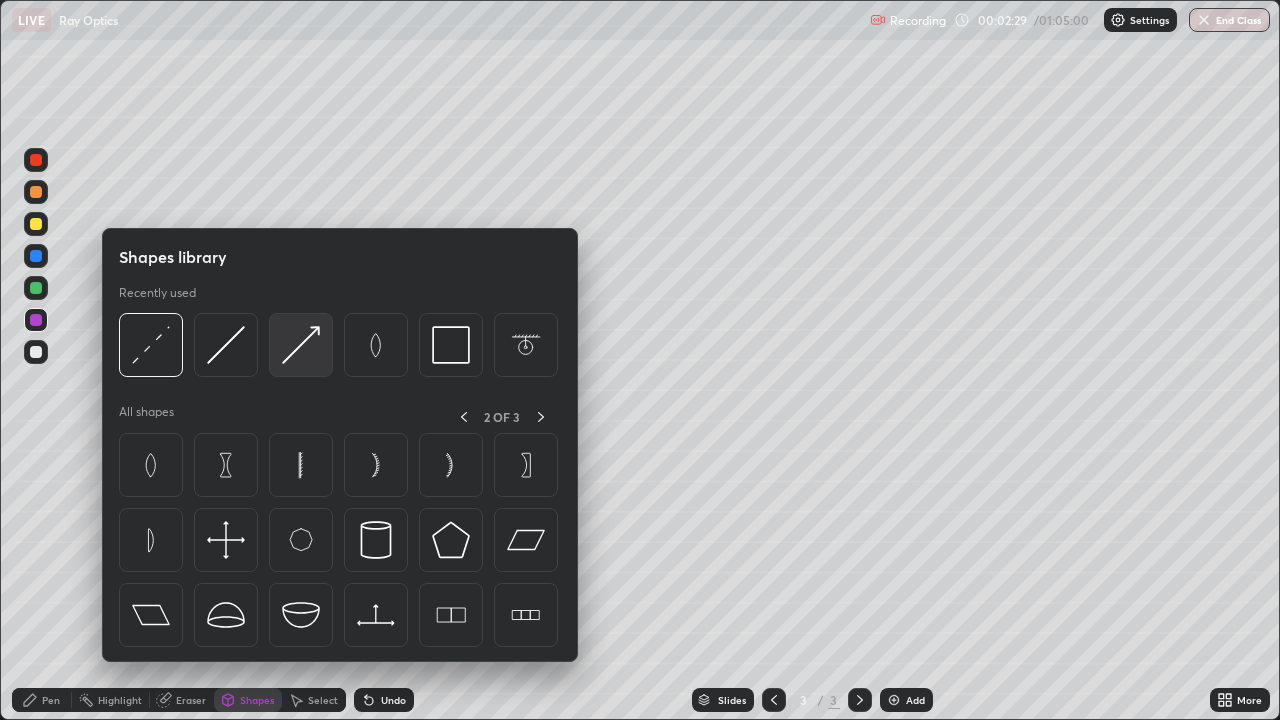 click at bounding box center [301, 345] 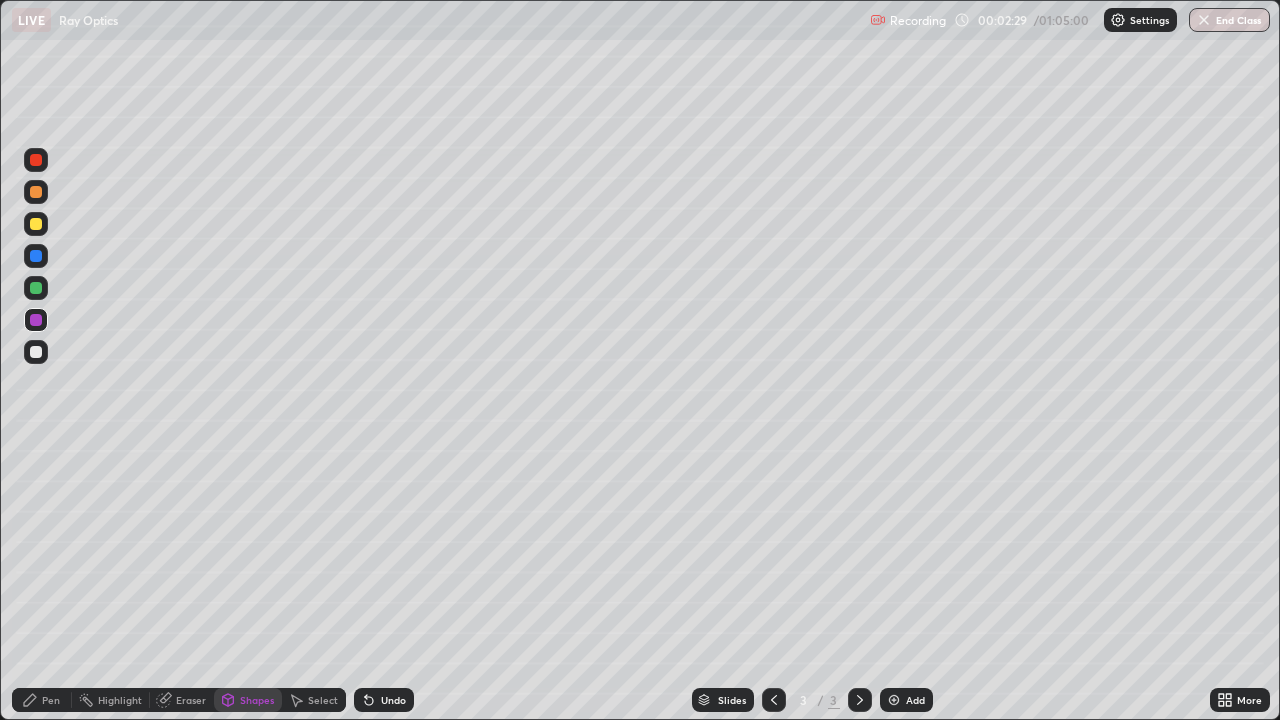 click at bounding box center (36, 224) 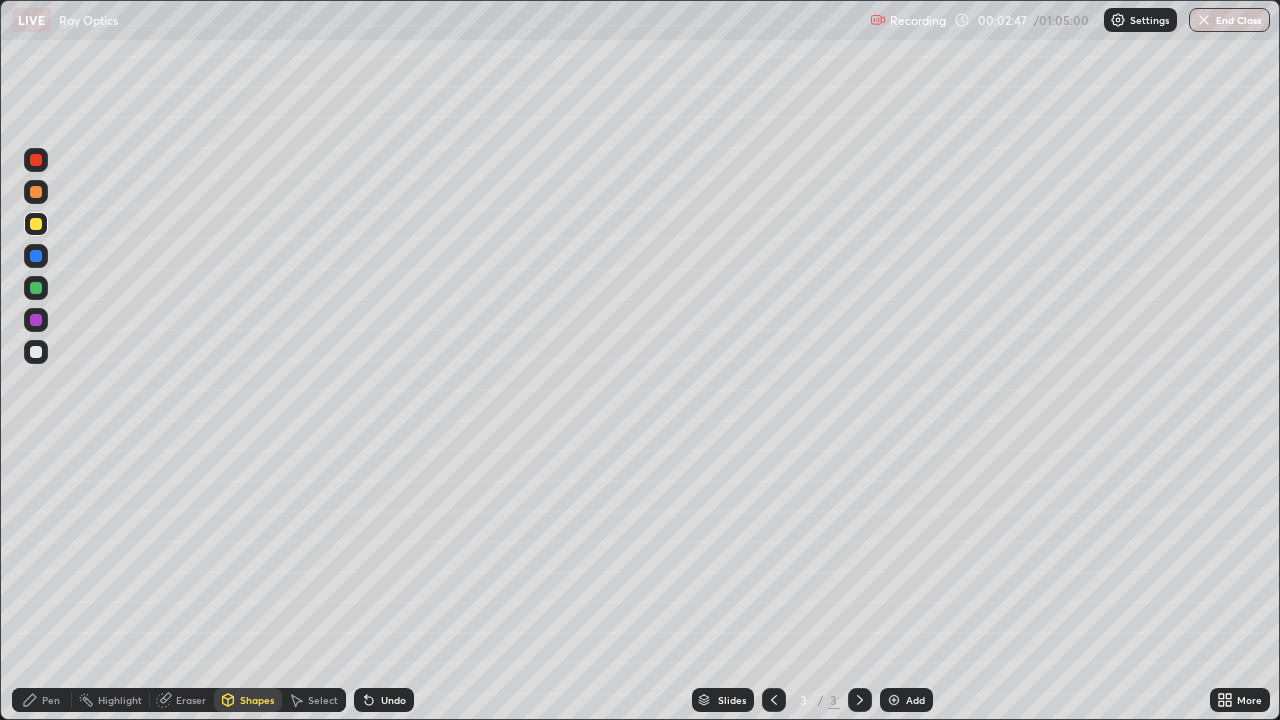 click on "Shapes" at bounding box center [257, 700] 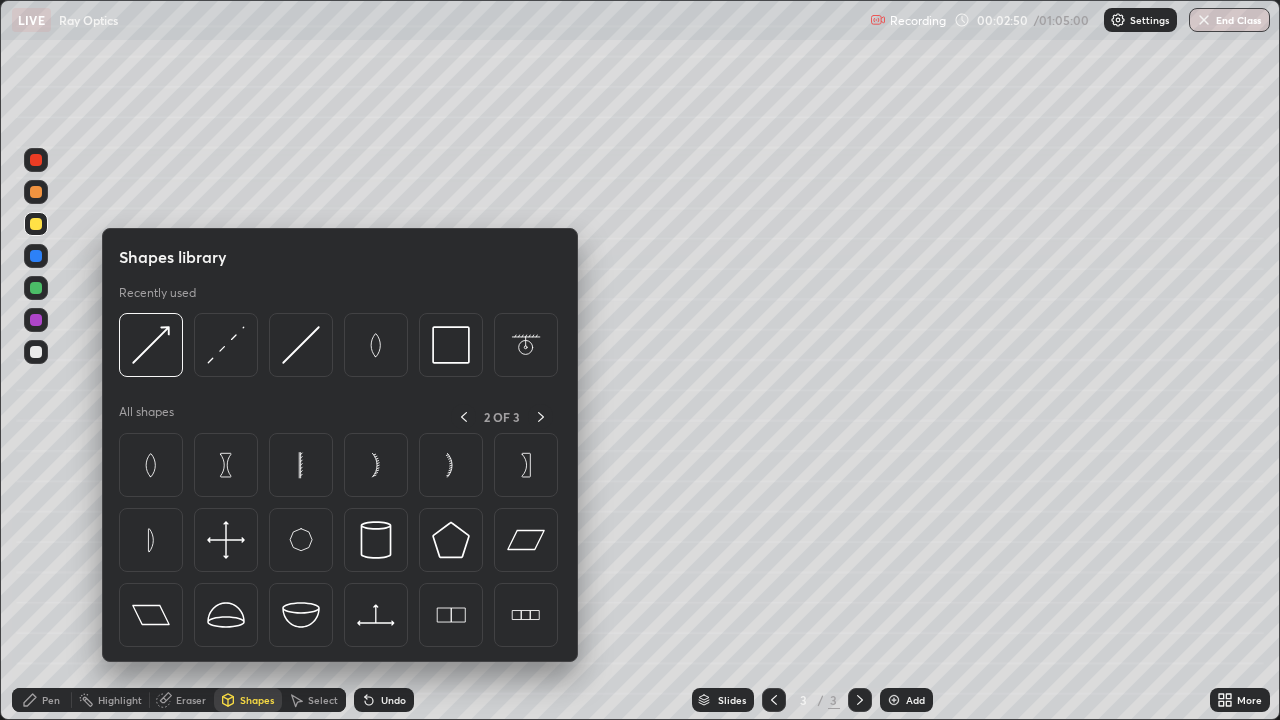 click at bounding box center [36, 320] 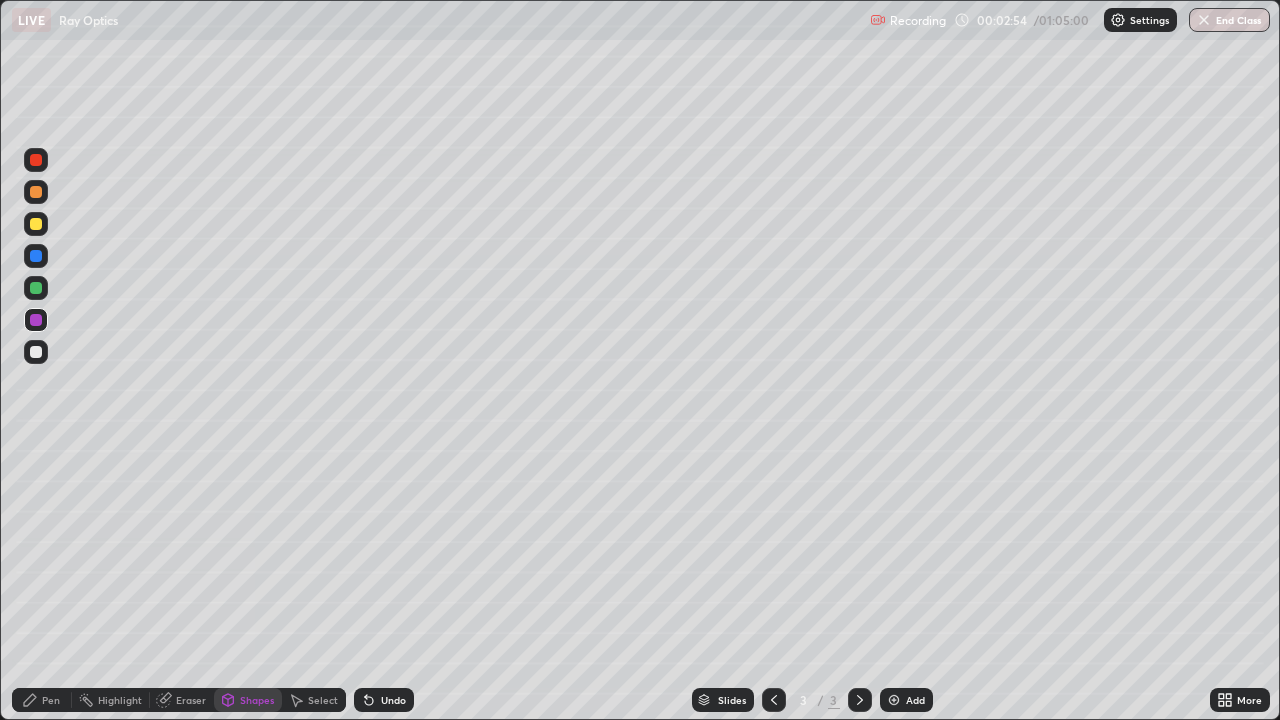 click on "Pen" at bounding box center (51, 700) 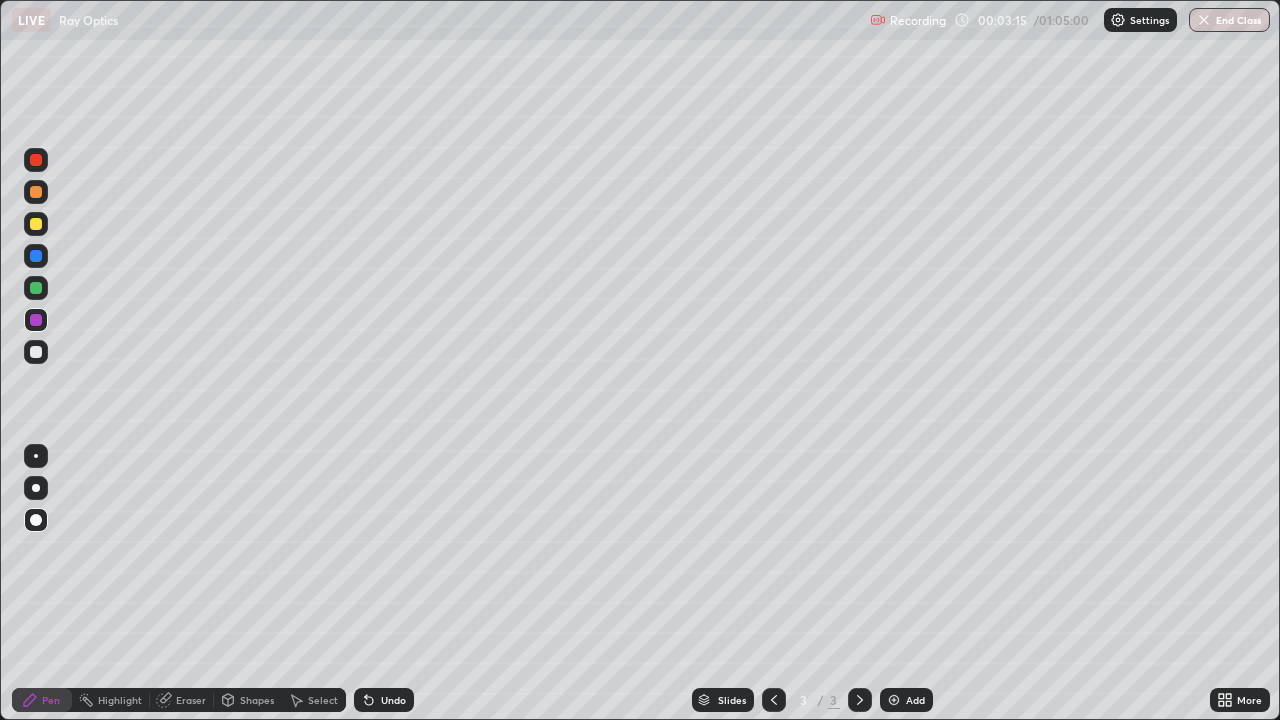 click at bounding box center (36, 352) 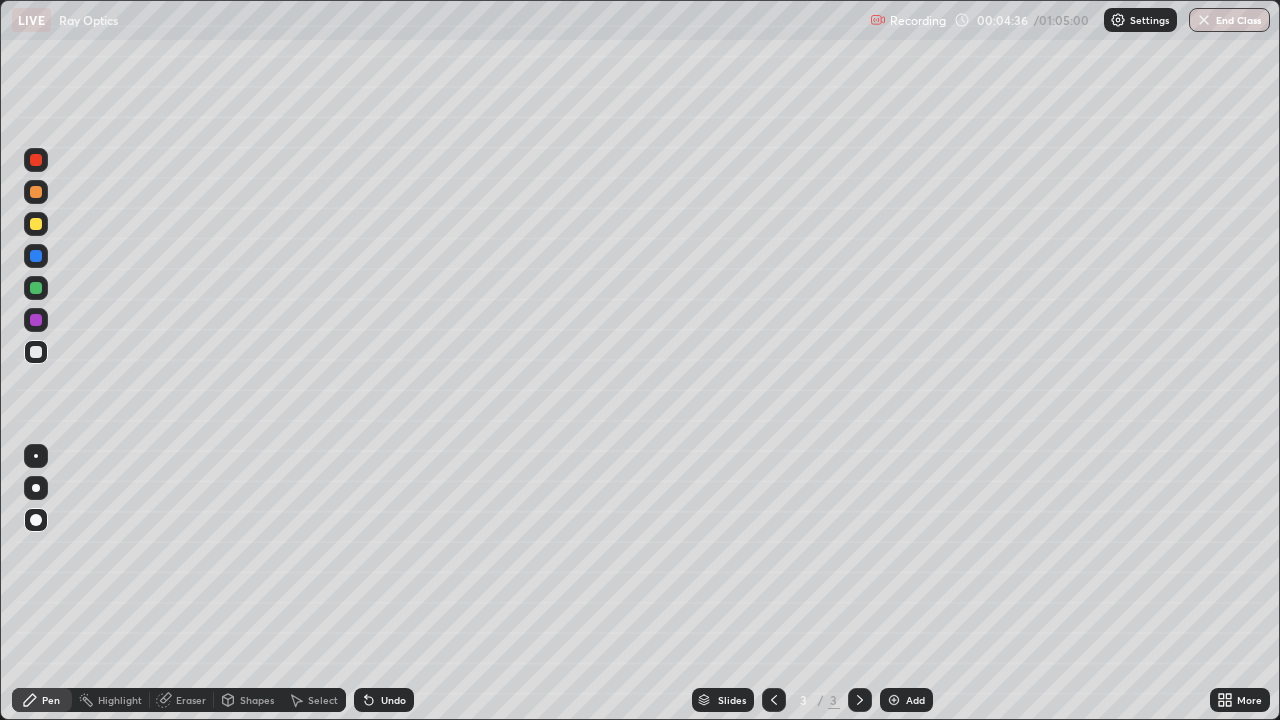 click on "Undo" at bounding box center (393, 700) 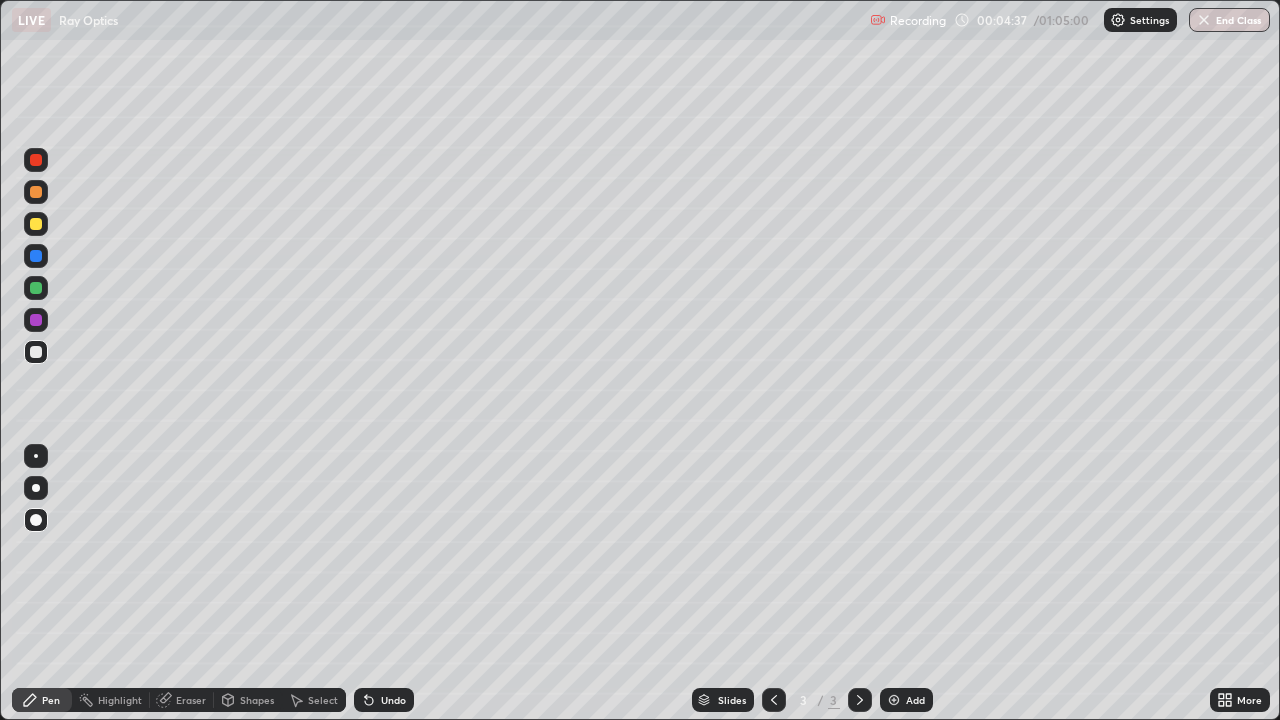 click on "Undo" at bounding box center [393, 700] 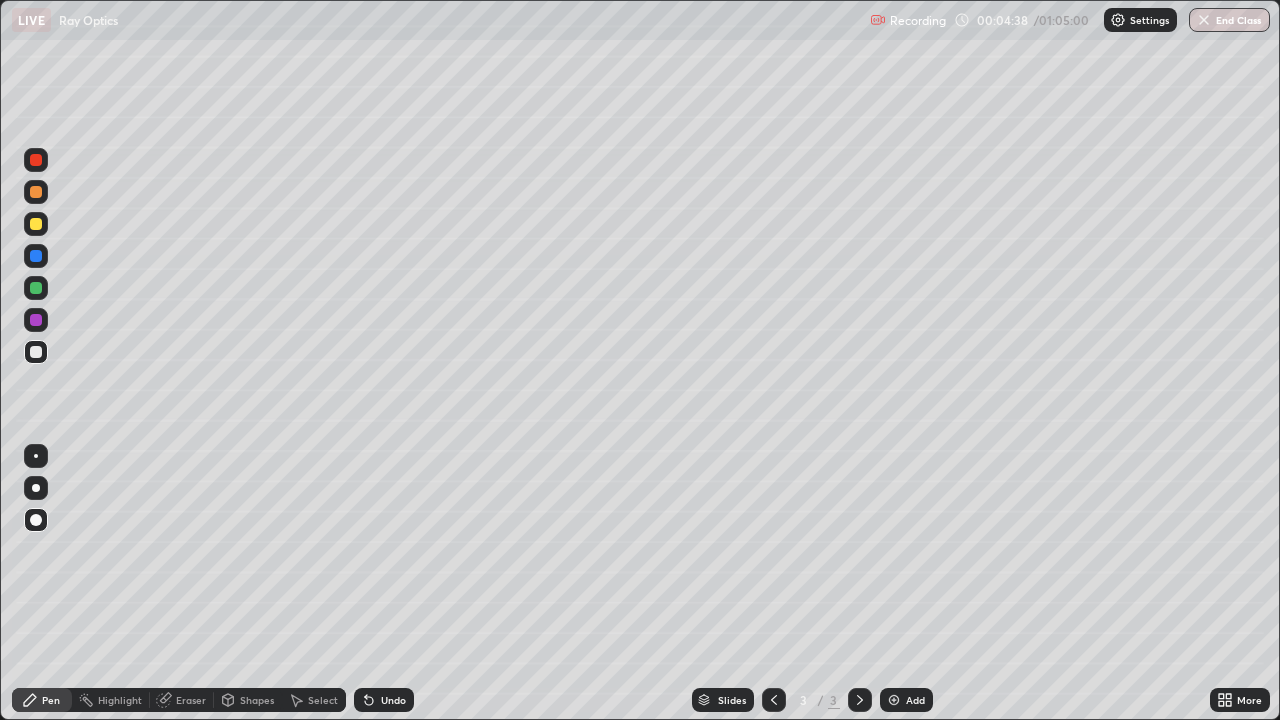 click on "Undo" at bounding box center [393, 700] 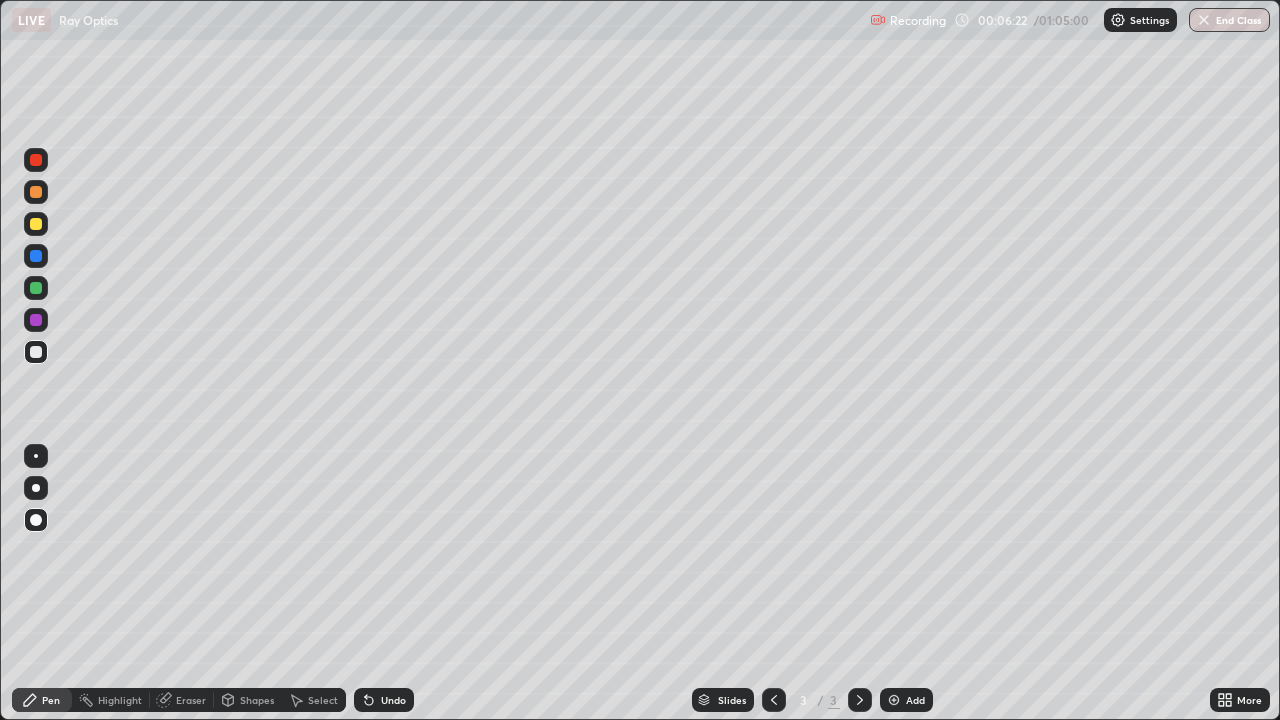 click on "Shapes" at bounding box center [257, 700] 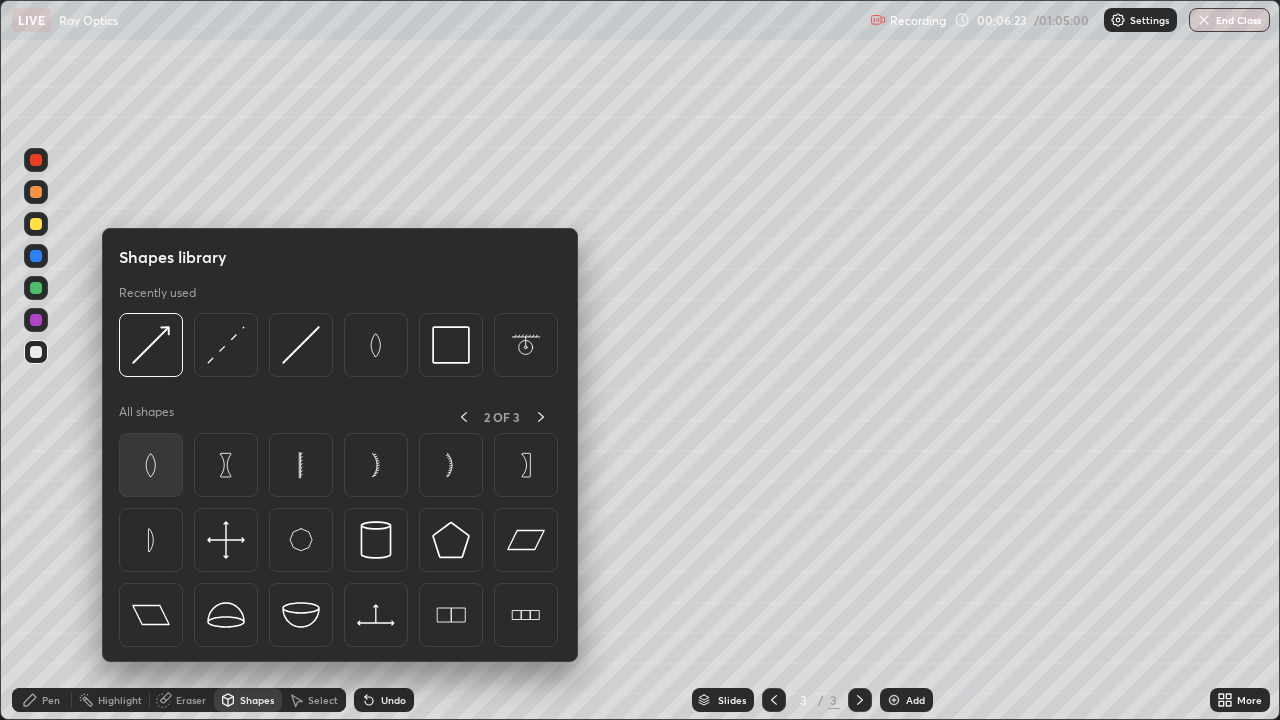 click at bounding box center [151, 465] 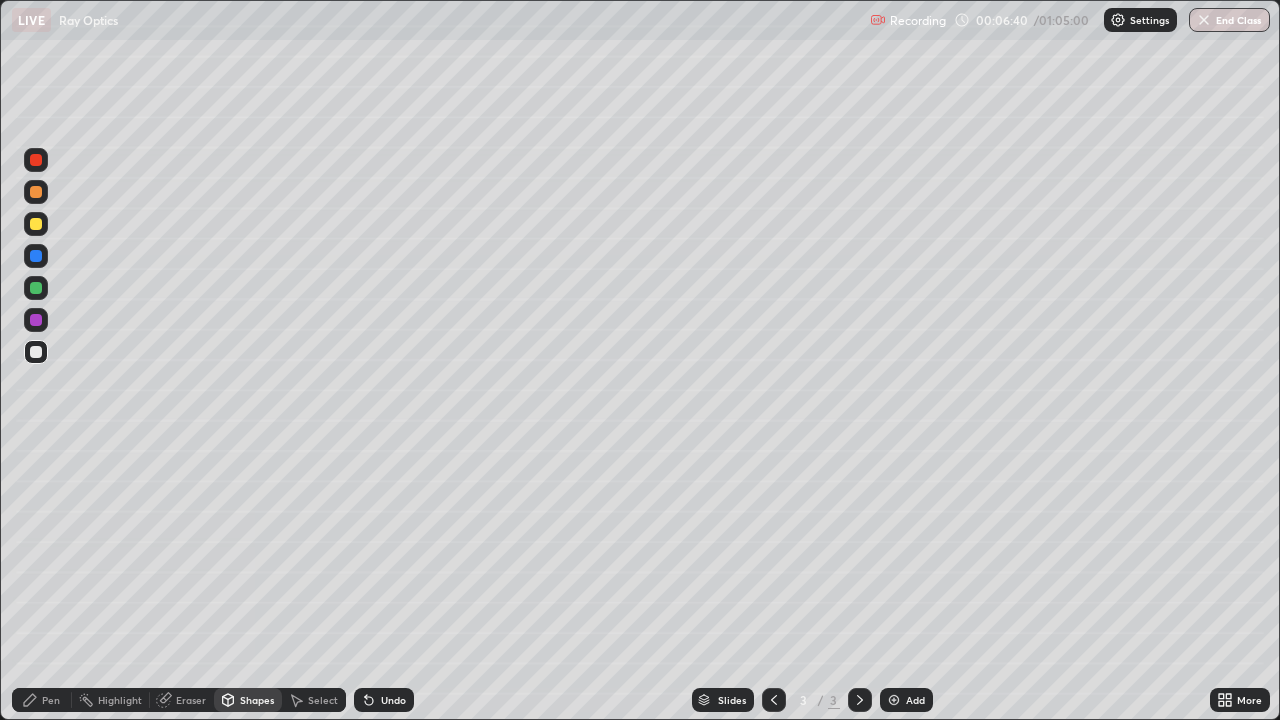 click on "Shapes" at bounding box center (257, 700) 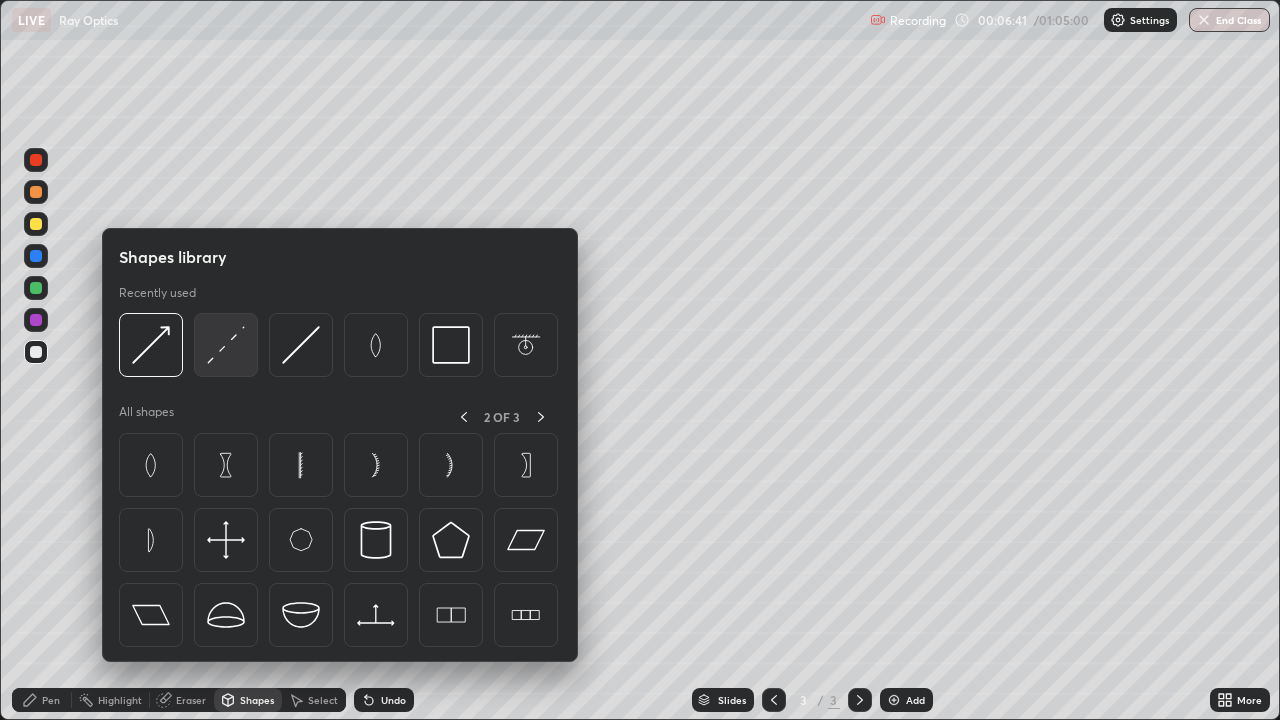 click at bounding box center (226, 345) 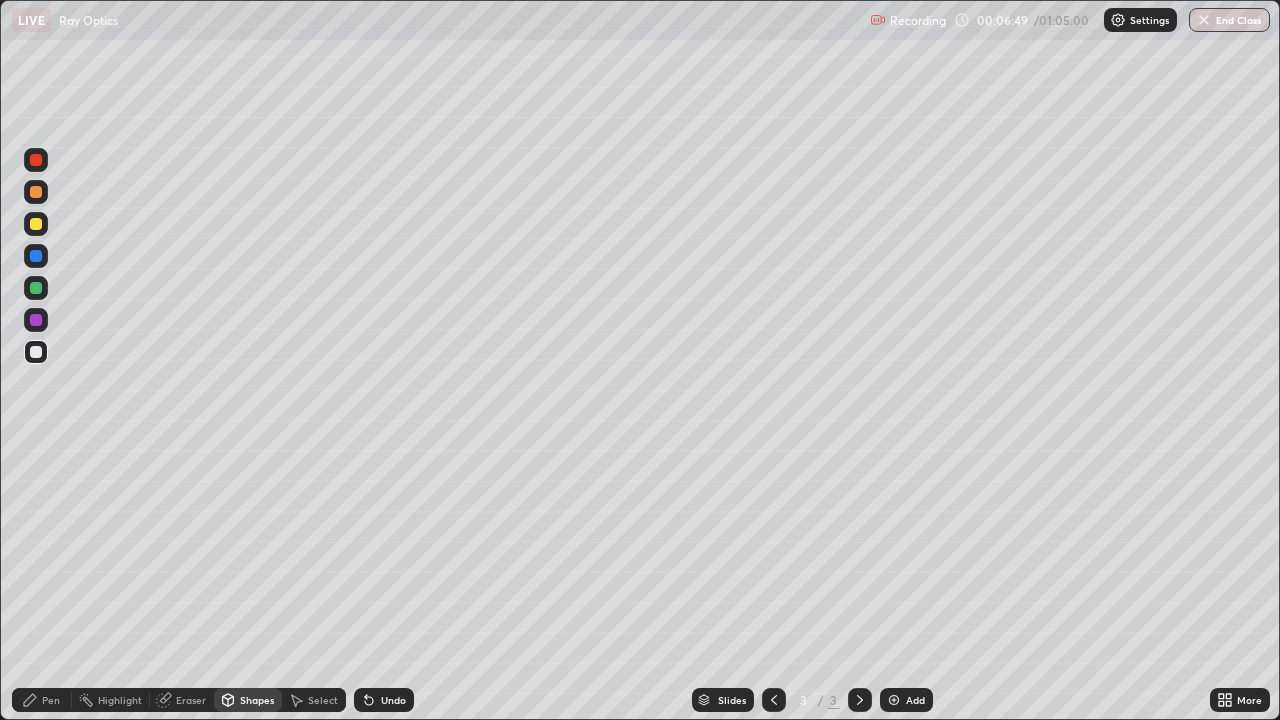 click on "Shapes" at bounding box center (257, 700) 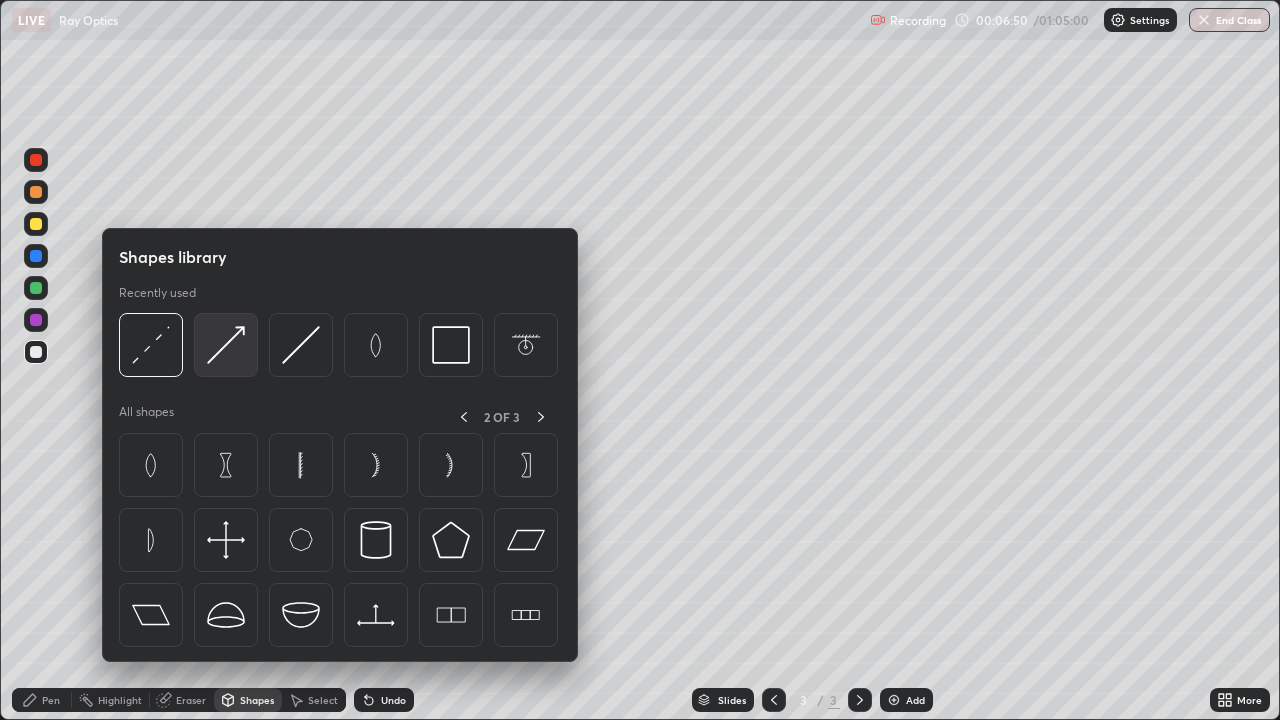 click at bounding box center [226, 345] 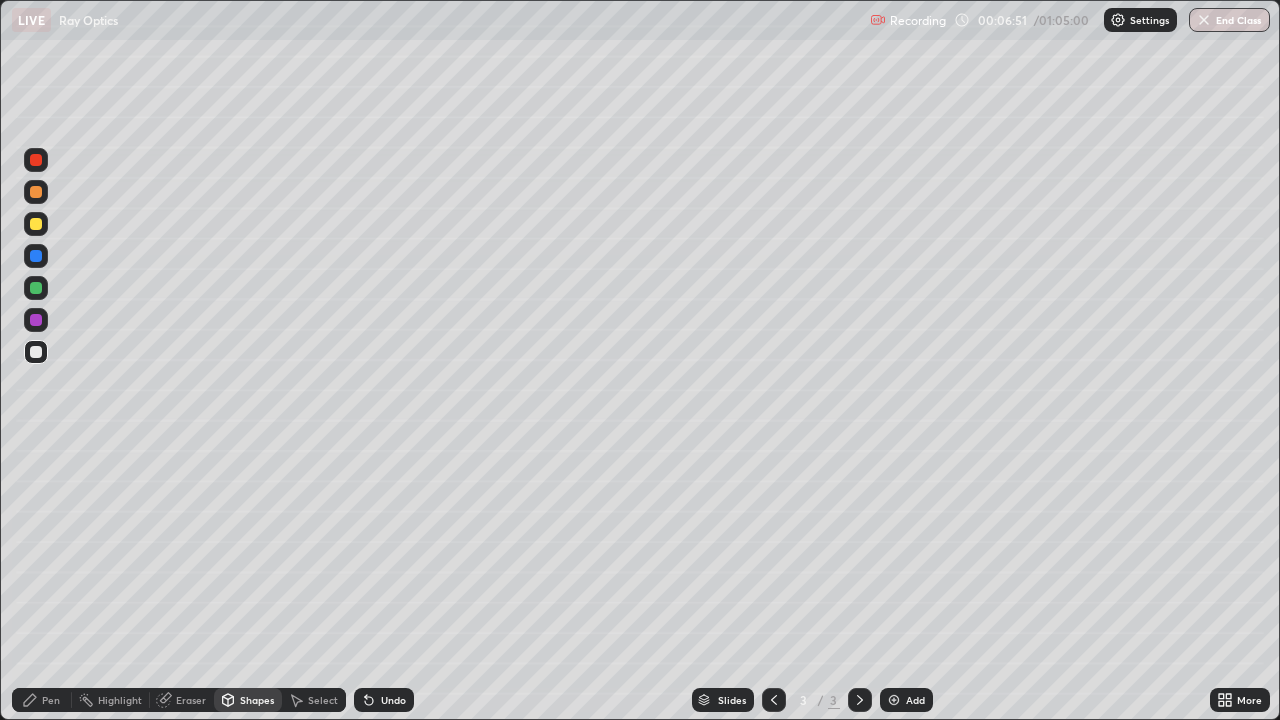 click at bounding box center (36, 288) 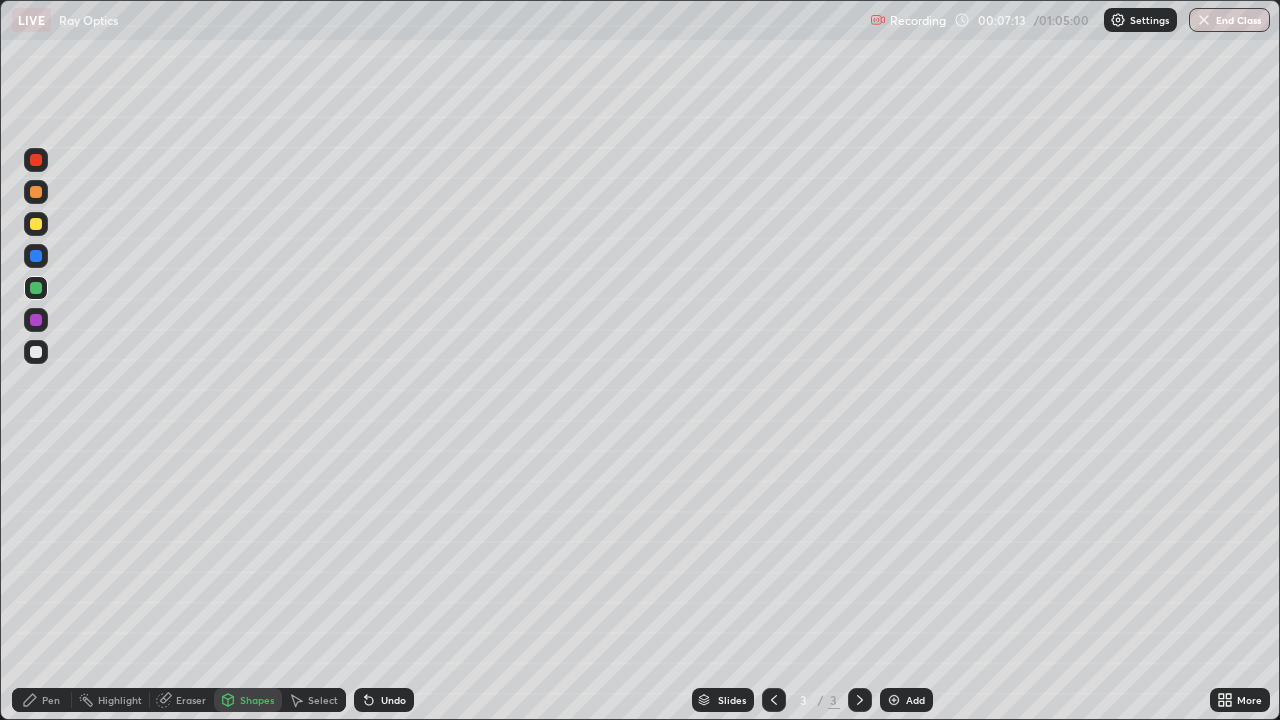 click on "Shapes" at bounding box center (257, 700) 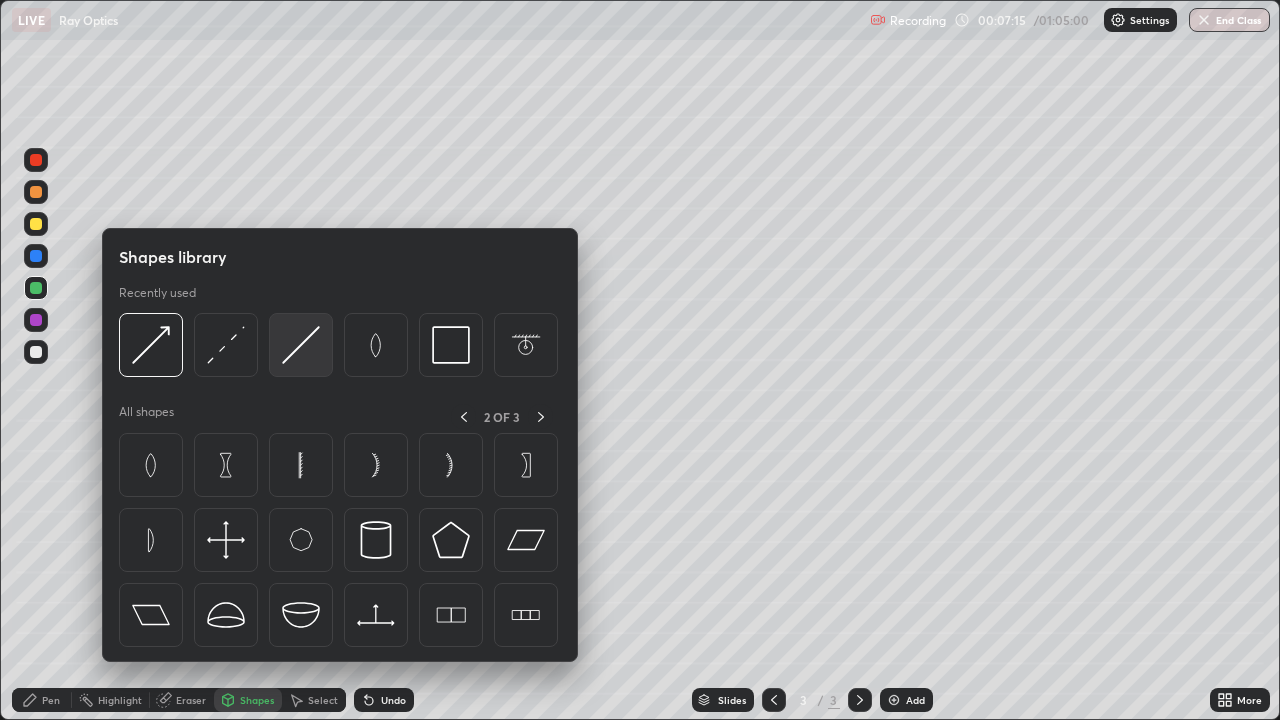 click at bounding box center (301, 345) 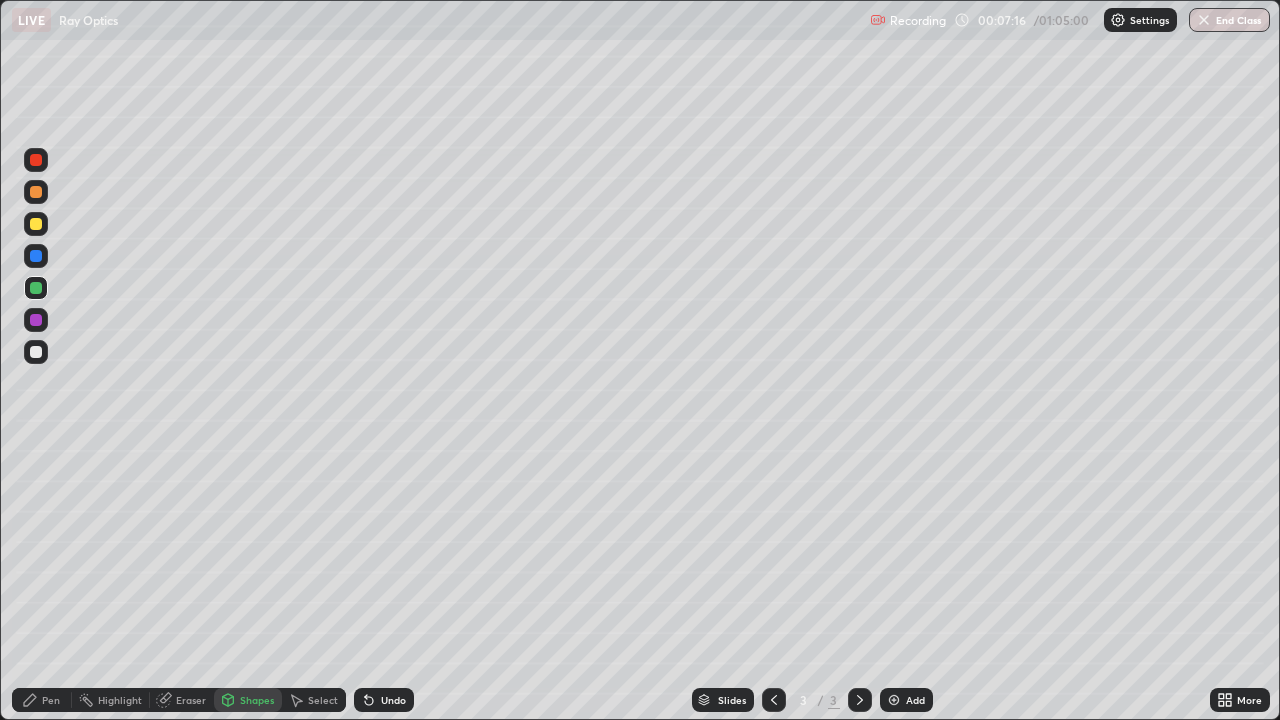 click at bounding box center [36, 224] 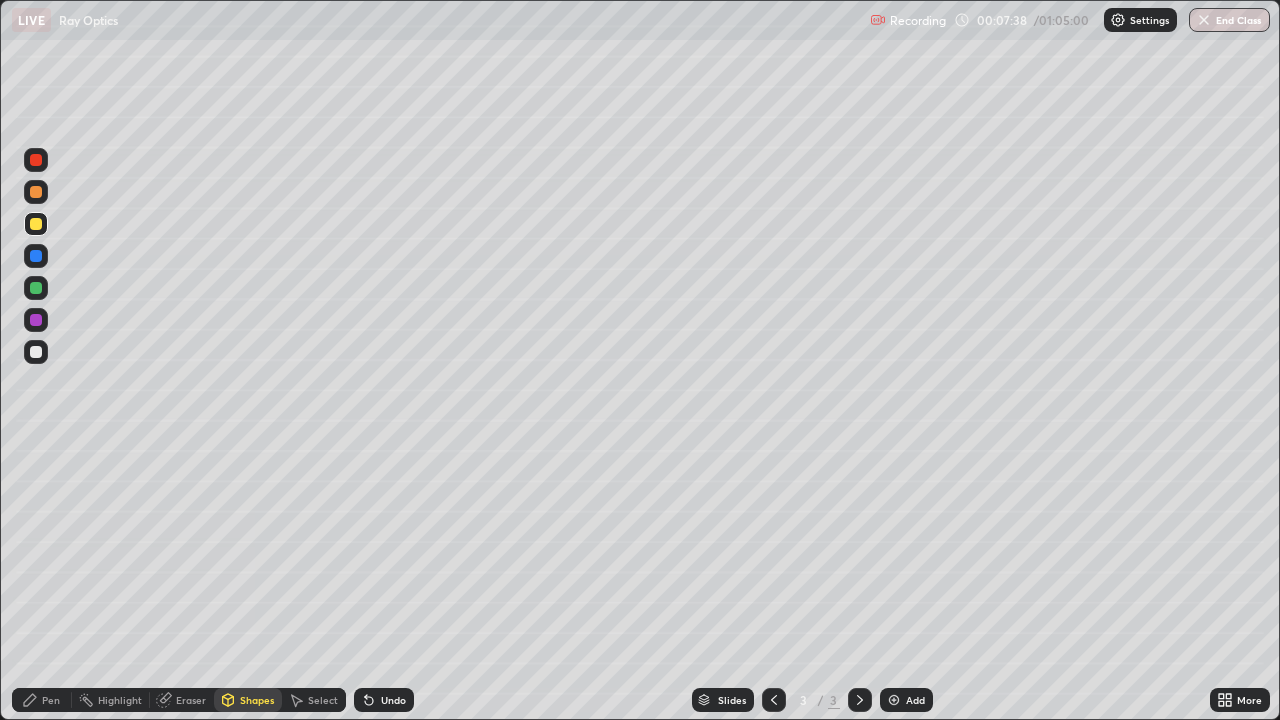 click on "Add" at bounding box center [915, 700] 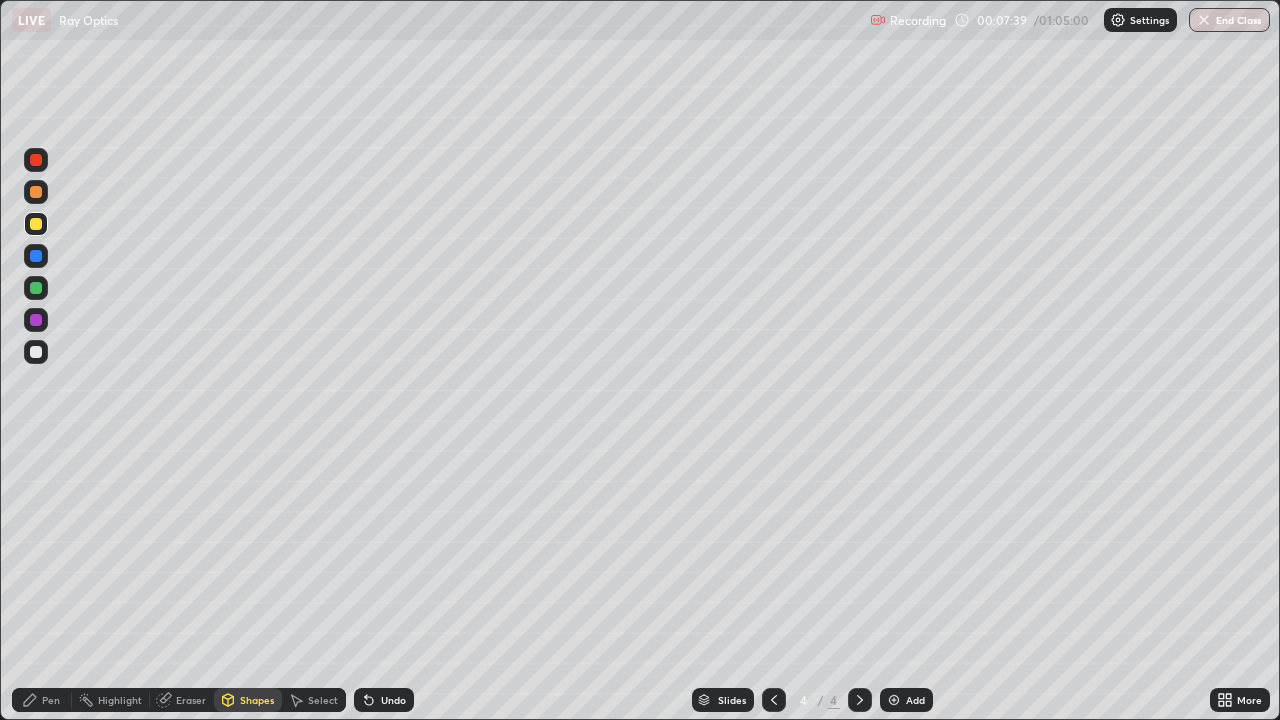 click on "Add" at bounding box center [915, 700] 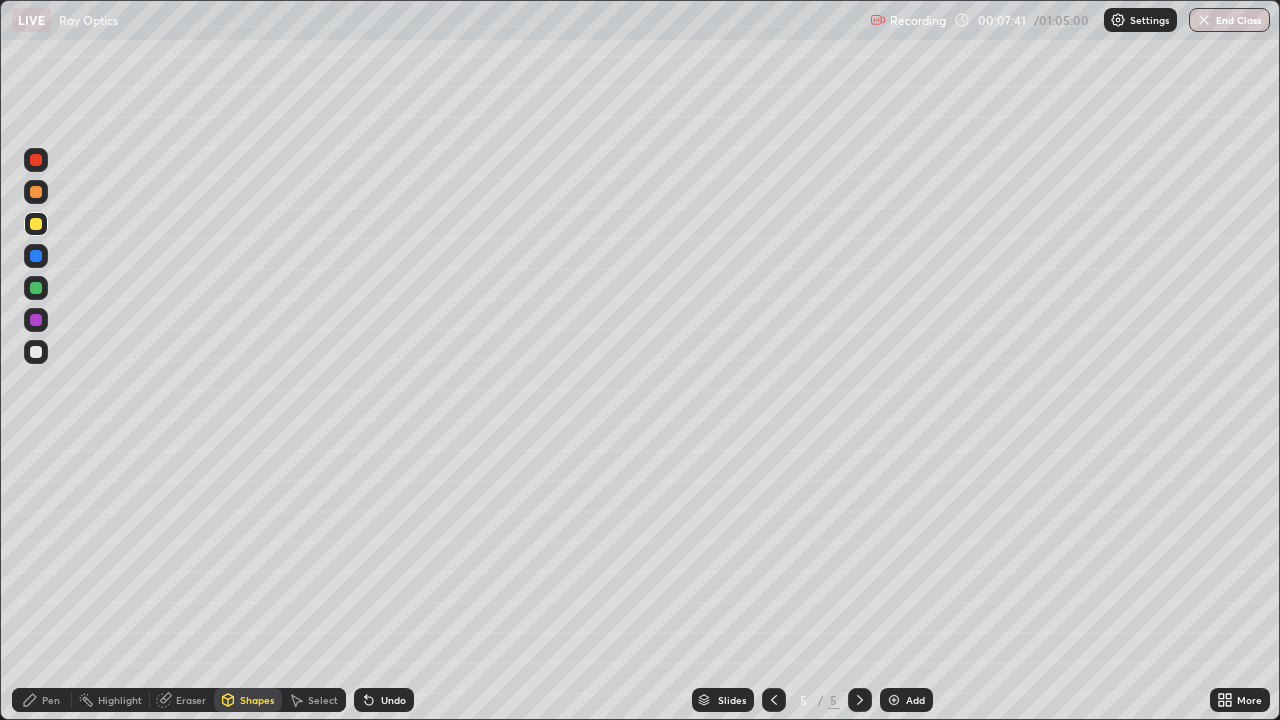 click 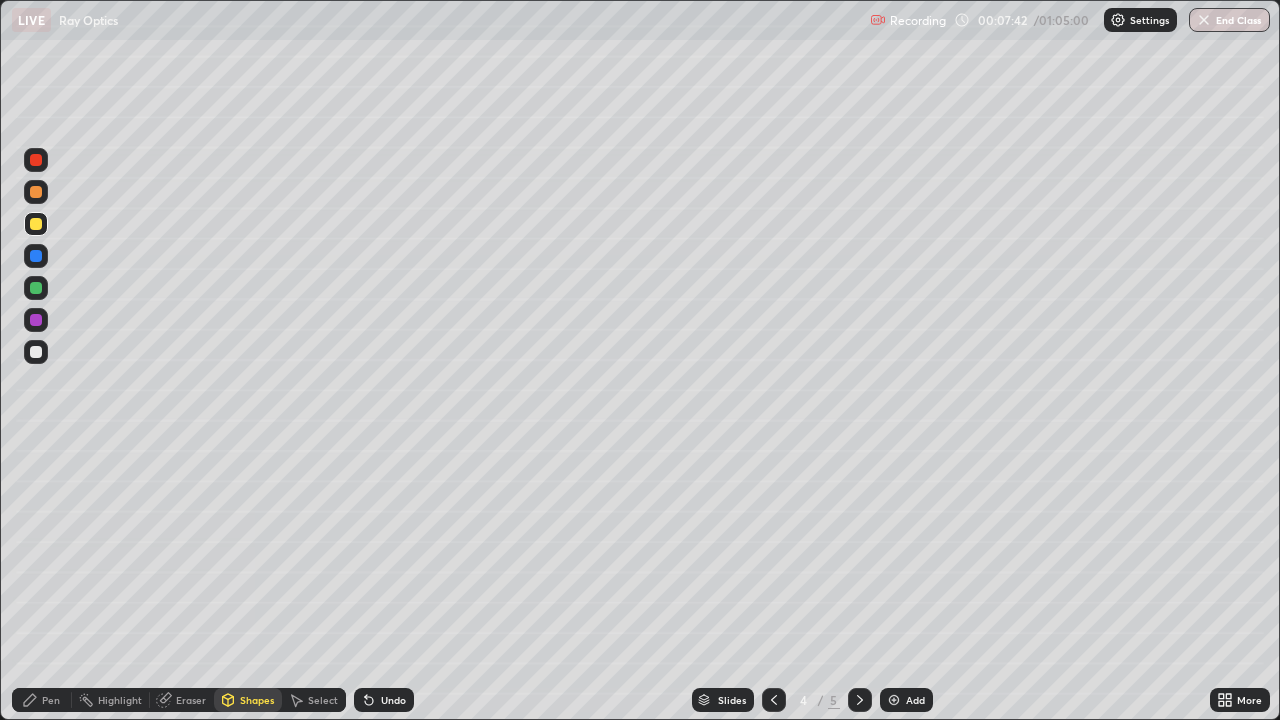 click 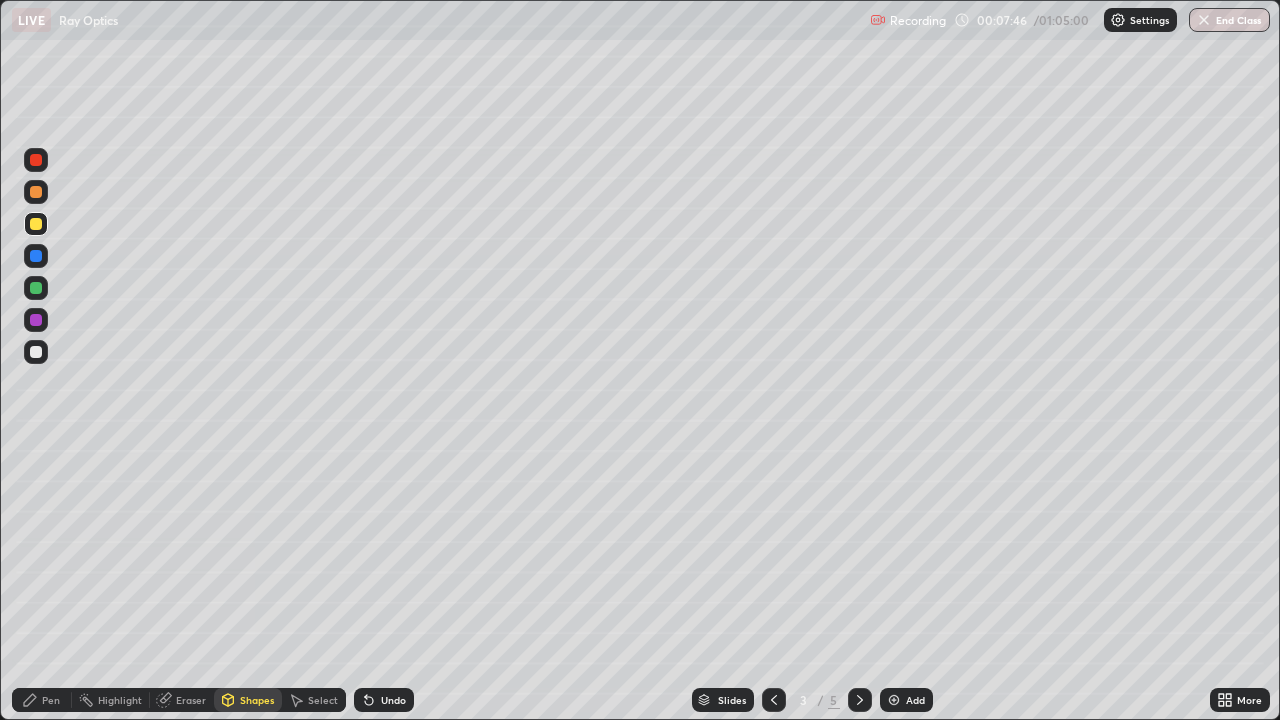 click on "Undo" at bounding box center [393, 700] 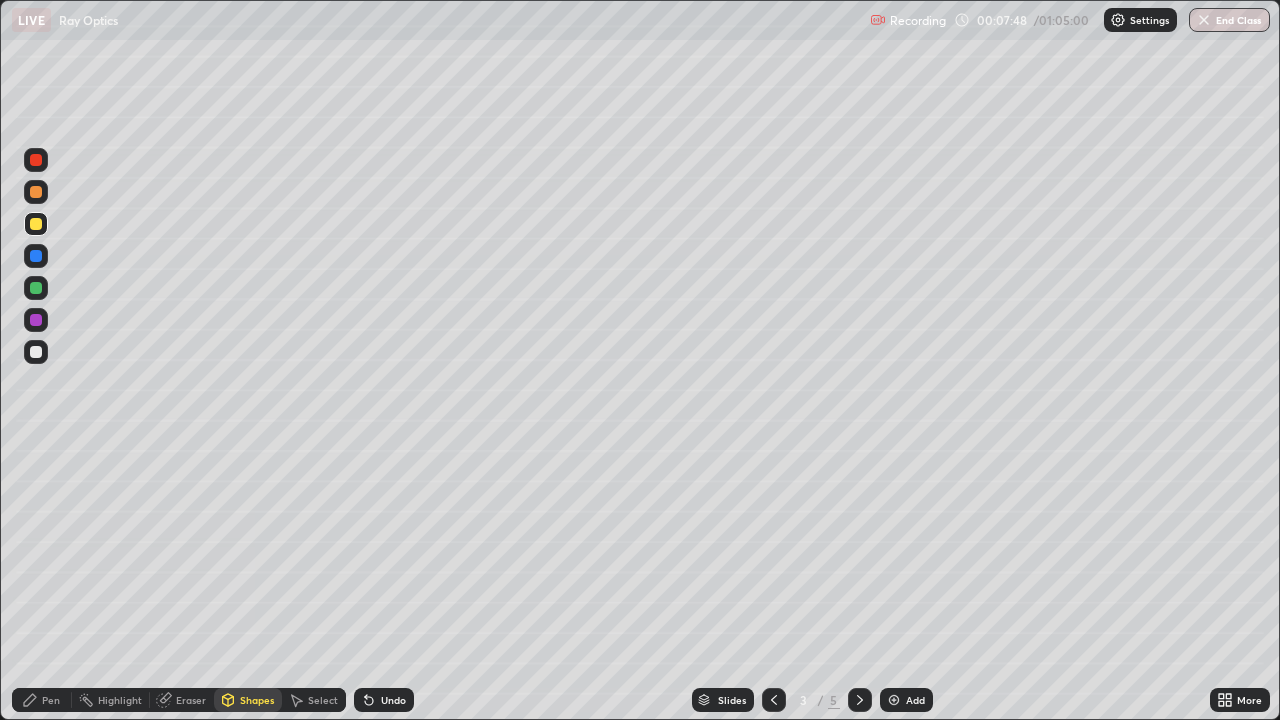 click on "Undo" at bounding box center (393, 700) 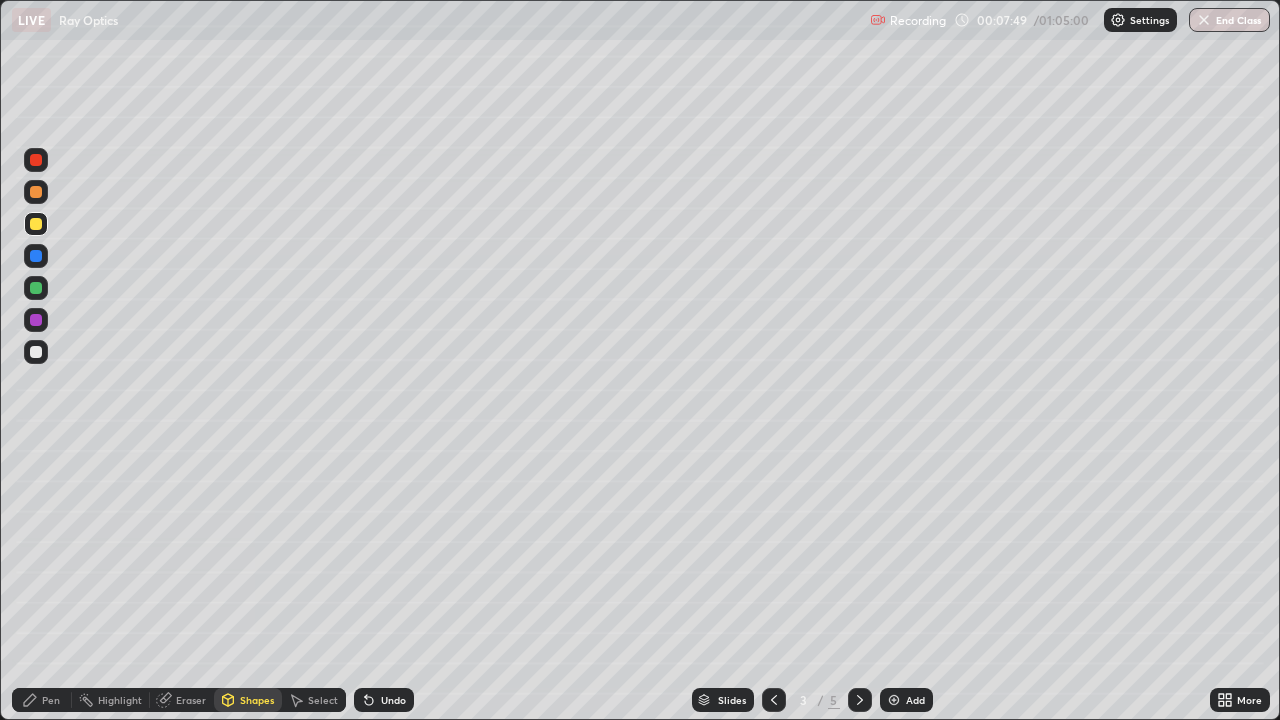 click on "Undo" at bounding box center (393, 700) 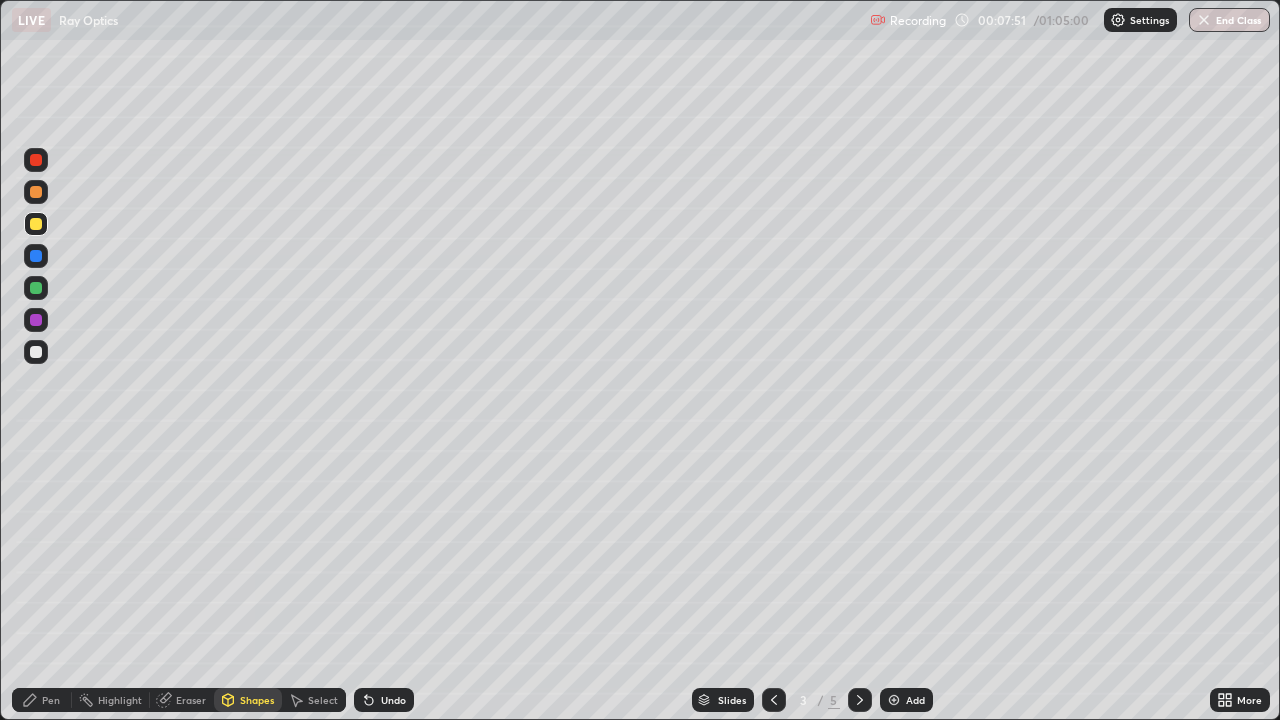 click on "Undo" at bounding box center [393, 700] 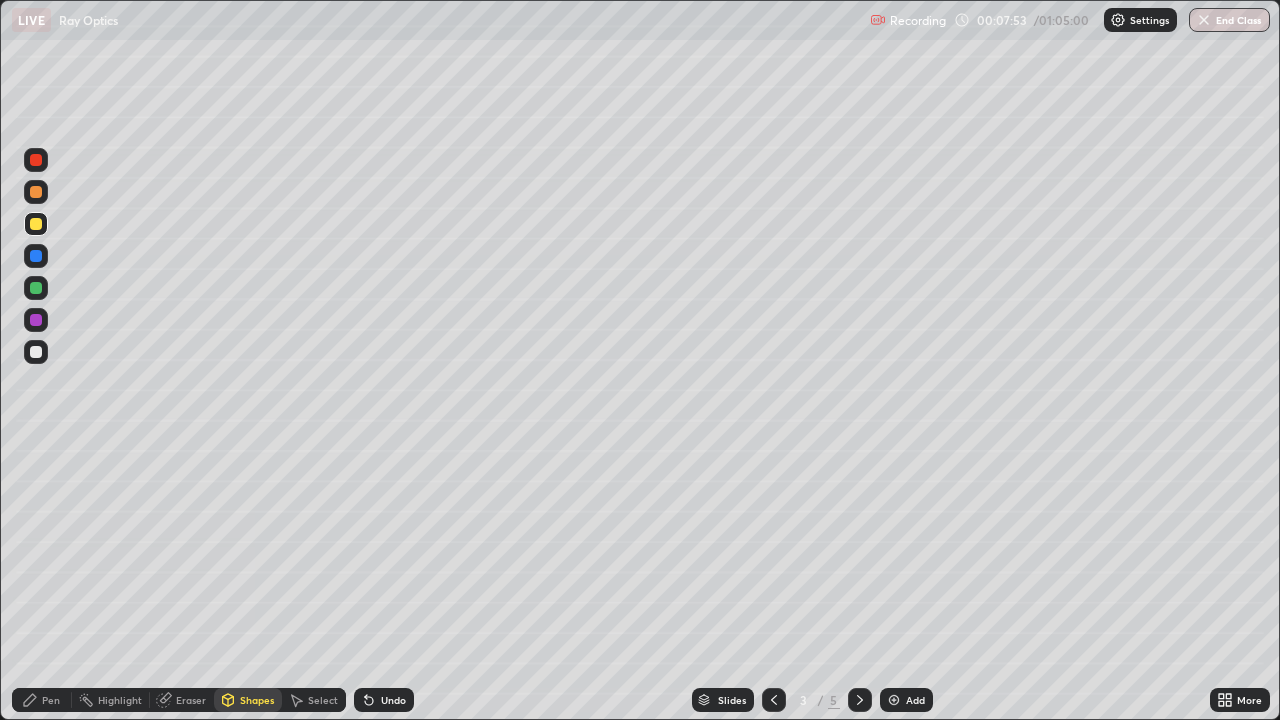 click on "Undo" at bounding box center (393, 700) 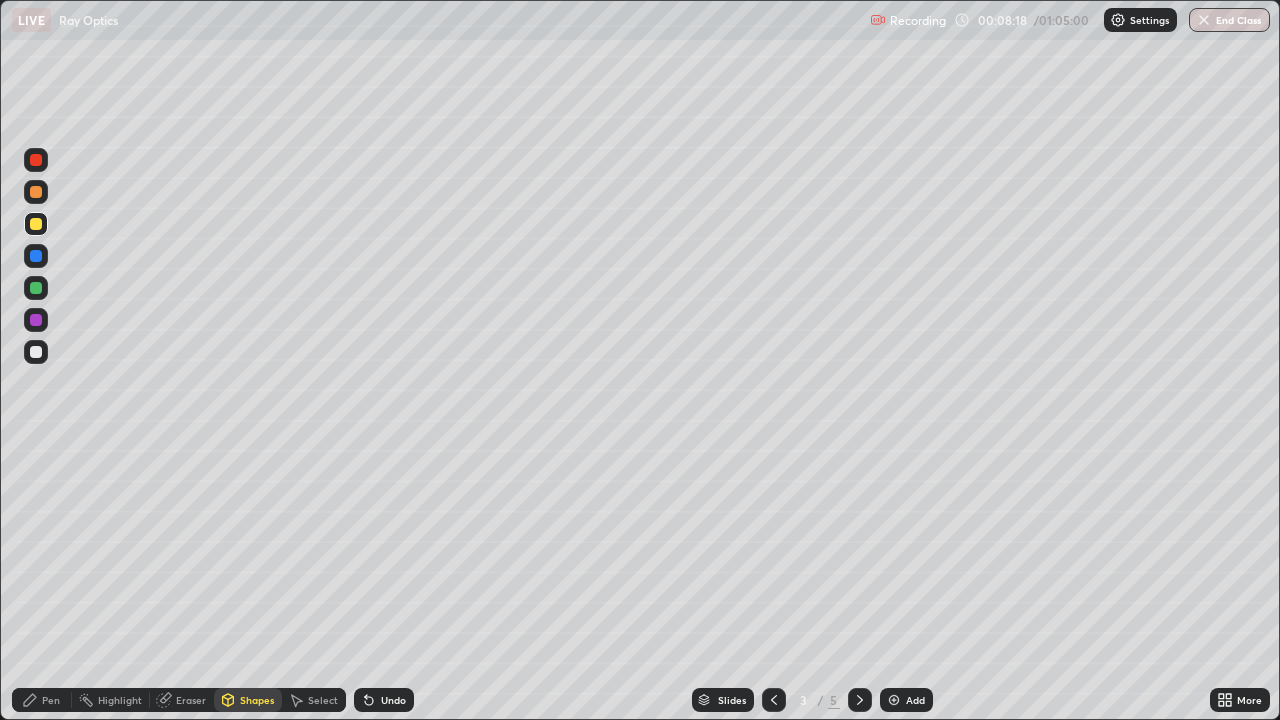 click on "Shapes" at bounding box center (257, 700) 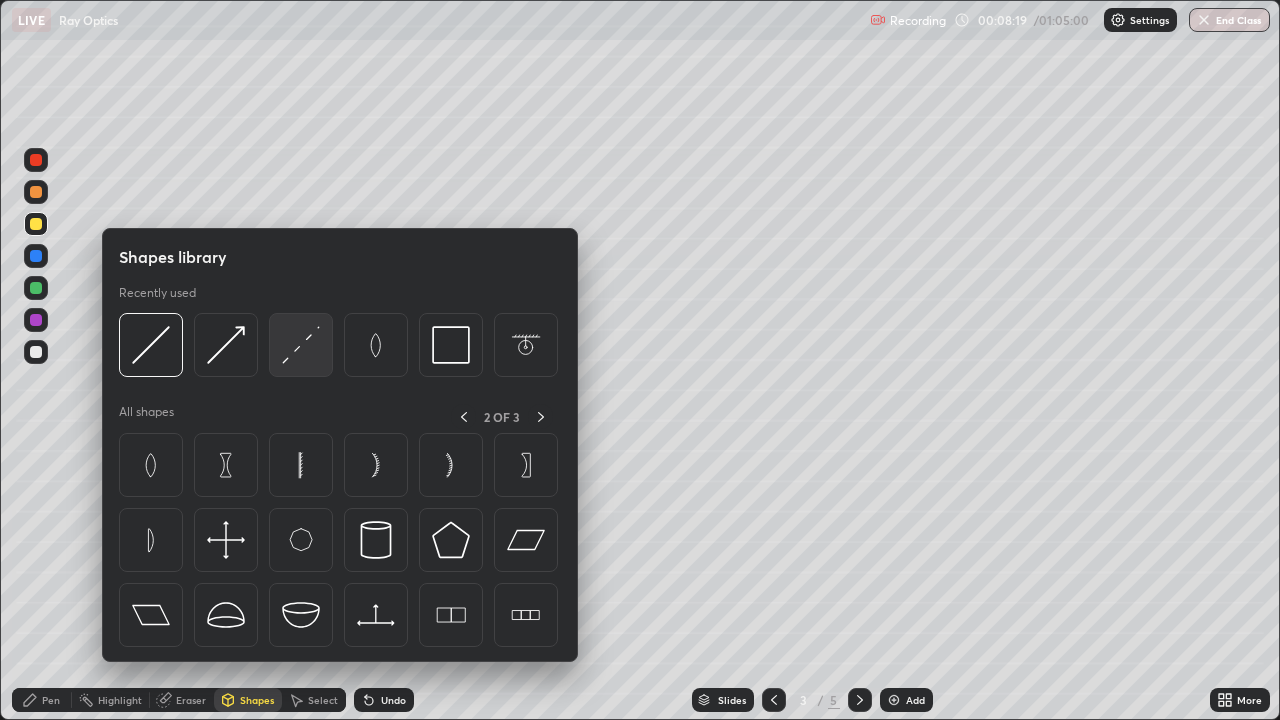 click at bounding box center (301, 345) 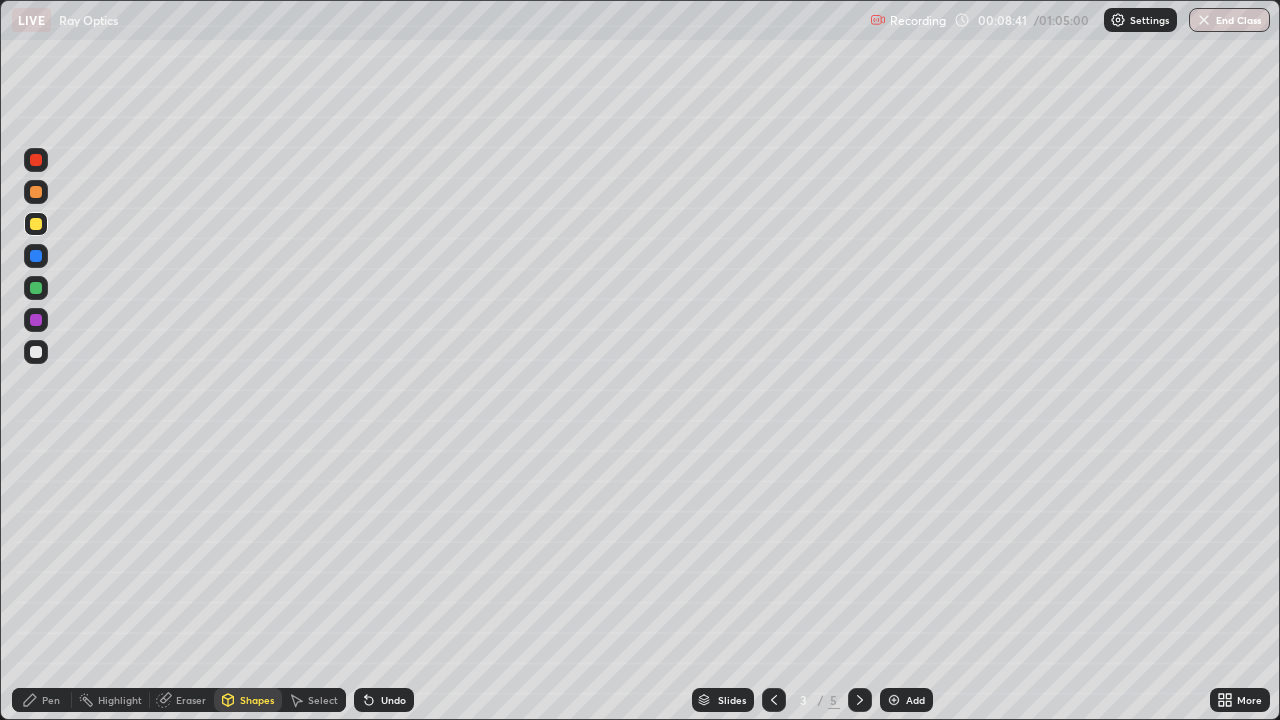 click on "Shapes" at bounding box center (257, 700) 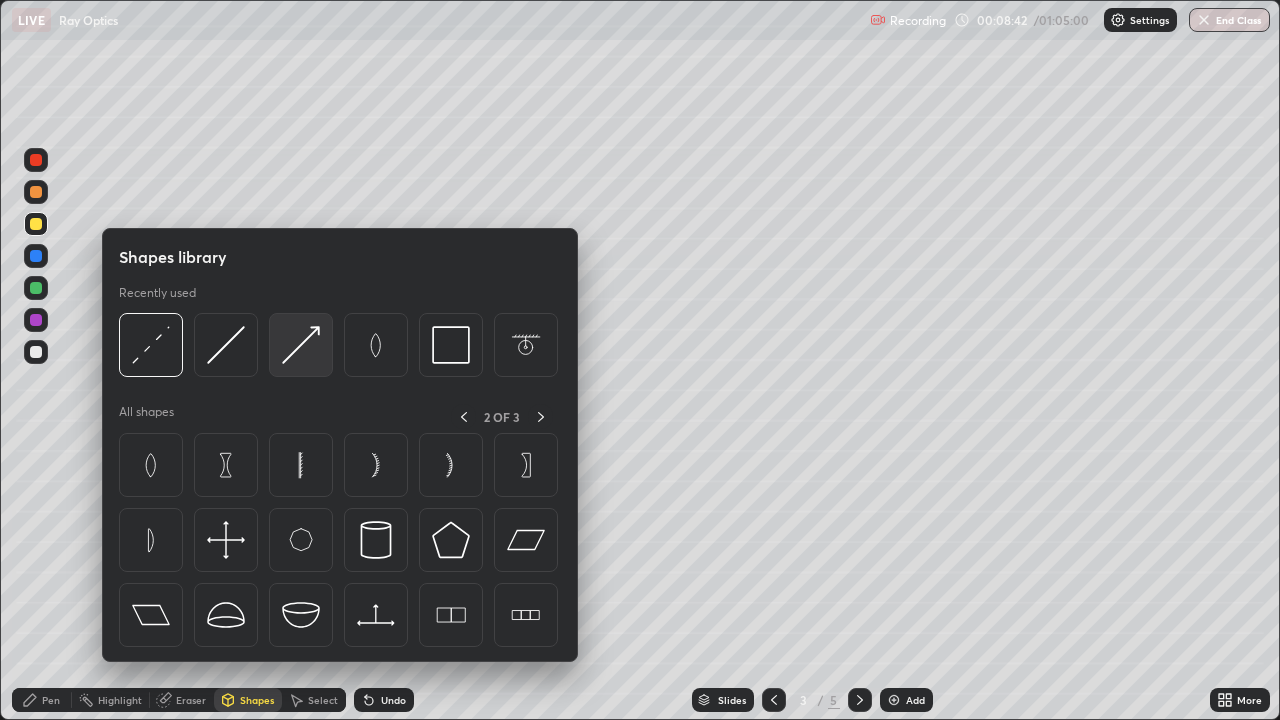 click at bounding box center (301, 345) 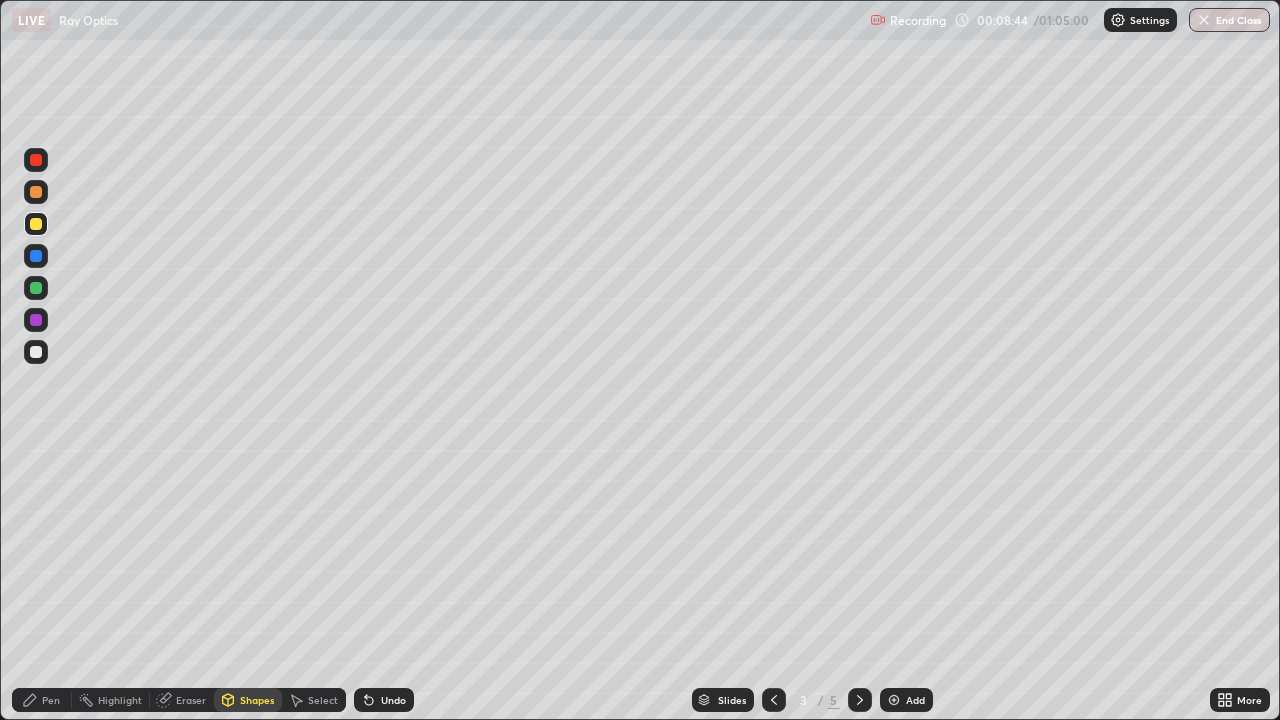 click at bounding box center (36, 256) 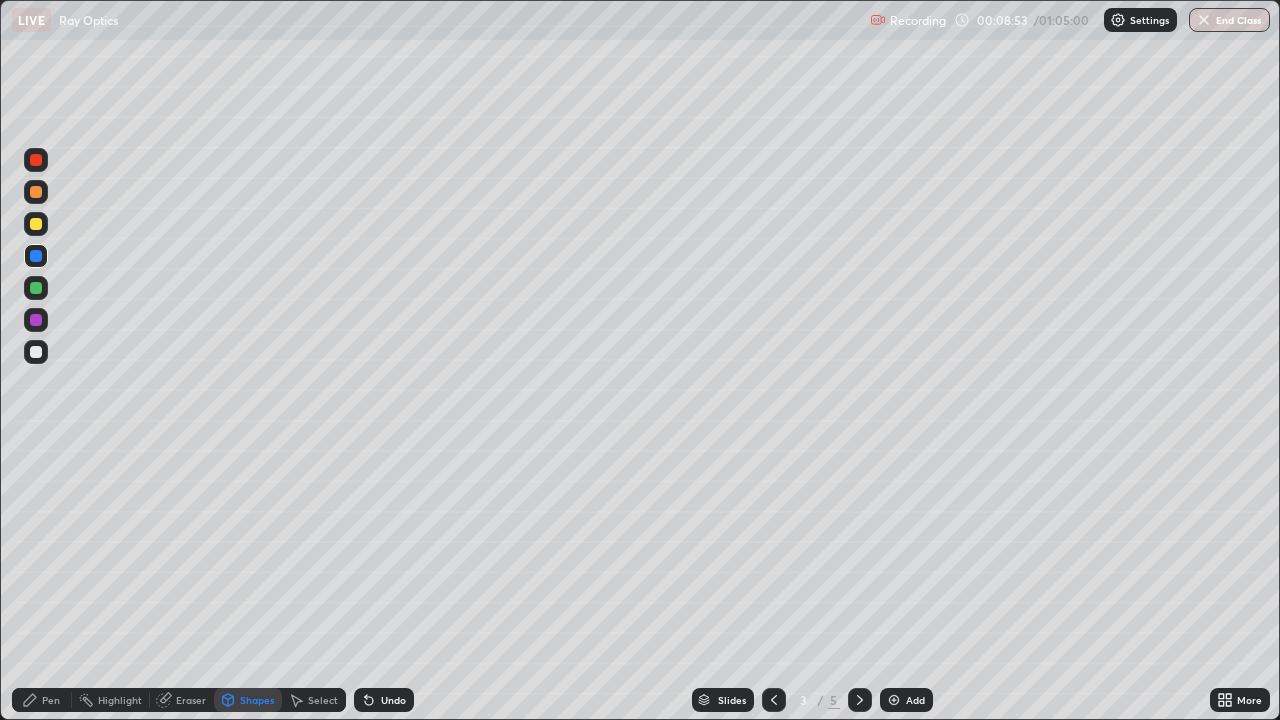 click on "Shapes" at bounding box center (257, 700) 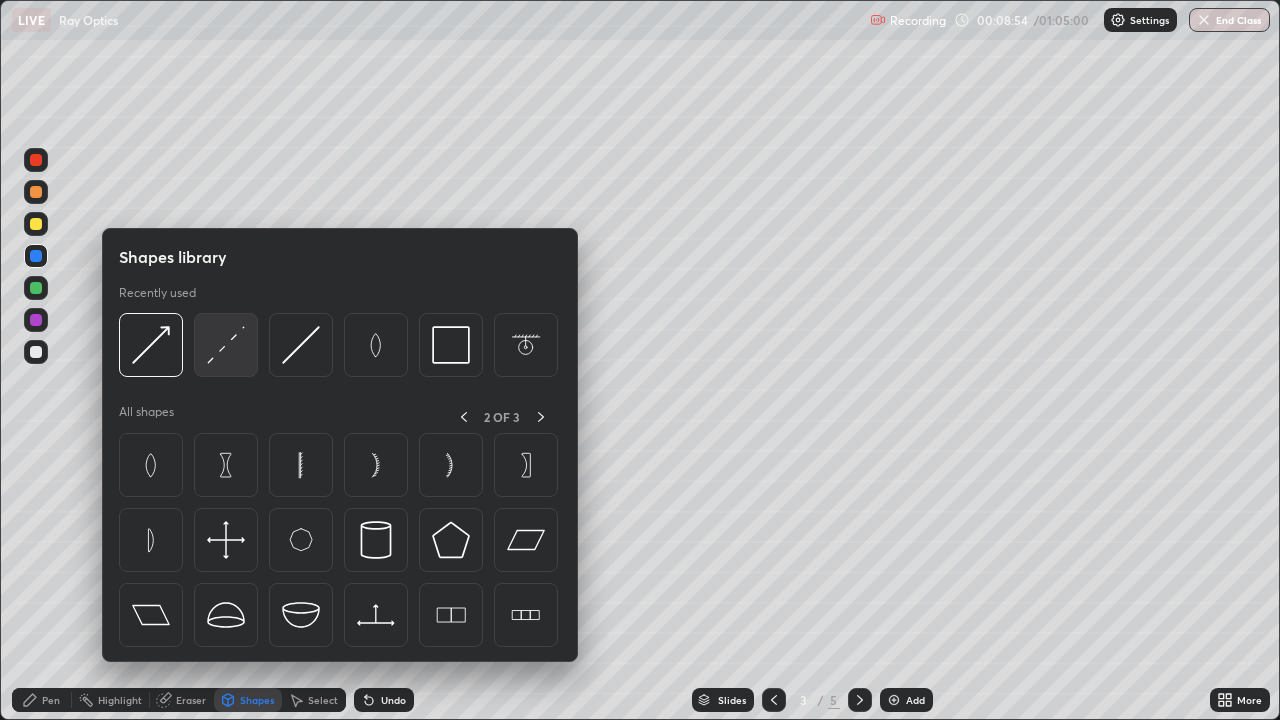 click at bounding box center [226, 345] 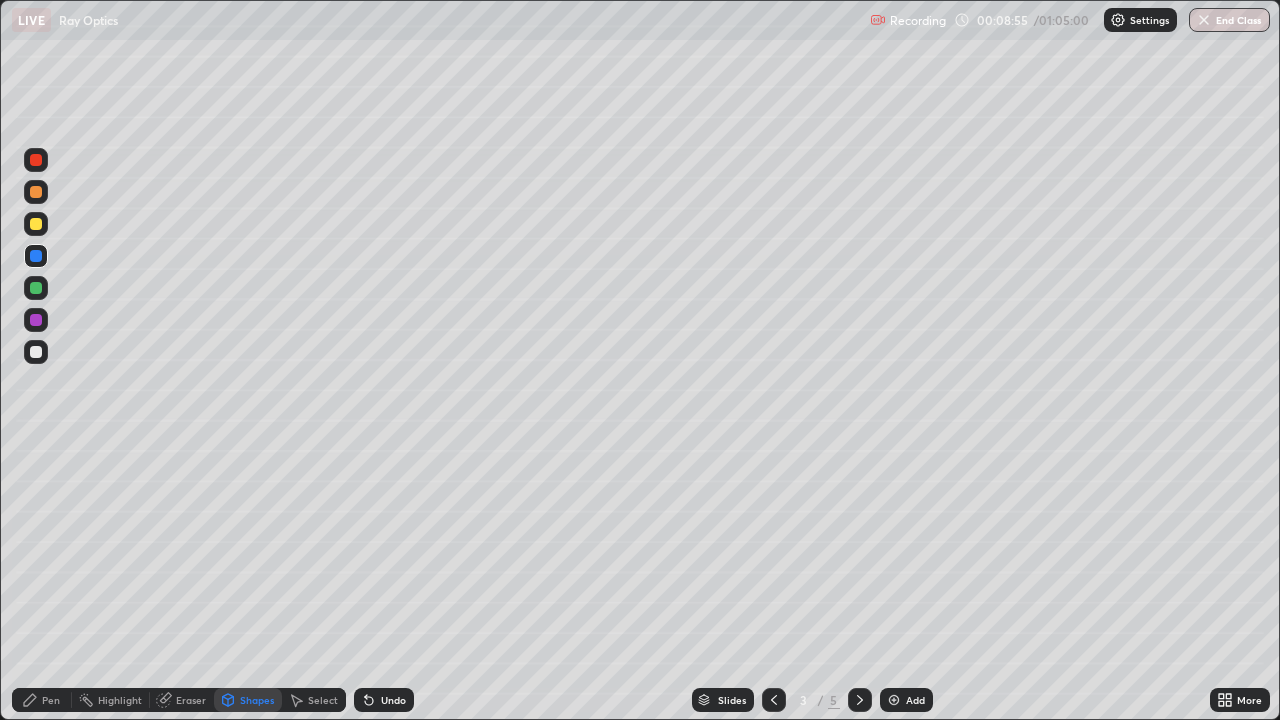 click at bounding box center [36, 320] 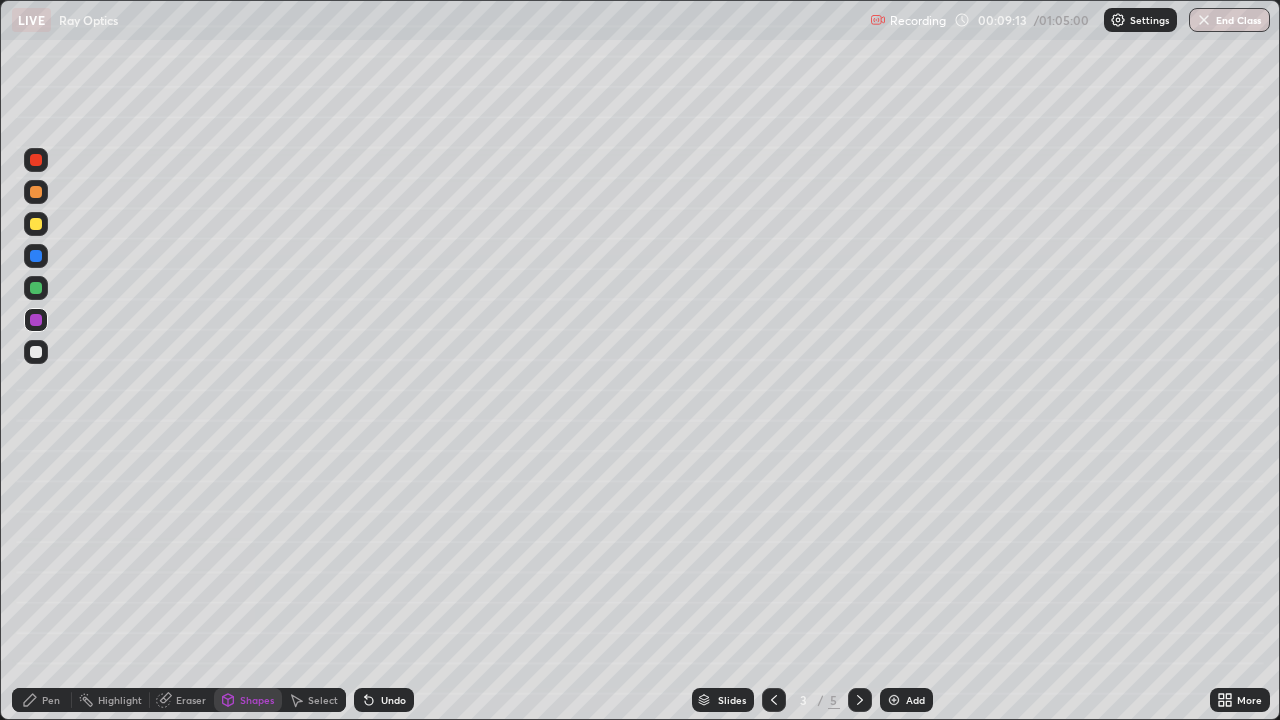 click on "Pen" at bounding box center (51, 700) 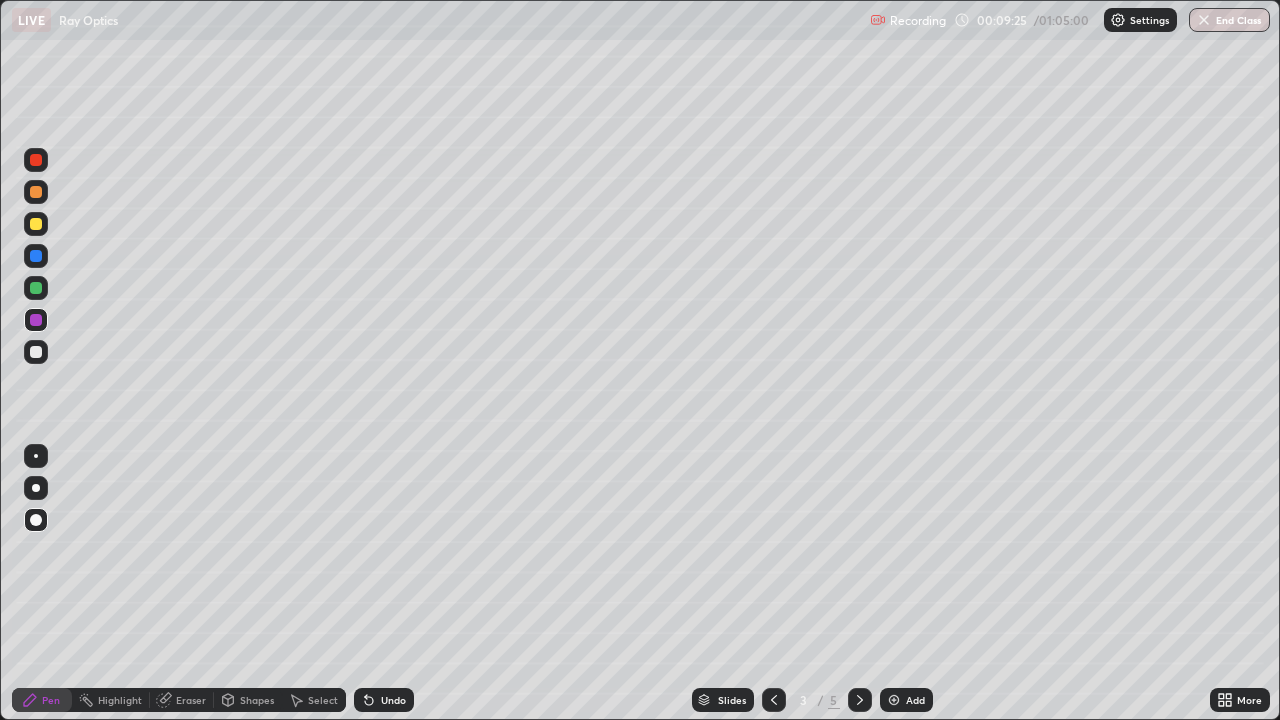 click on "Shapes" at bounding box center (257, 700) 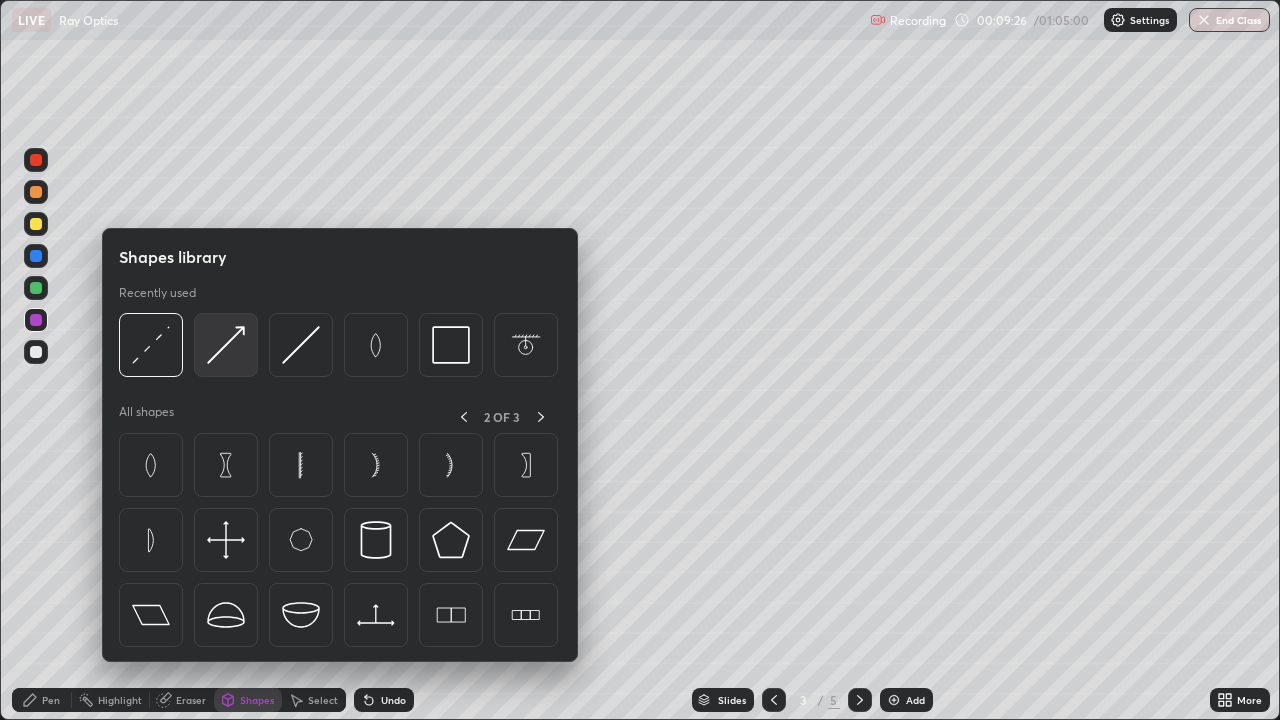 click at bounding box center [226, 345] 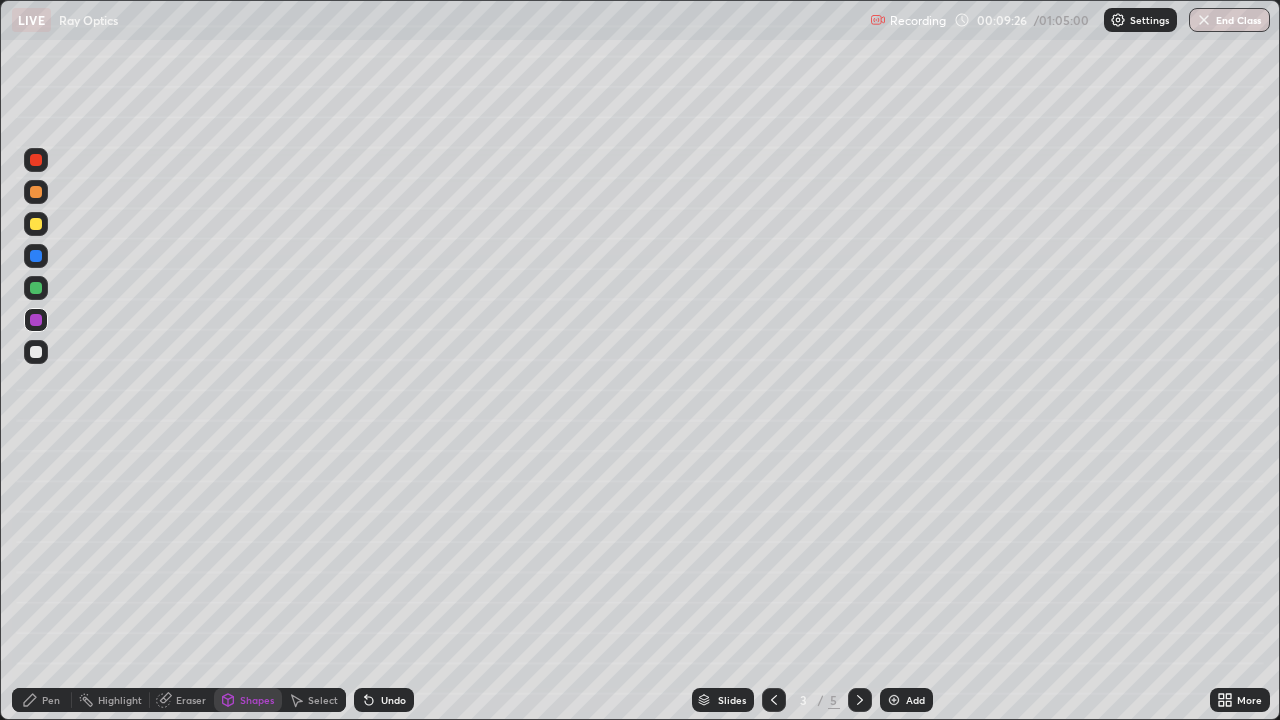 click at bounding box center [36, 224] 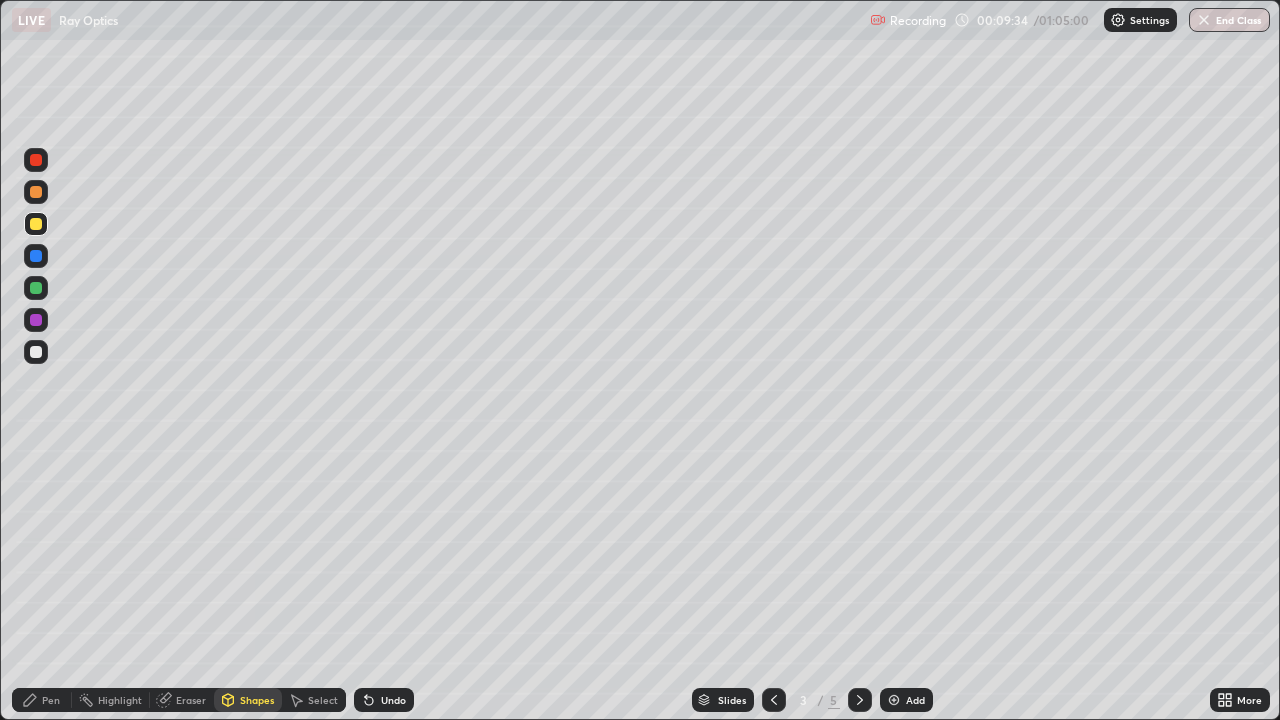 click on "Undo" at bounding box center (393, 700) 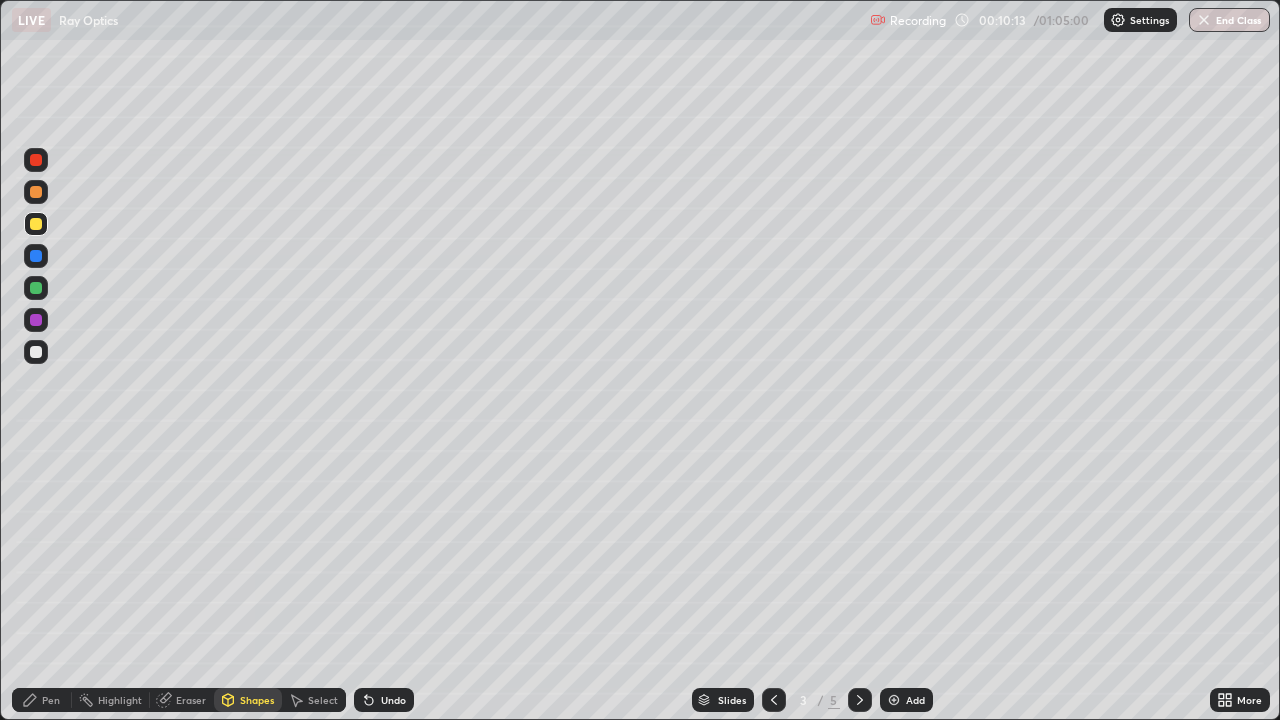 click on "Pen" at bounding box center [51, 700] 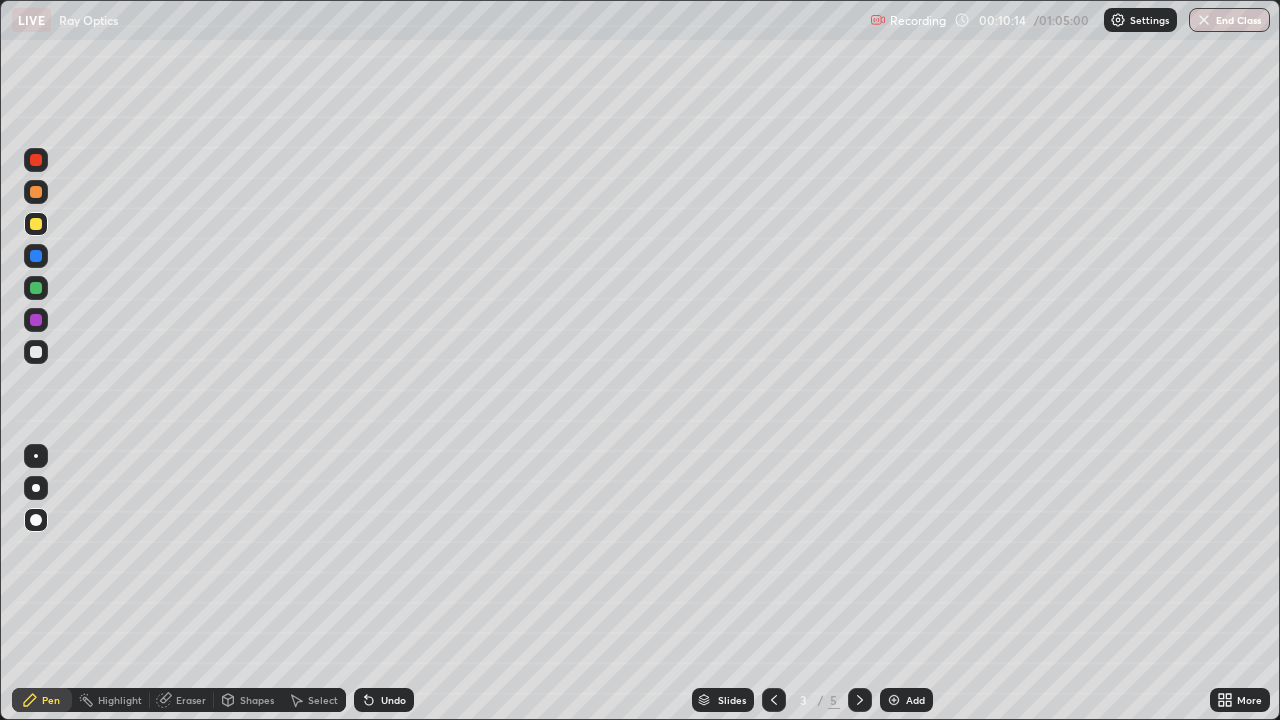 click at bounding box center (36, 352) 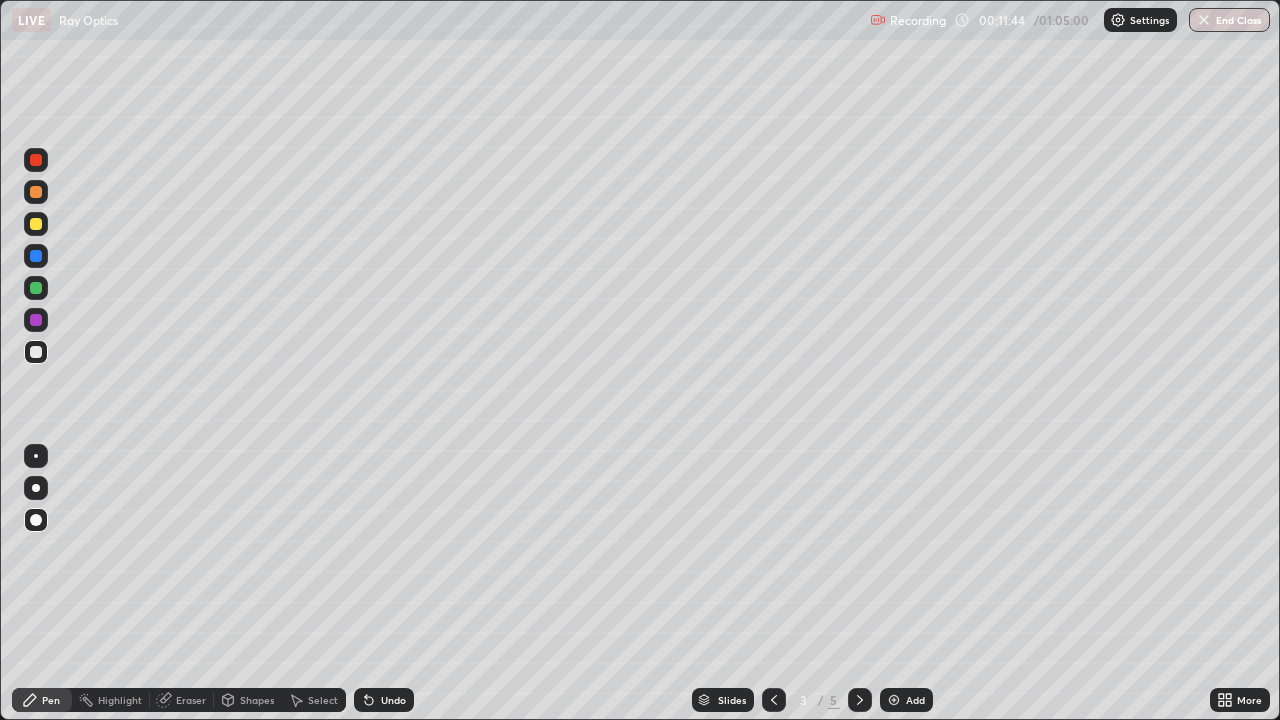 click on "Shapes" at bounding box center [257, 700] 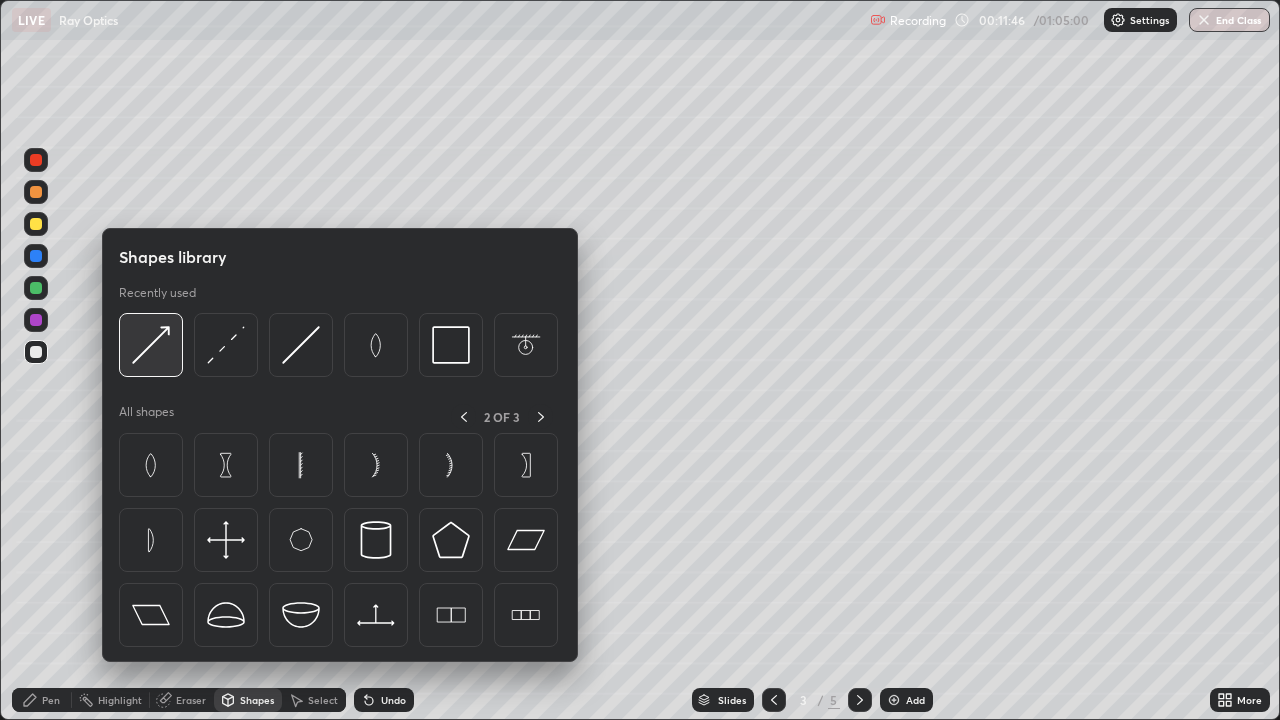 click at bounding box center [151, 345] 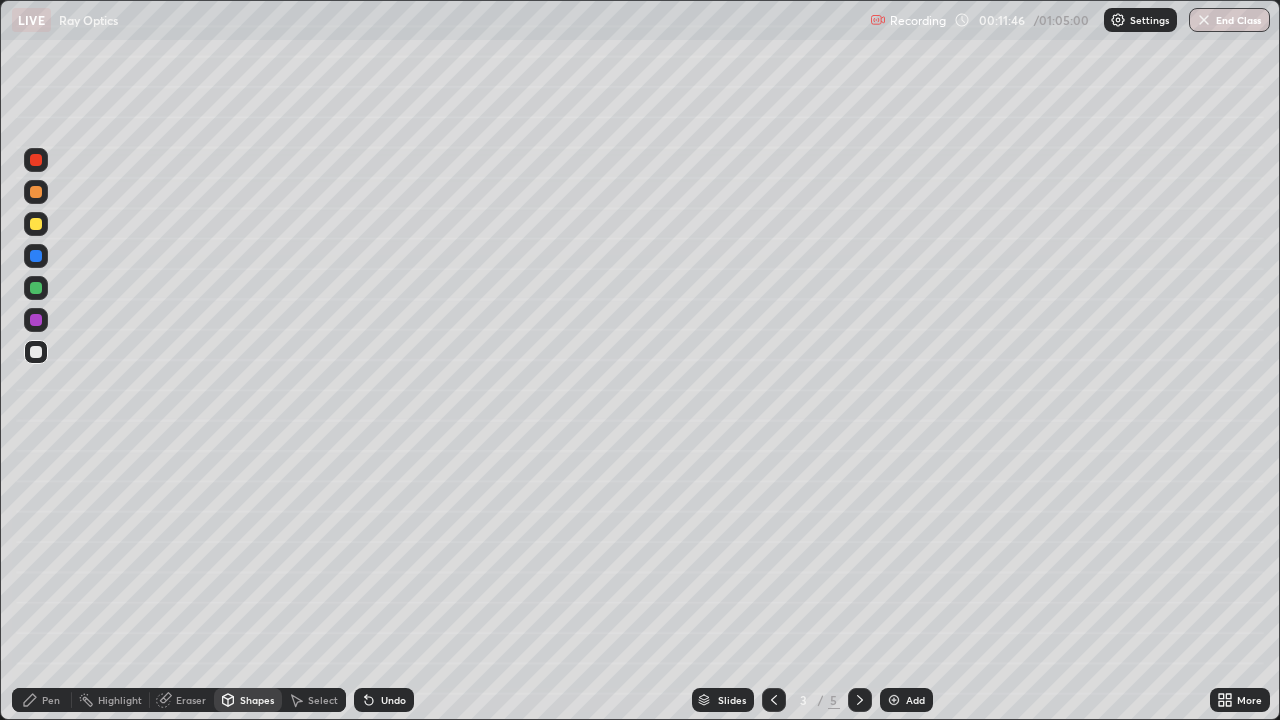click at bounding box center [36, 288] 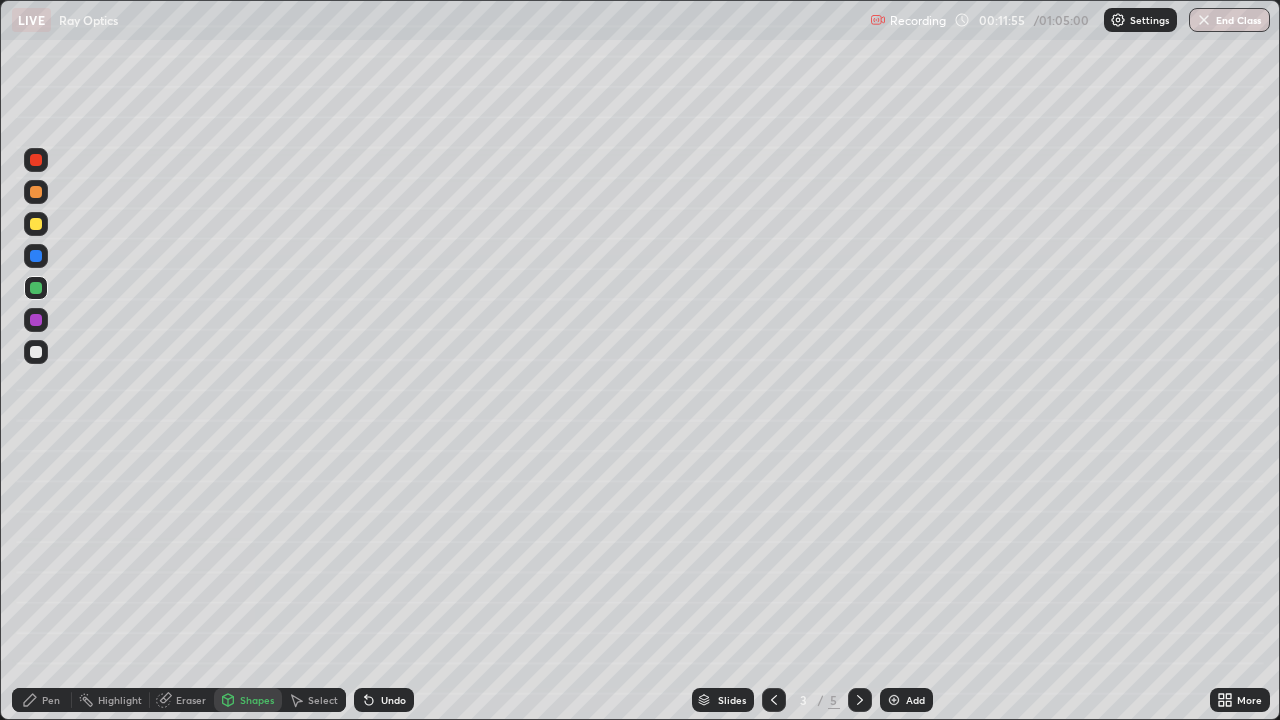 click at bounding box center [36, 256] 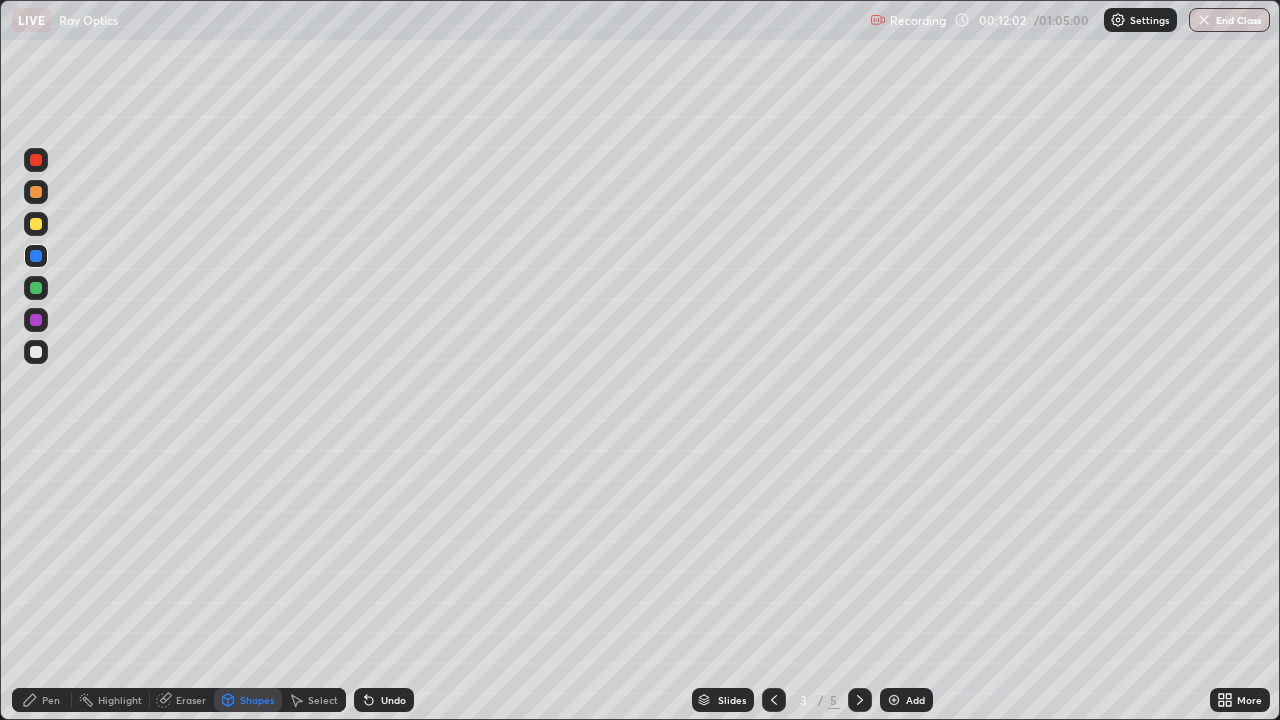 click on "Pen" at bounding box center [51, 700] 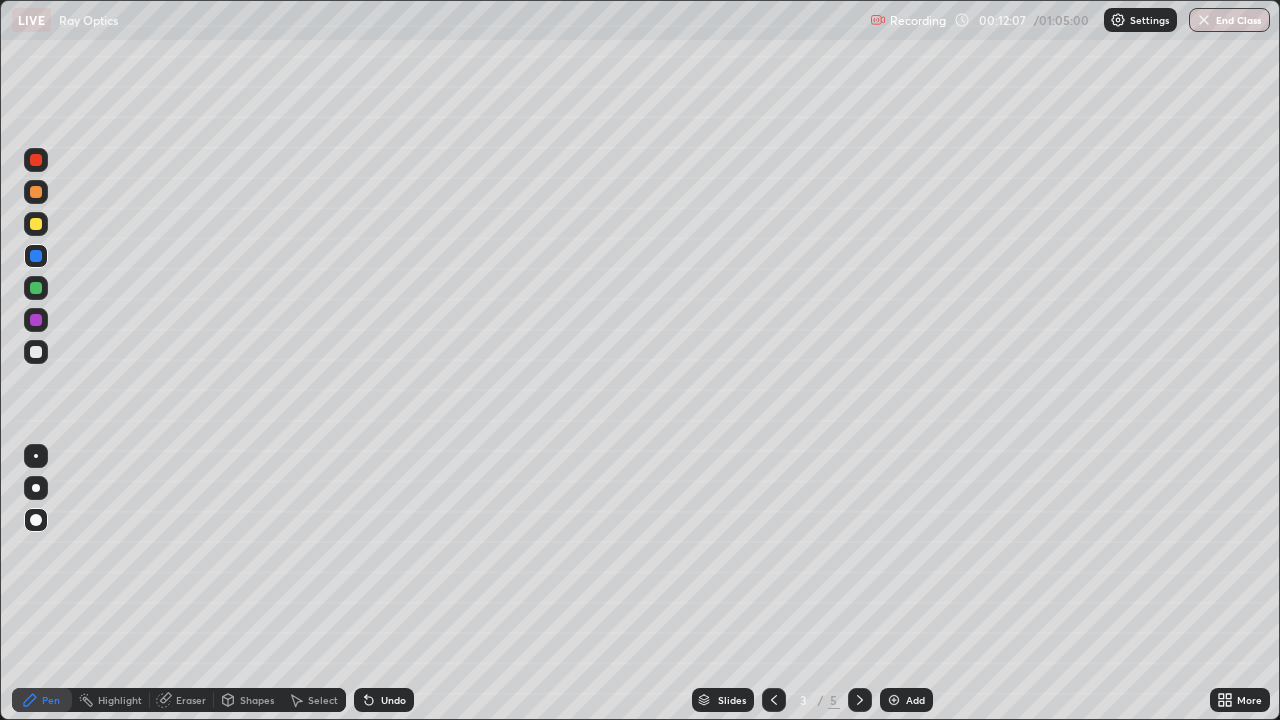 click at bounding box center (36, 288) 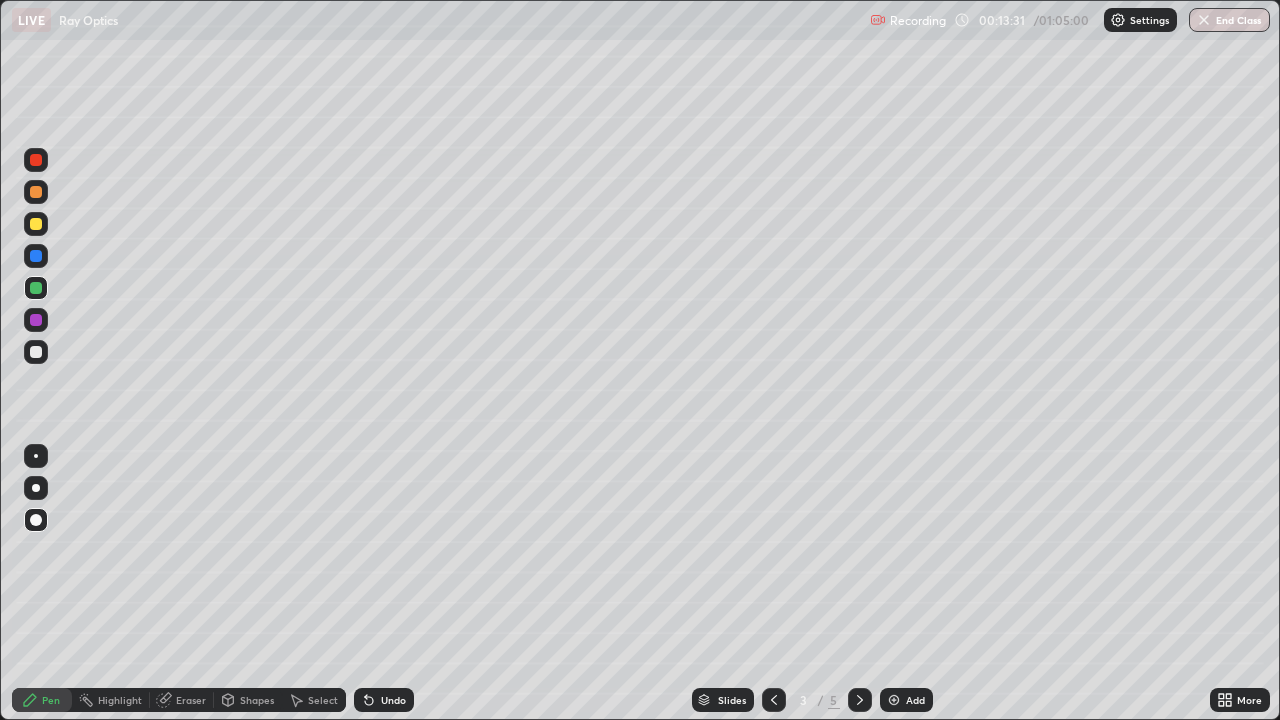 click at bounding box center (36, 352) 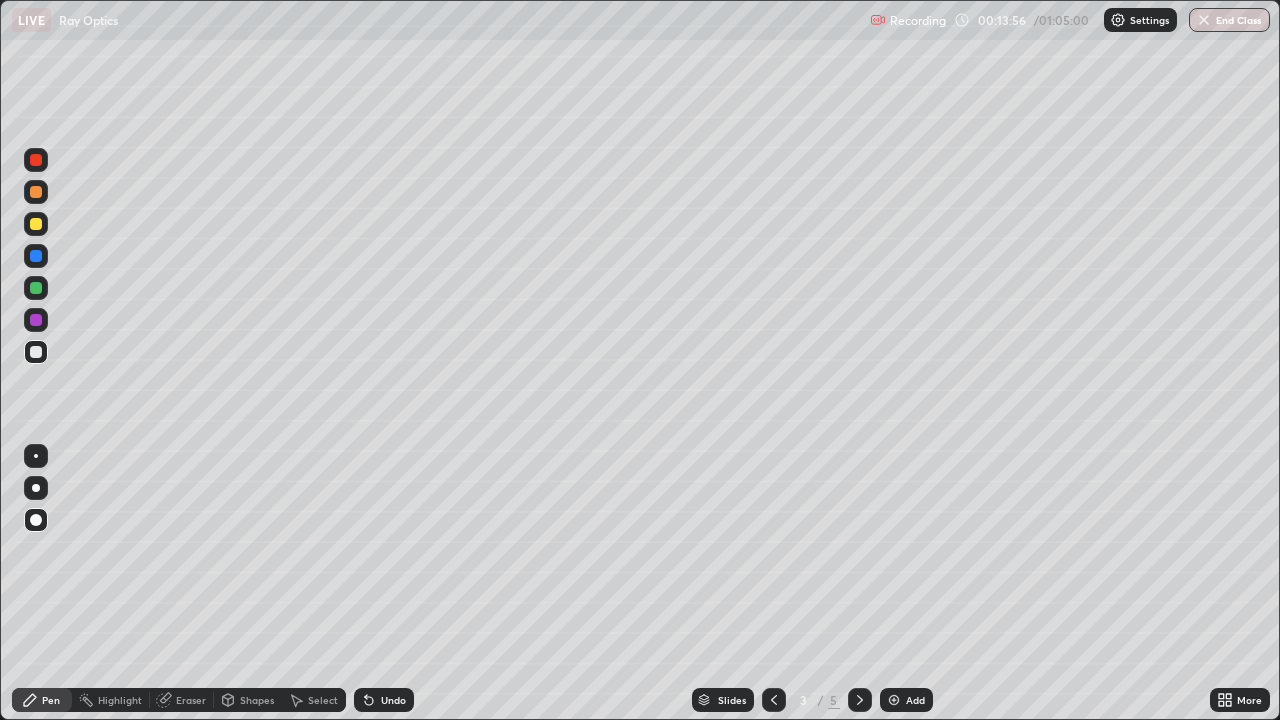 click on "Eraser" at bounding box center [191, 700] 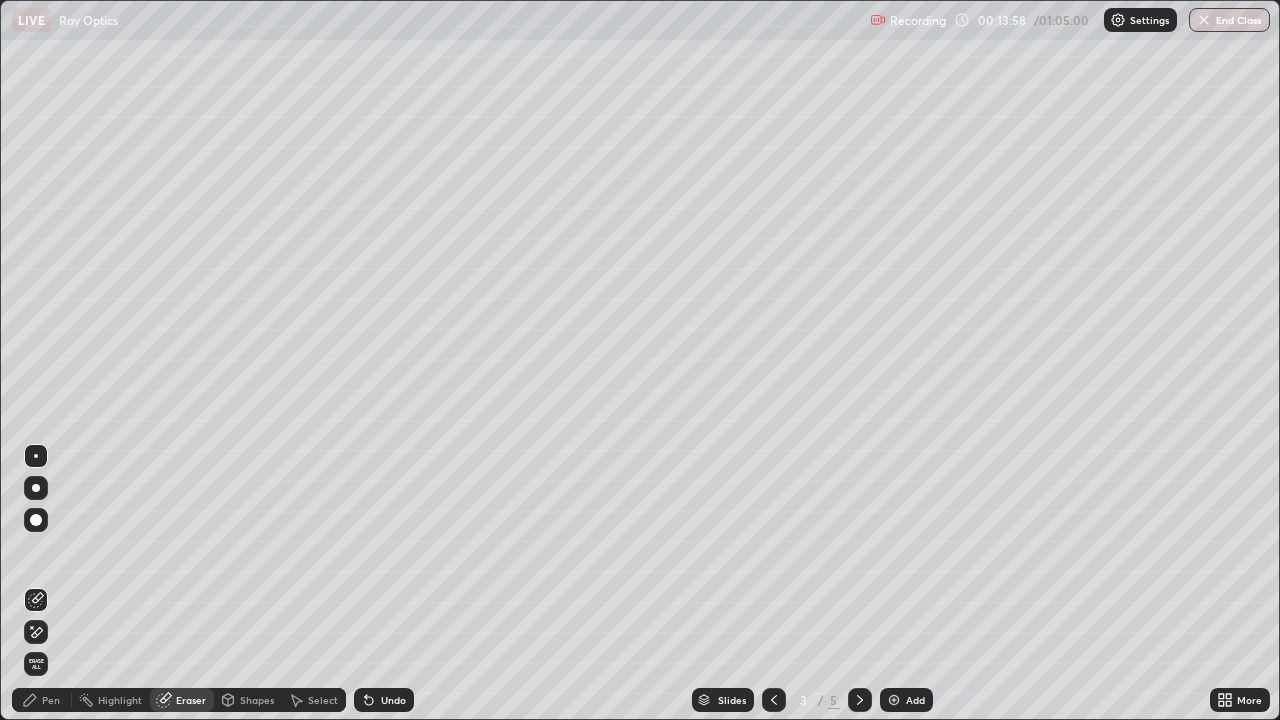 click on "Pen" at bounding box center (51, 700) 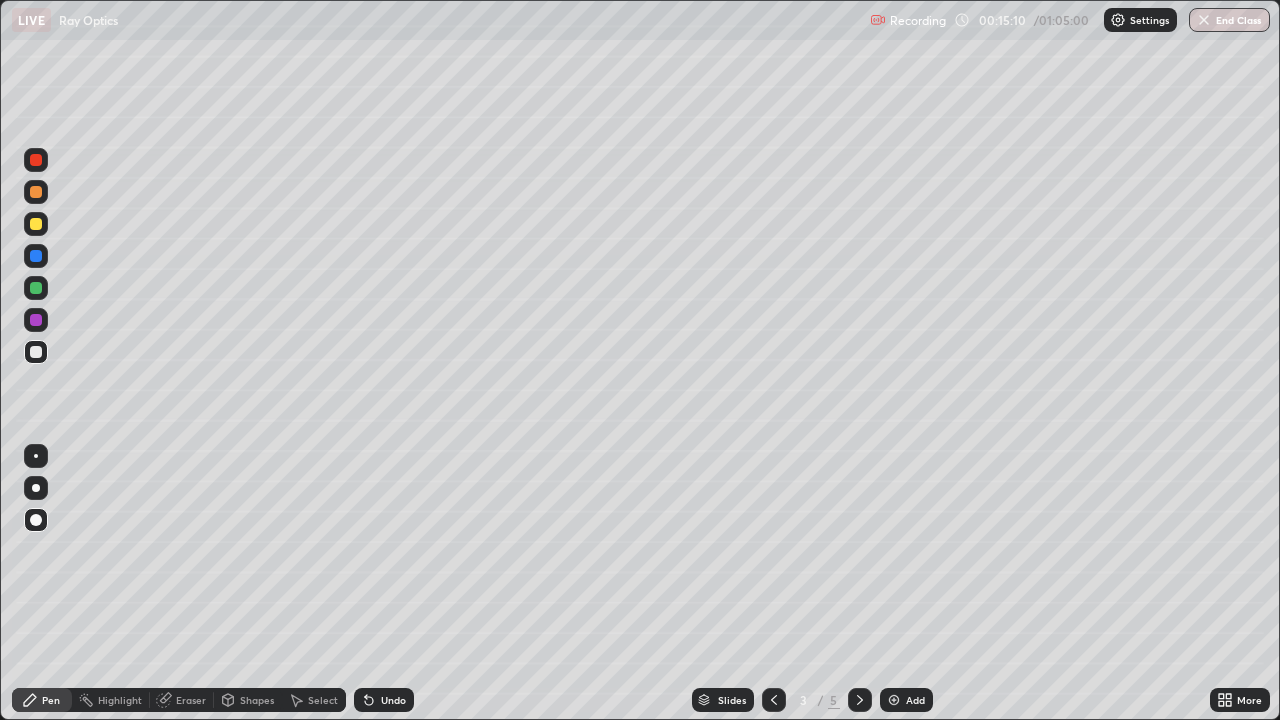 click on "Slides 3 / 5 Add" at bounding box center [812, 700] 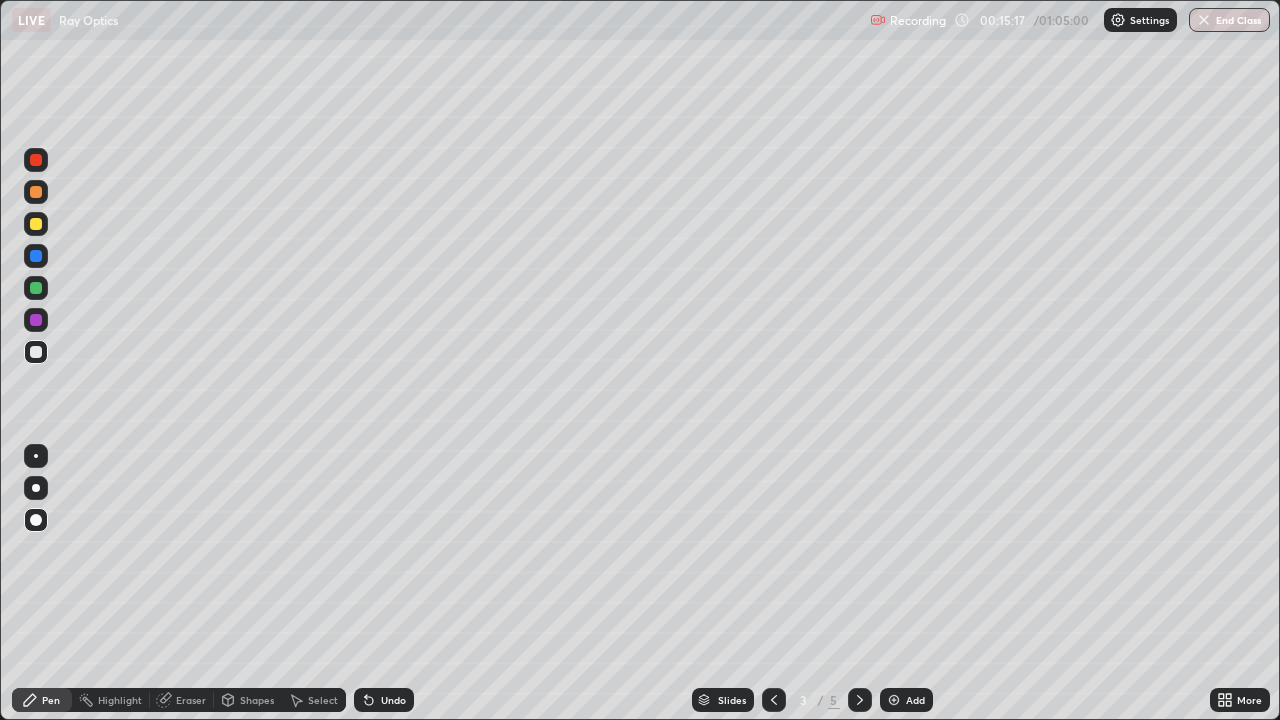 click on "Slides 3 / 5 Add" at bounding box center (812, 700) 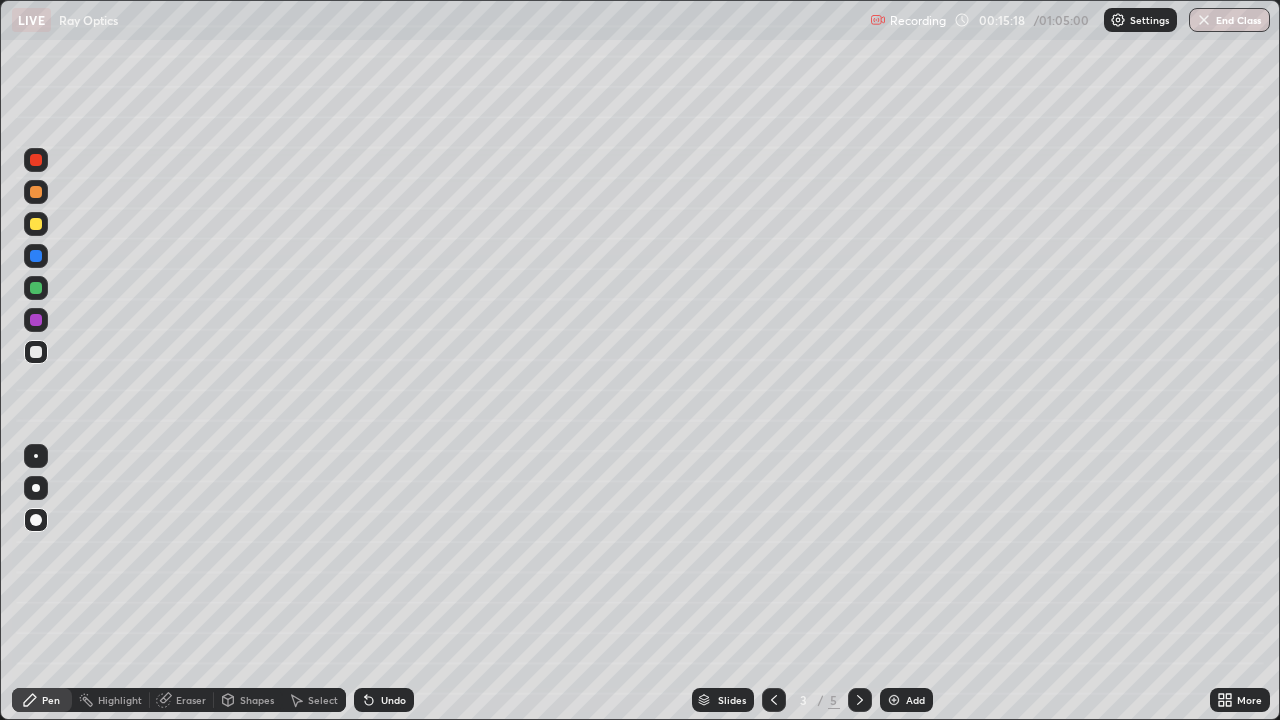 click on "Slides 3 / 5 Add" at bounding box center [812, 700] 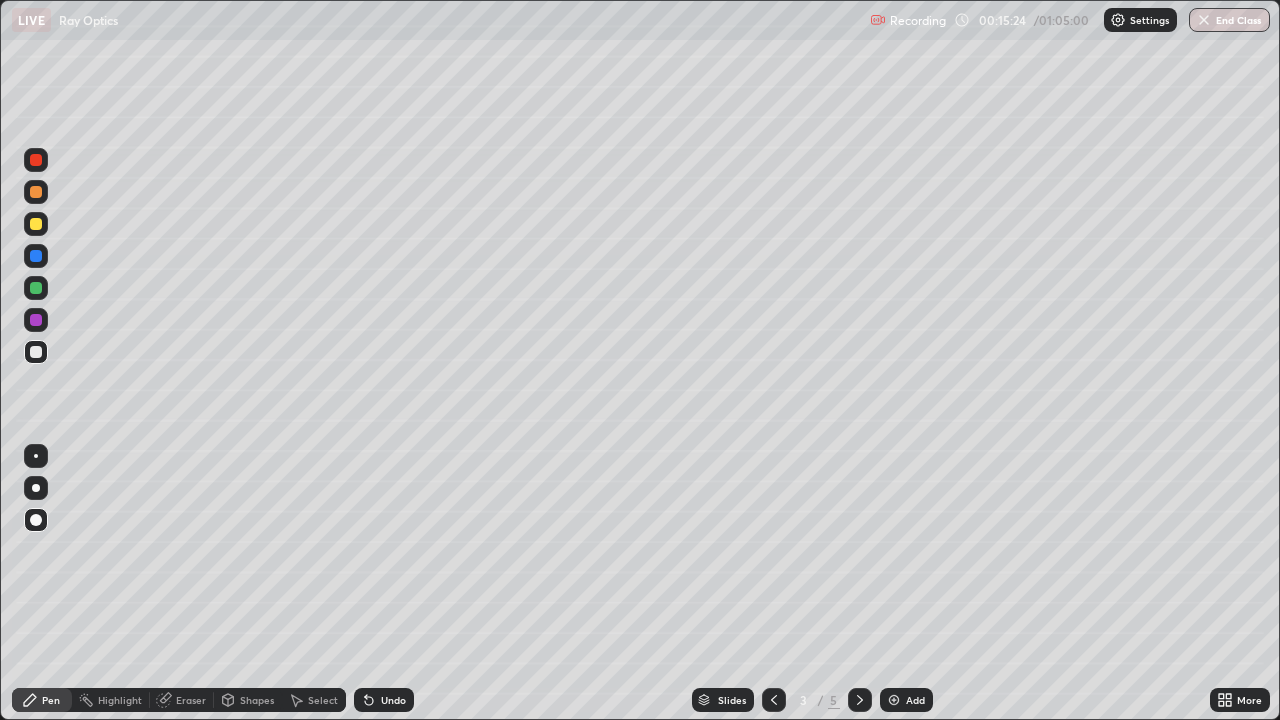 click on "Slides 3 / 5 Add" at bounding box center (812, 700) 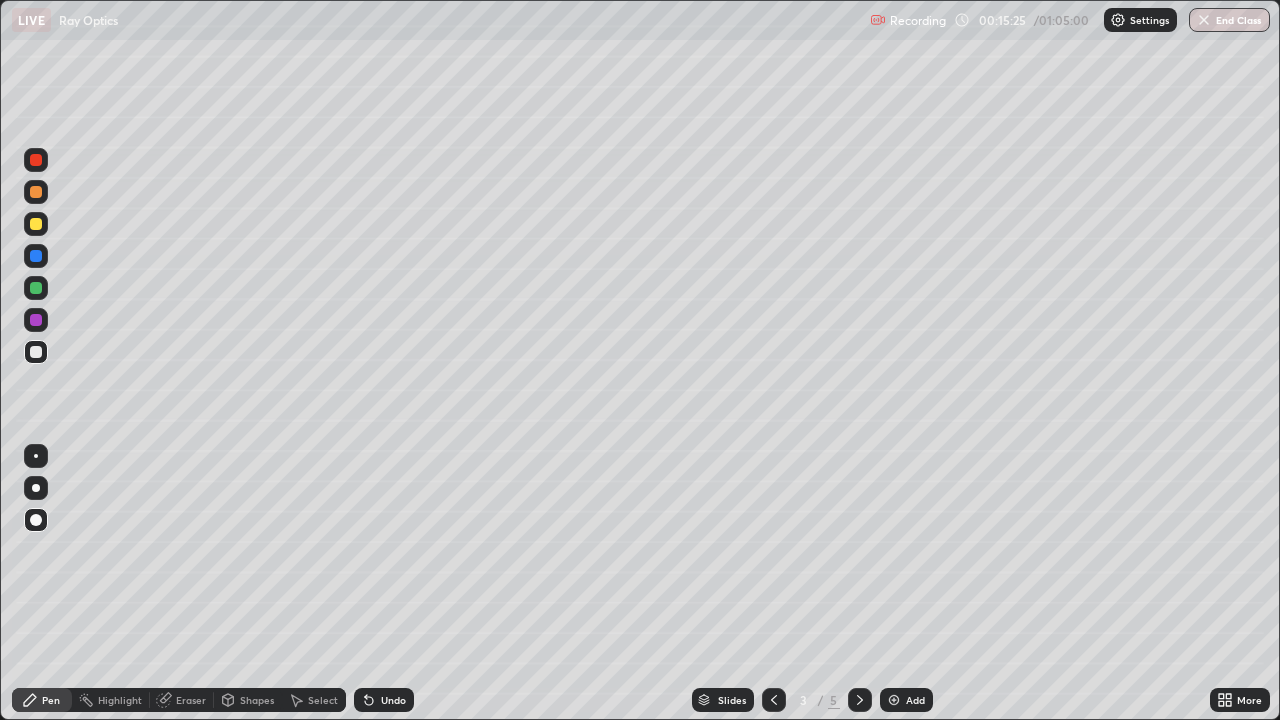 click on "Slides 3 / 5 Add" at bounding box center [812, 700] 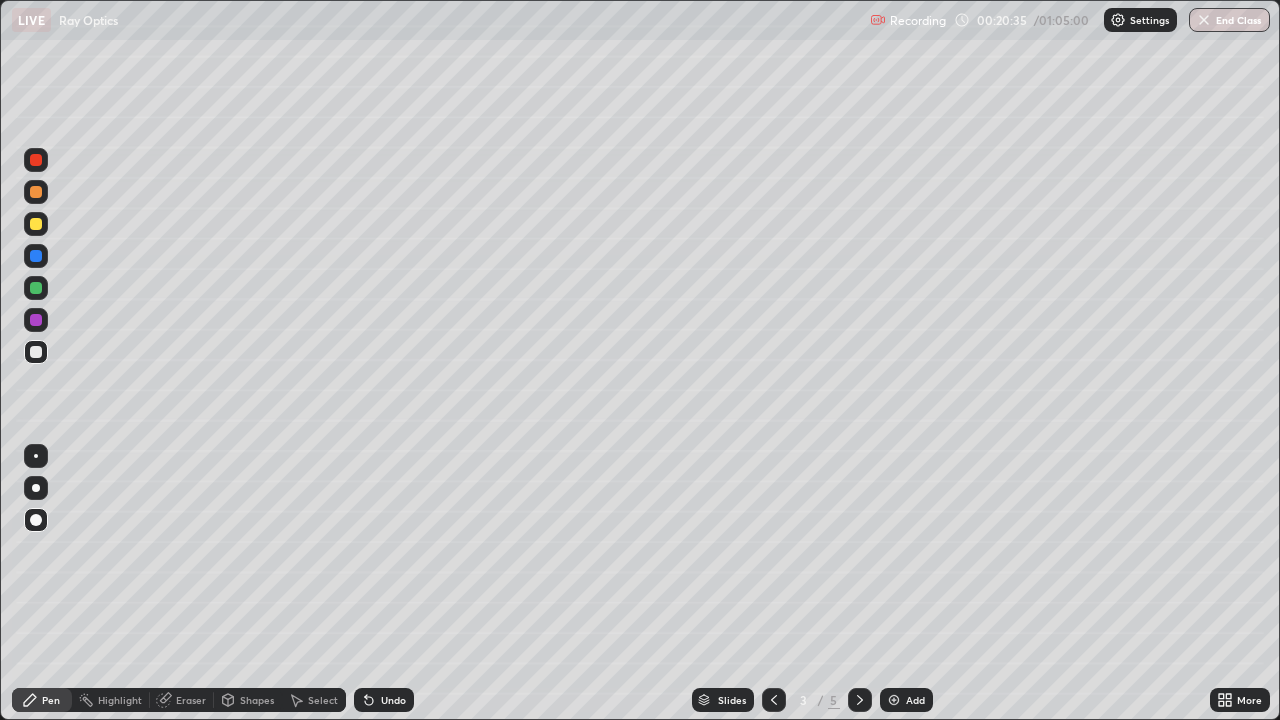click at bounding box center [894, 700] 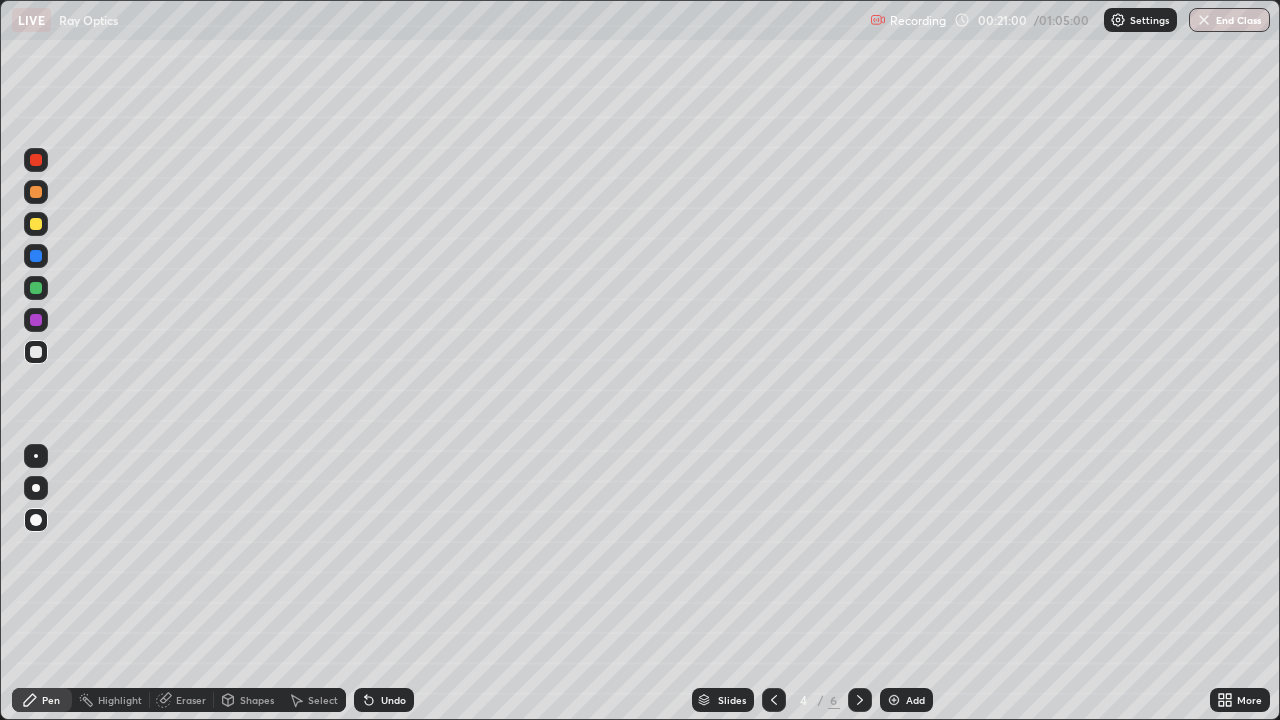 click on "Shapes" at bounding box center [248, 700] 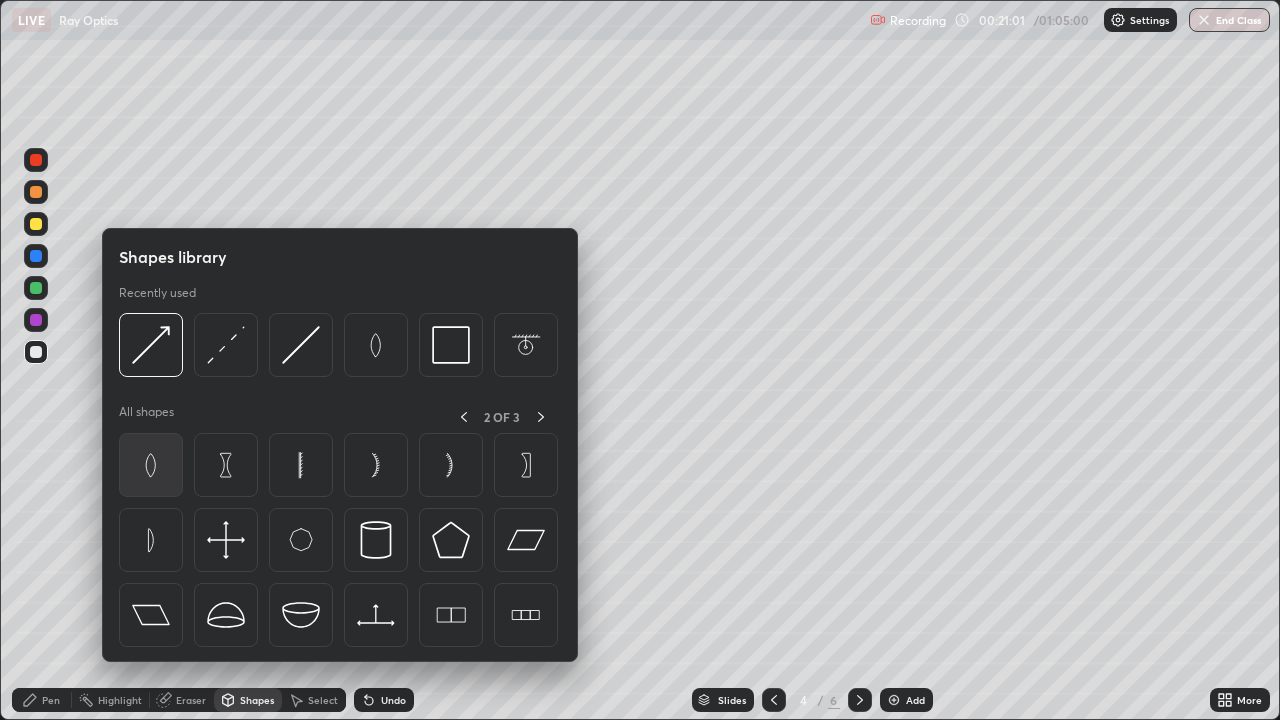 click at bounding box center [151, 465] 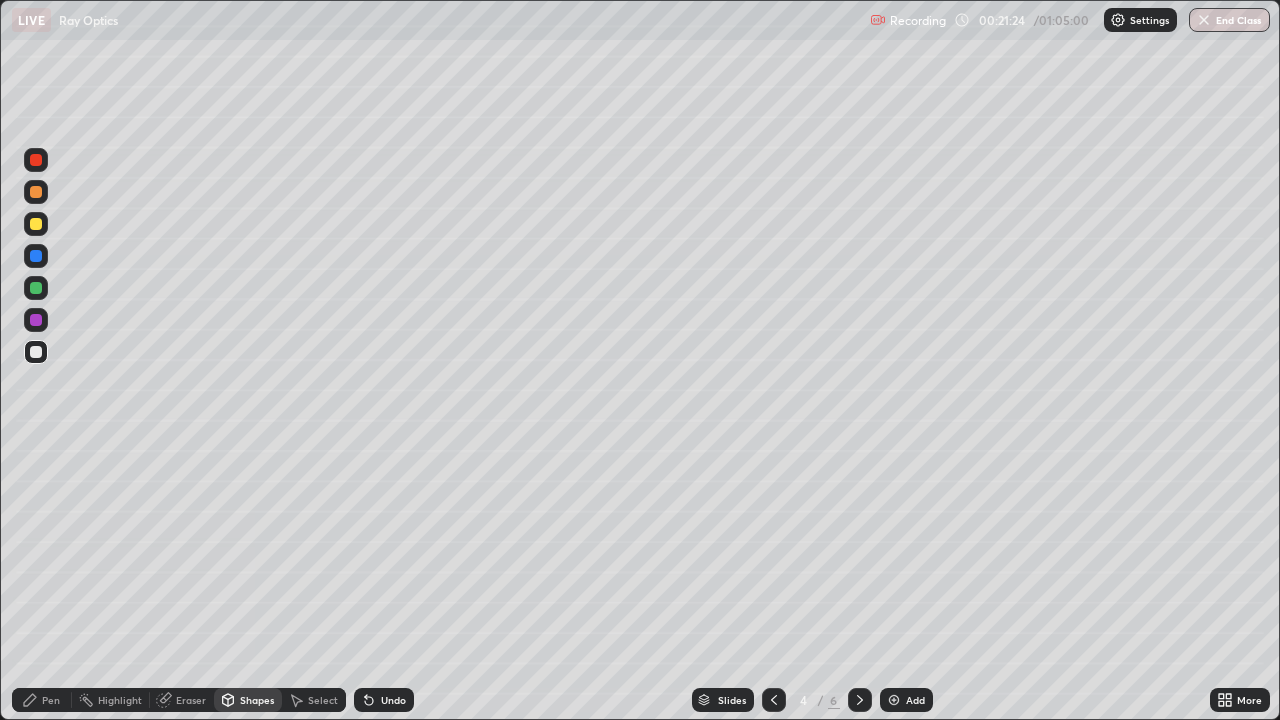 click on "Shapes" at bounding box center (257, 700) 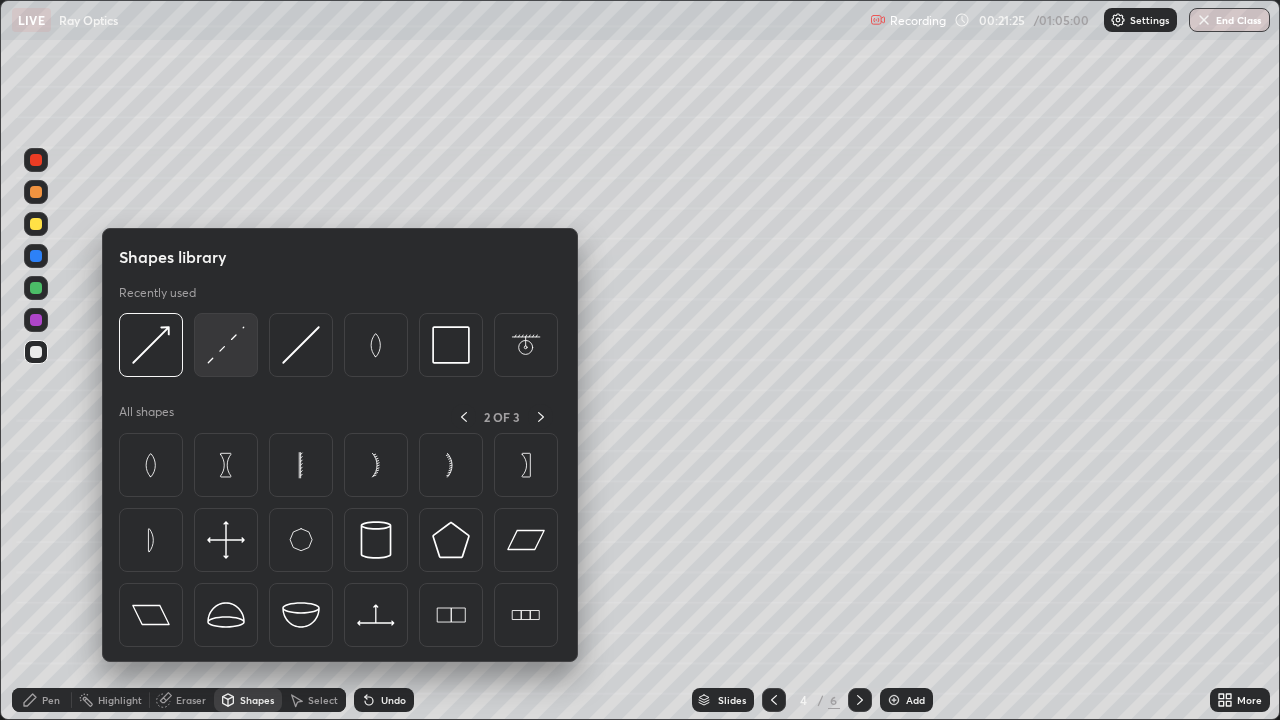 click at bounding box center [226, 345] 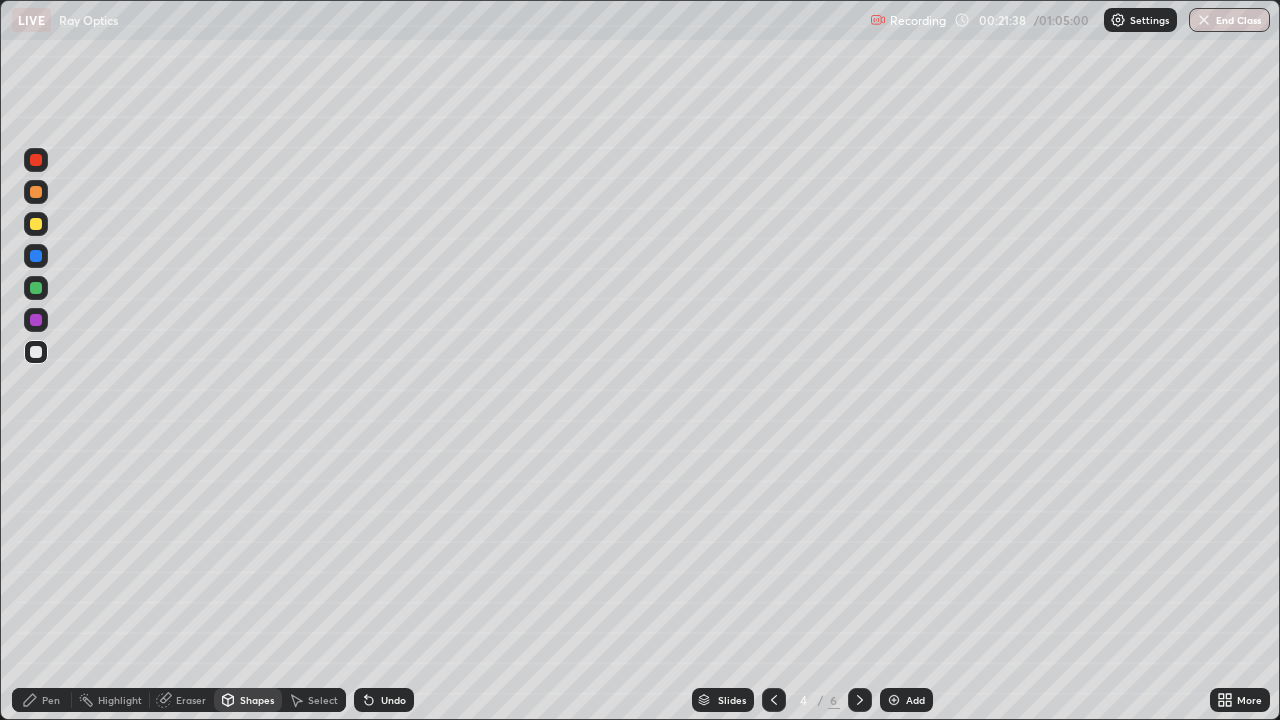 click on "Shapes" at bounding box center [248, 700] 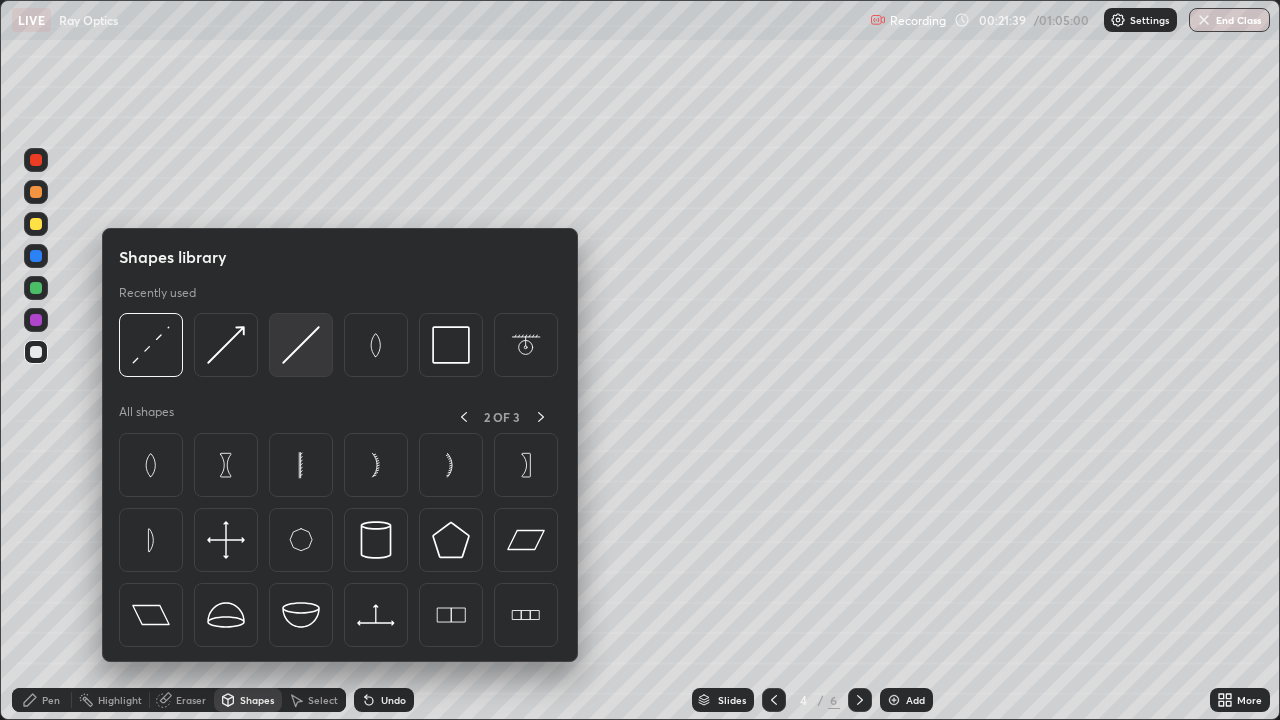 click at bounding box center (301, 345) 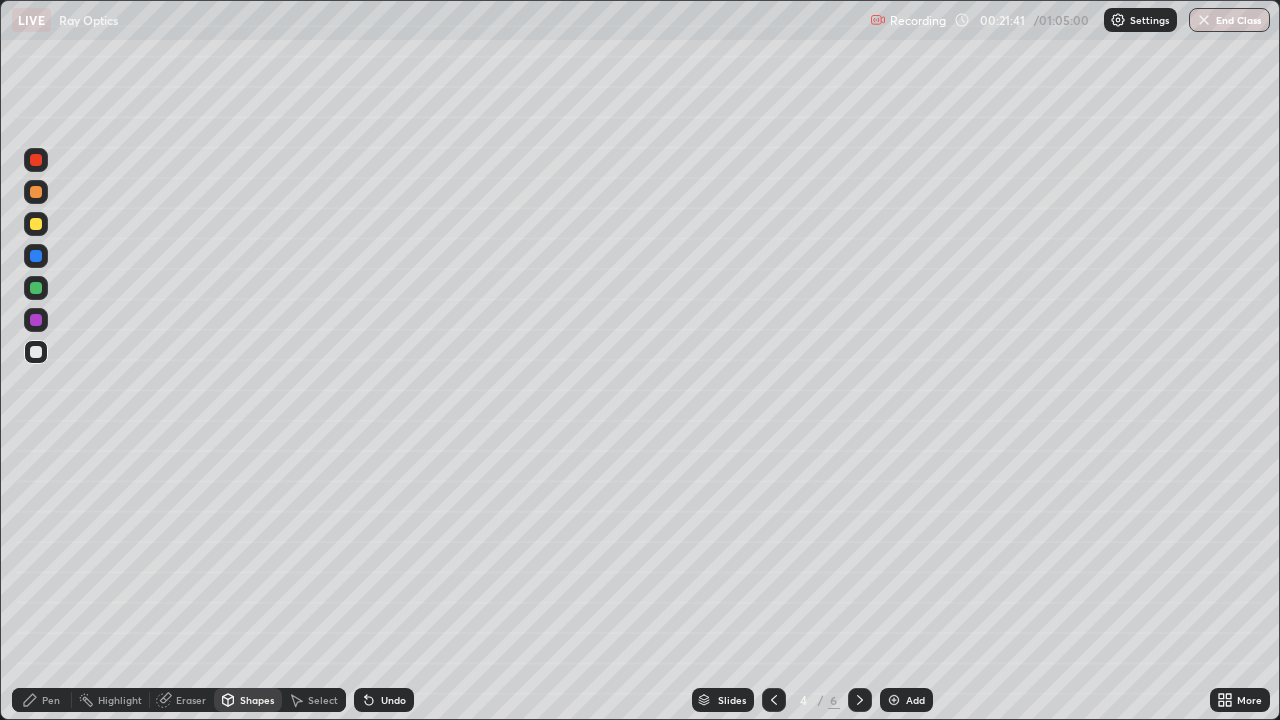 click at bounding box center (36, 224) 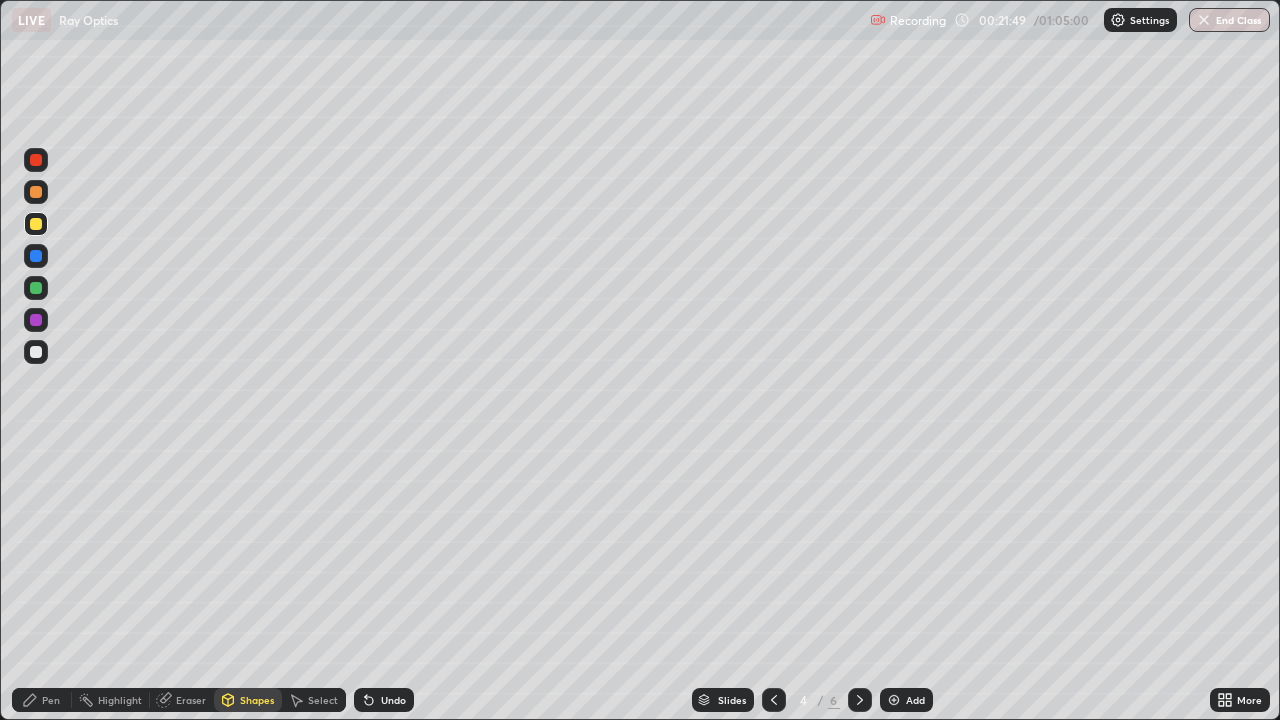 click on "Undo" at bounding box center (393, 700) 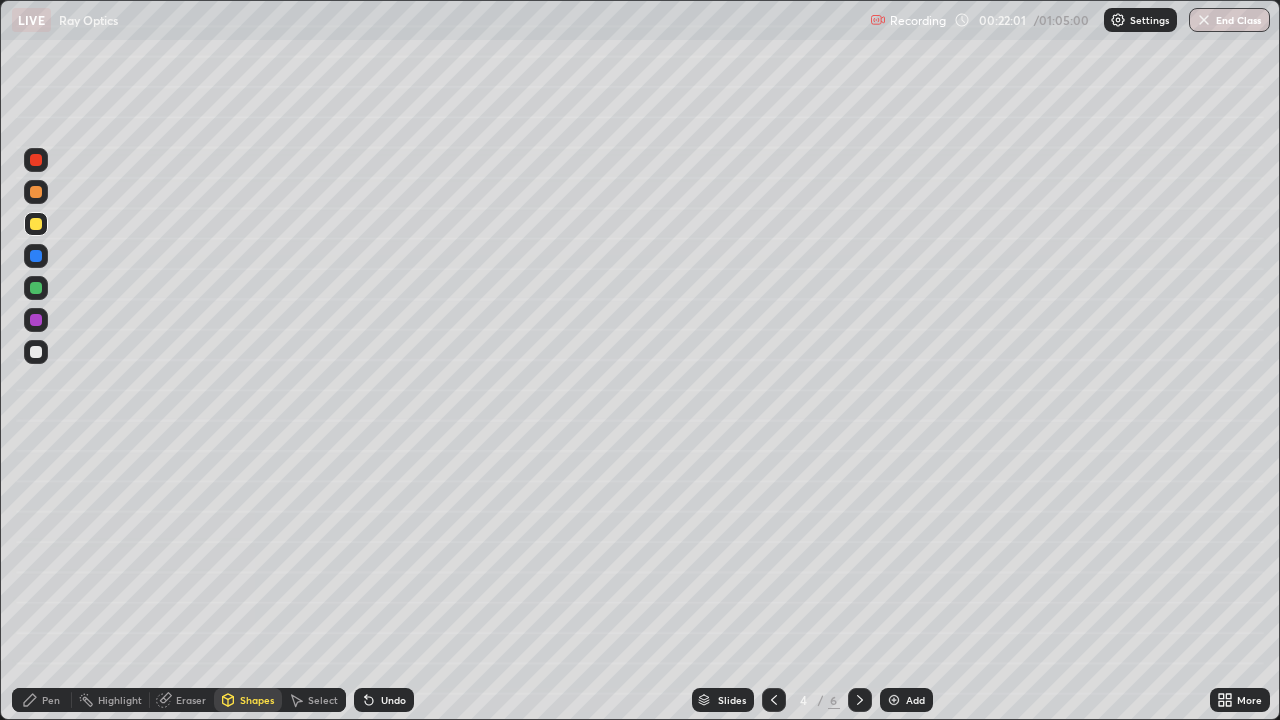 click on "Undo" at bounding box center (393, 700) 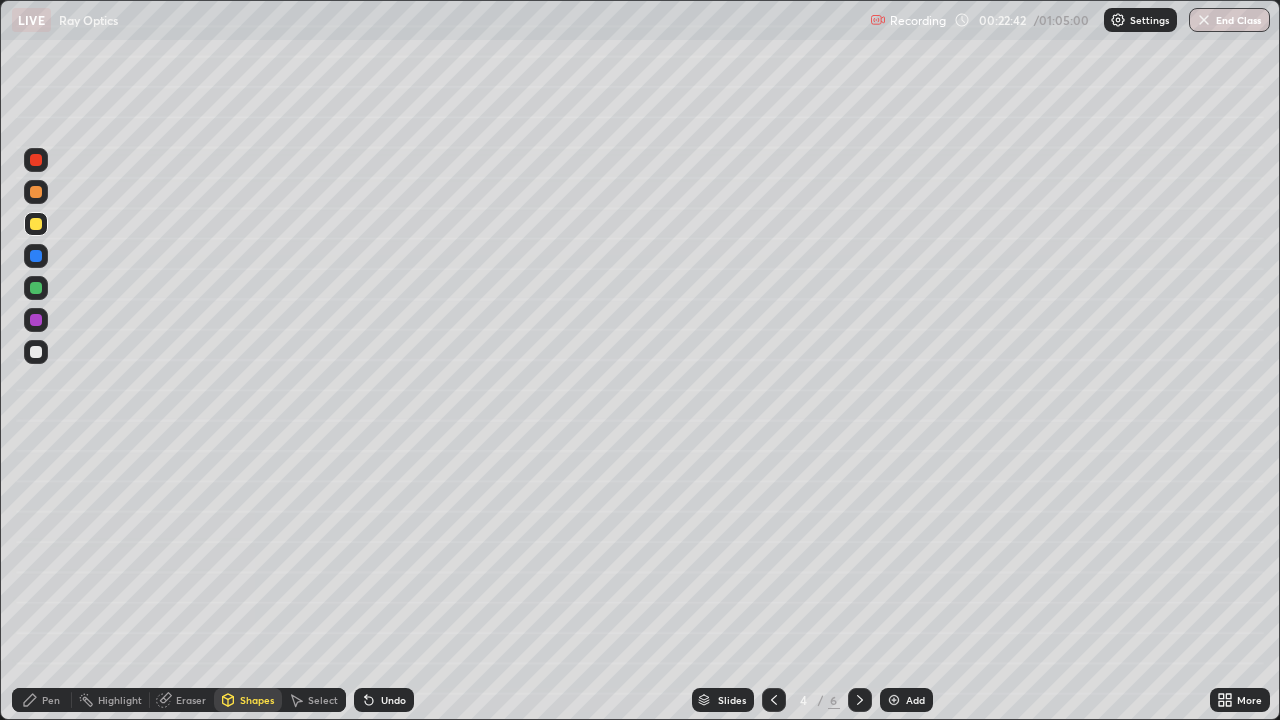 click on "Undo" at bounding box center [384, 700] 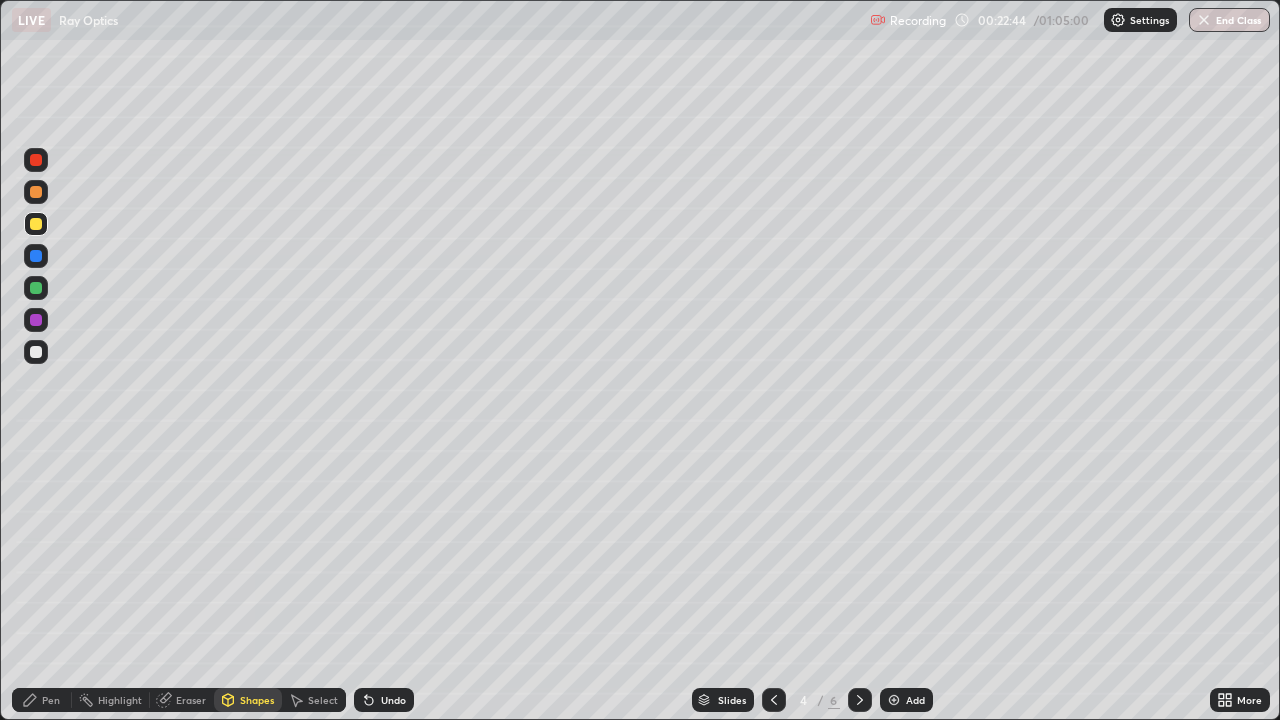 click on "Undo" at bounding box center (393, 700) 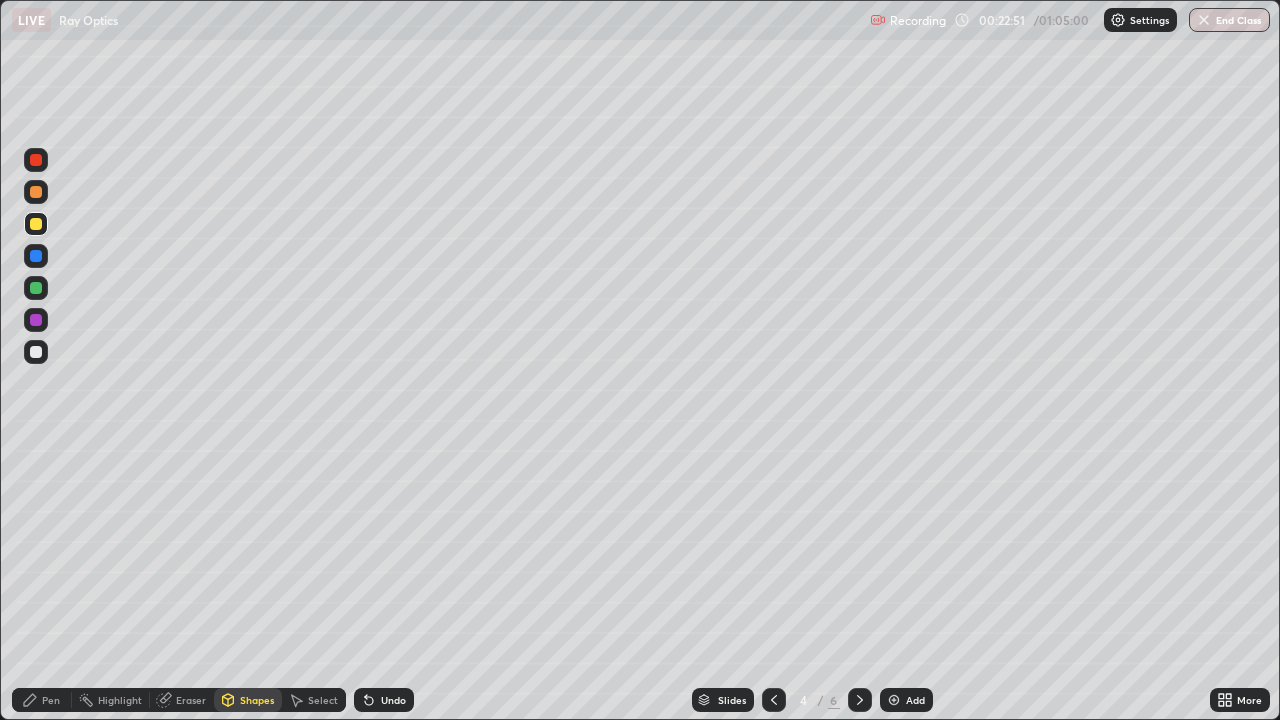 click on "Undo" at bounding box center (393, 700) 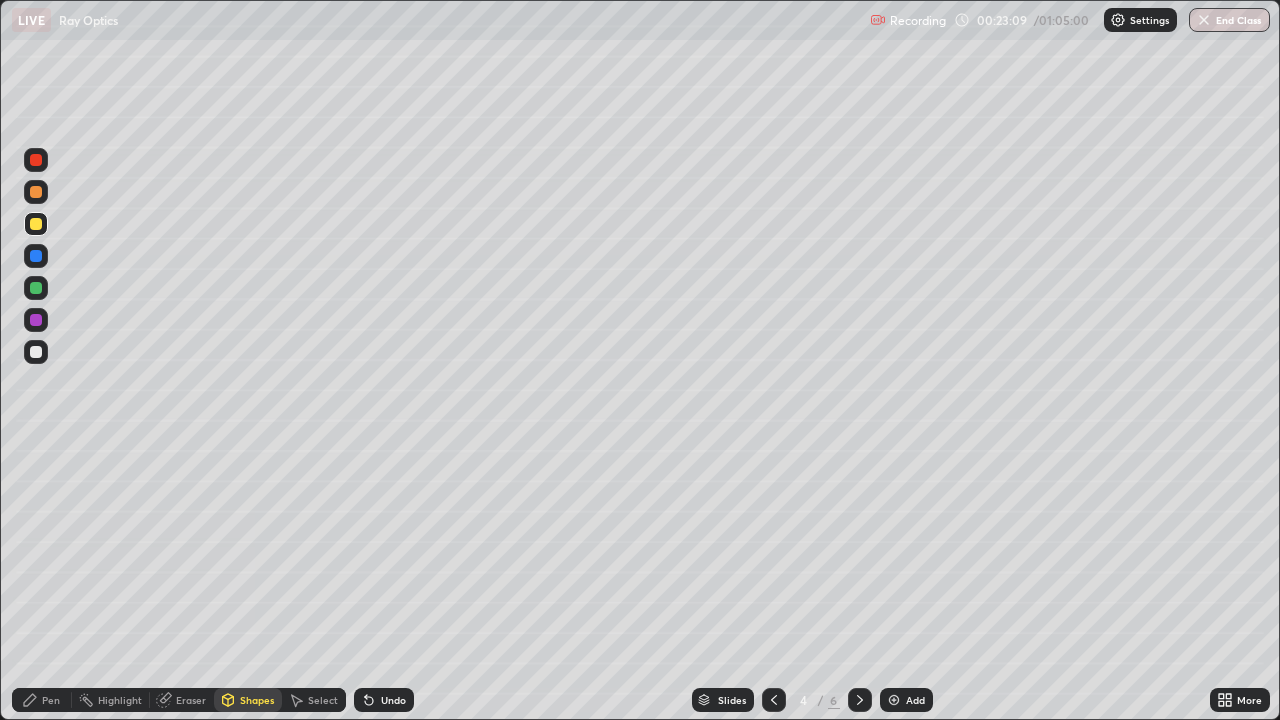 click on "Shapes" at bounding box center [257, 700] 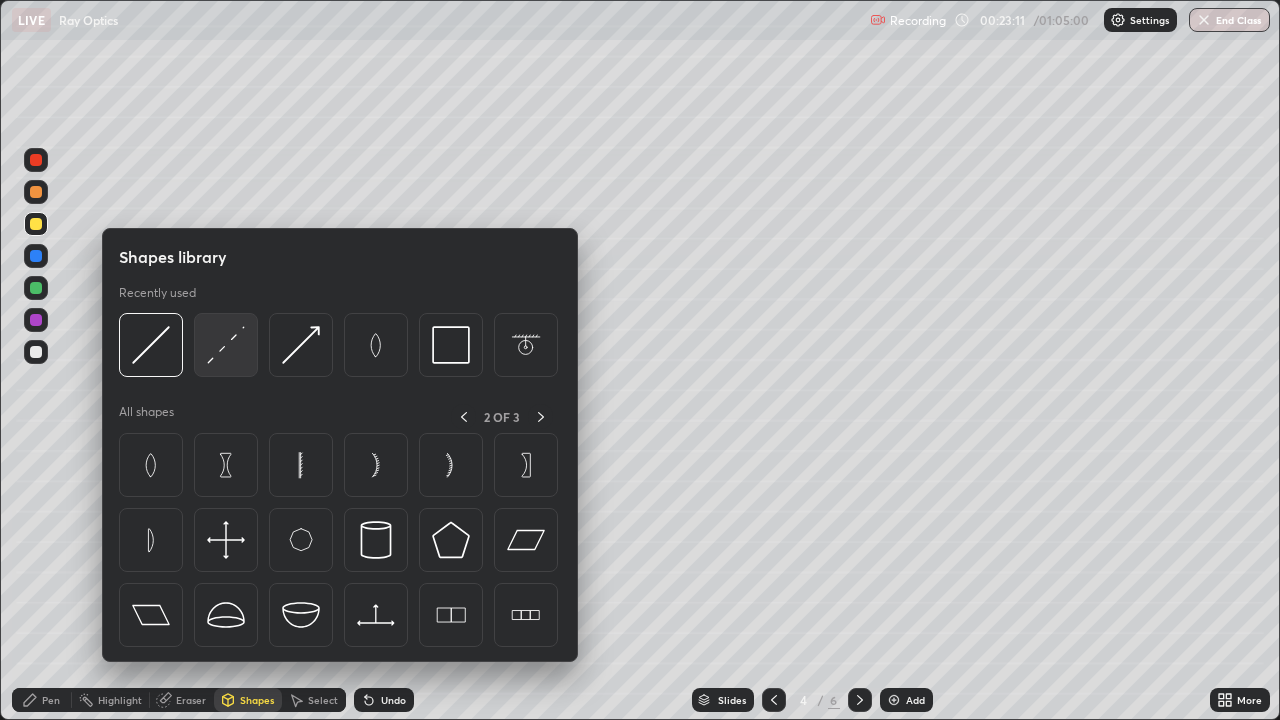 click at bounding box center (226, 345) 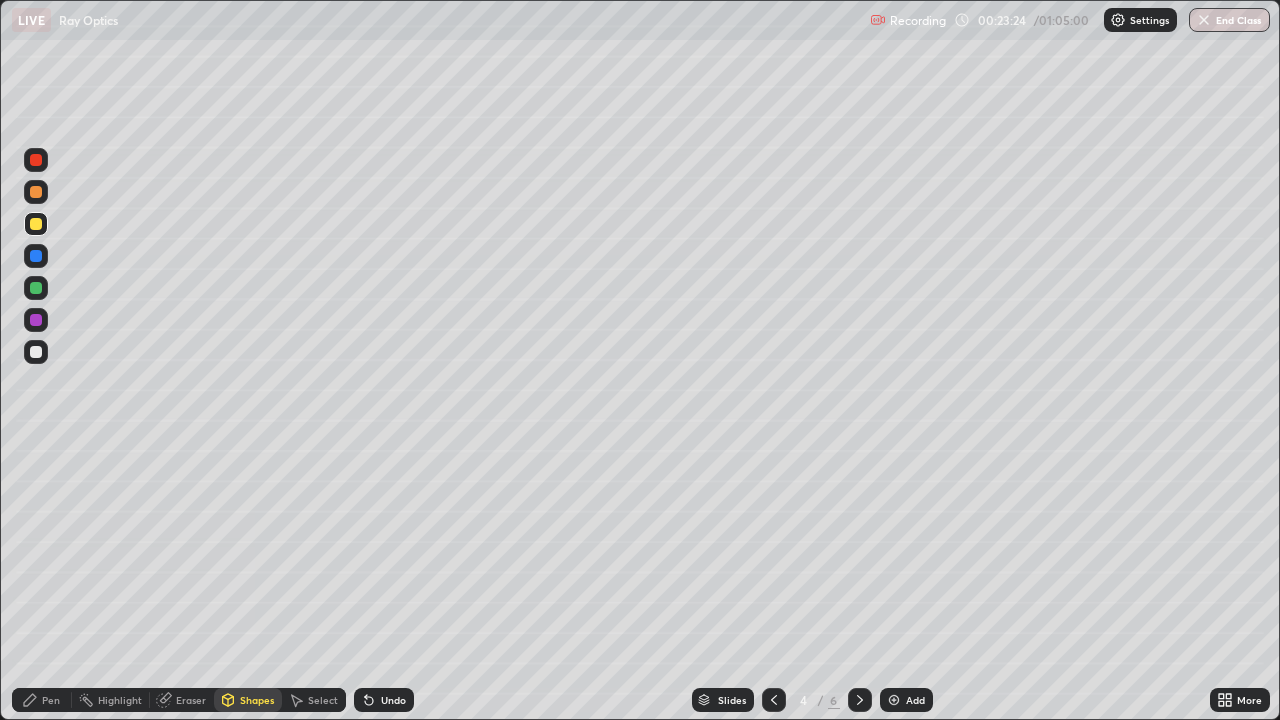 click on "Undo" at bounding box center [384, 700] 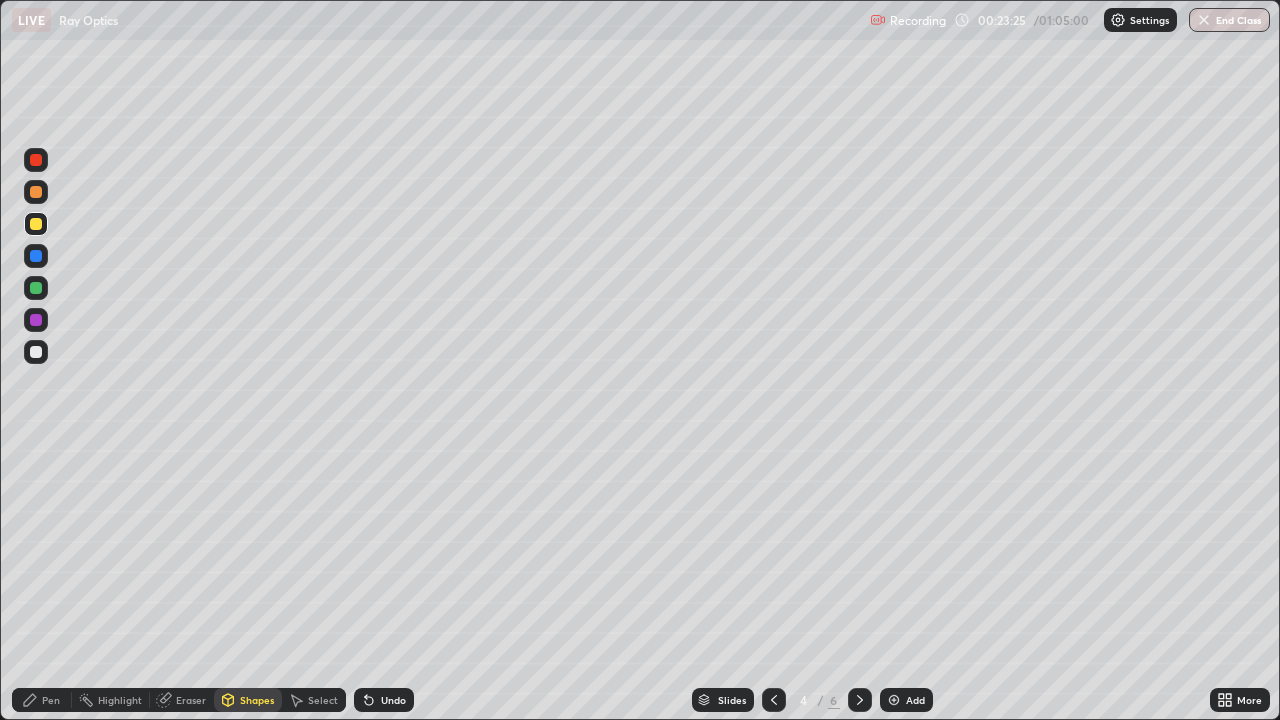 click on "Undo" at bounding box center (384, 700) 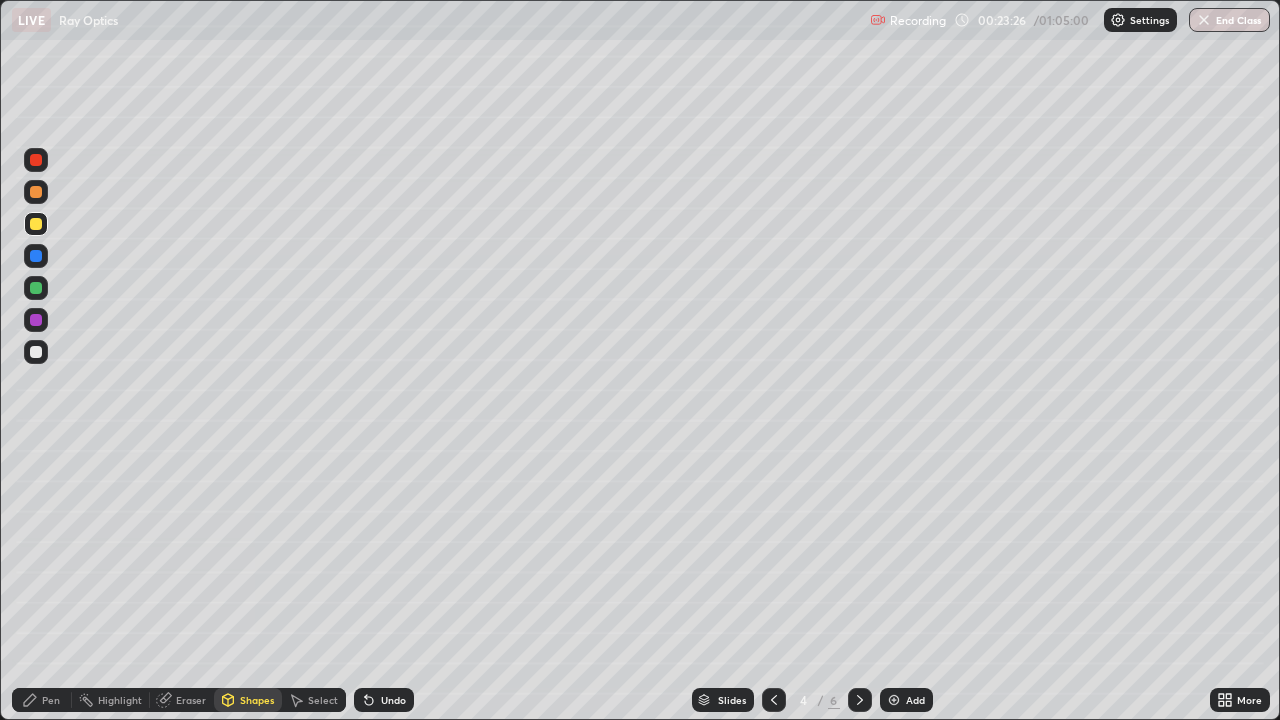 click on "Undo" at bounding box center (384, 700) 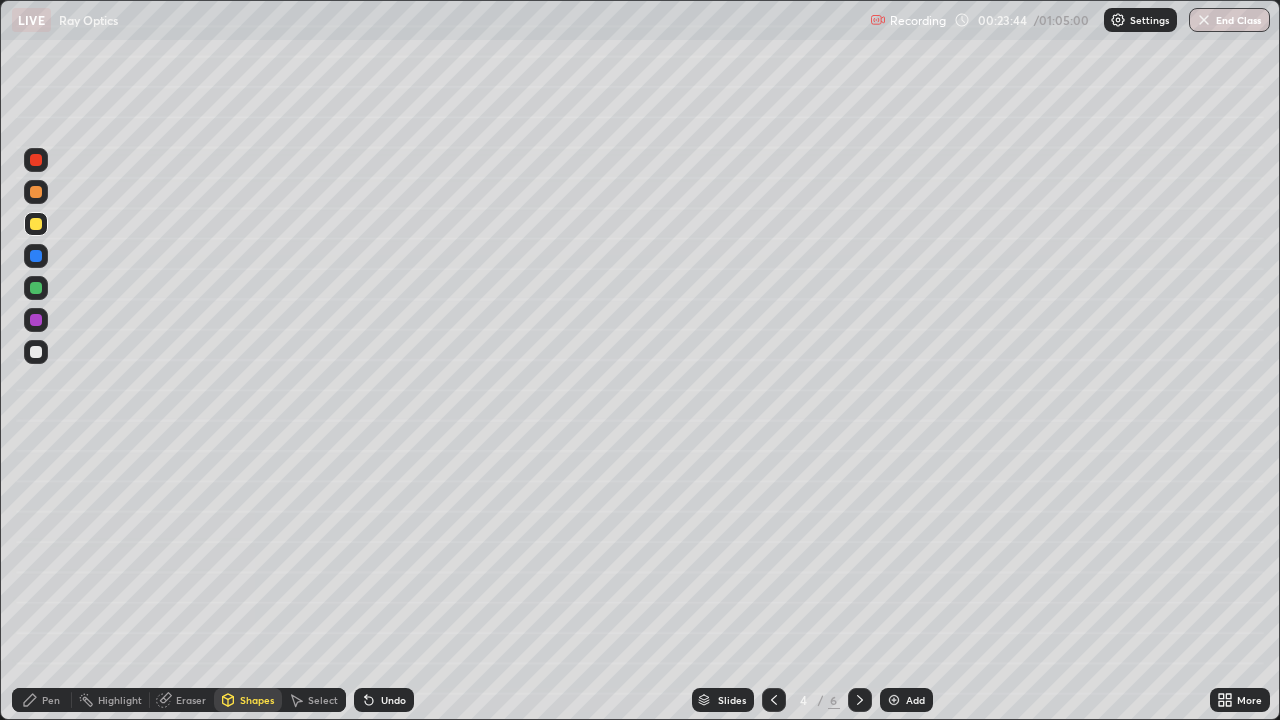 click on "Shapes" at bounding box center [257, 700] 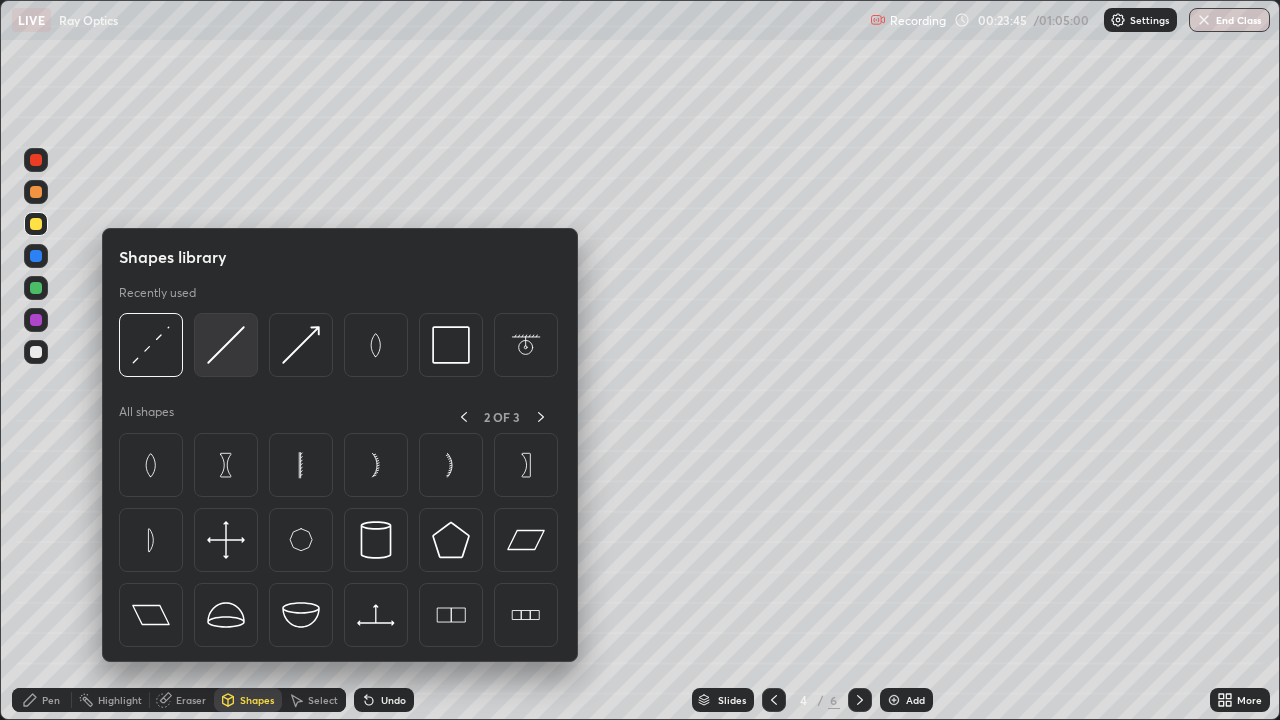 click at bounding box center (226, 345) 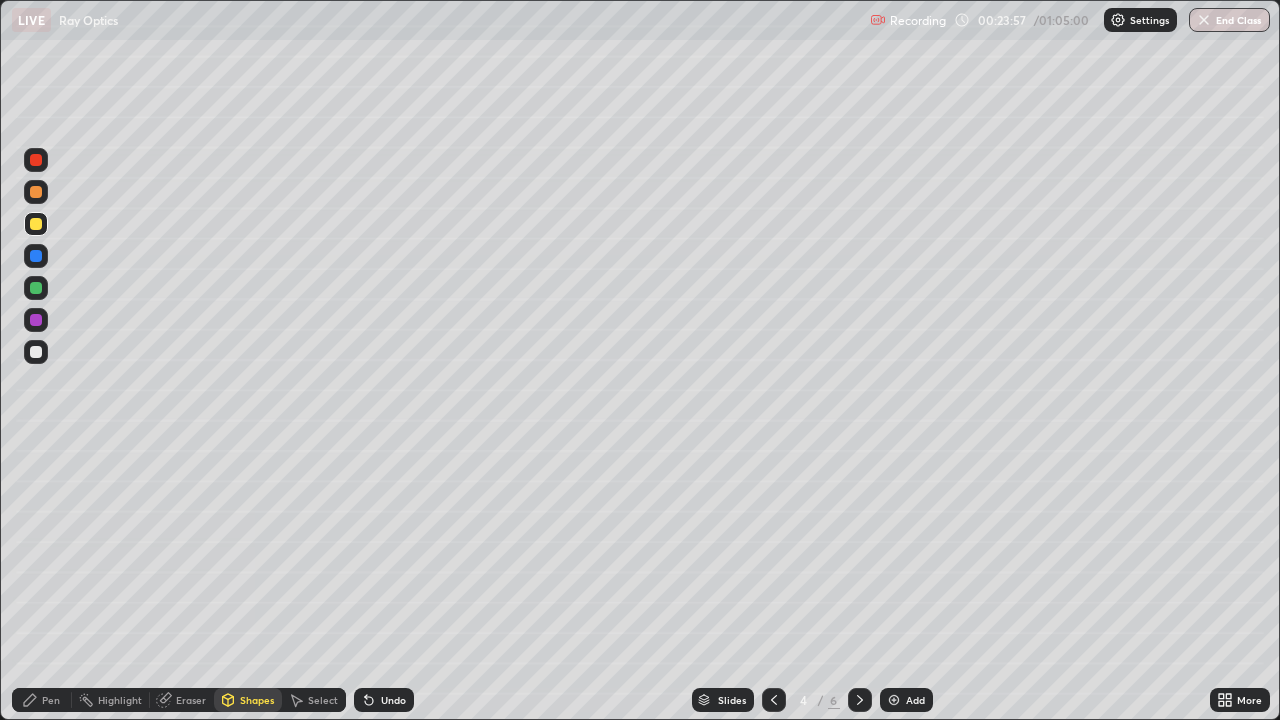 click on "Undo" at bounding box center (393, 700) 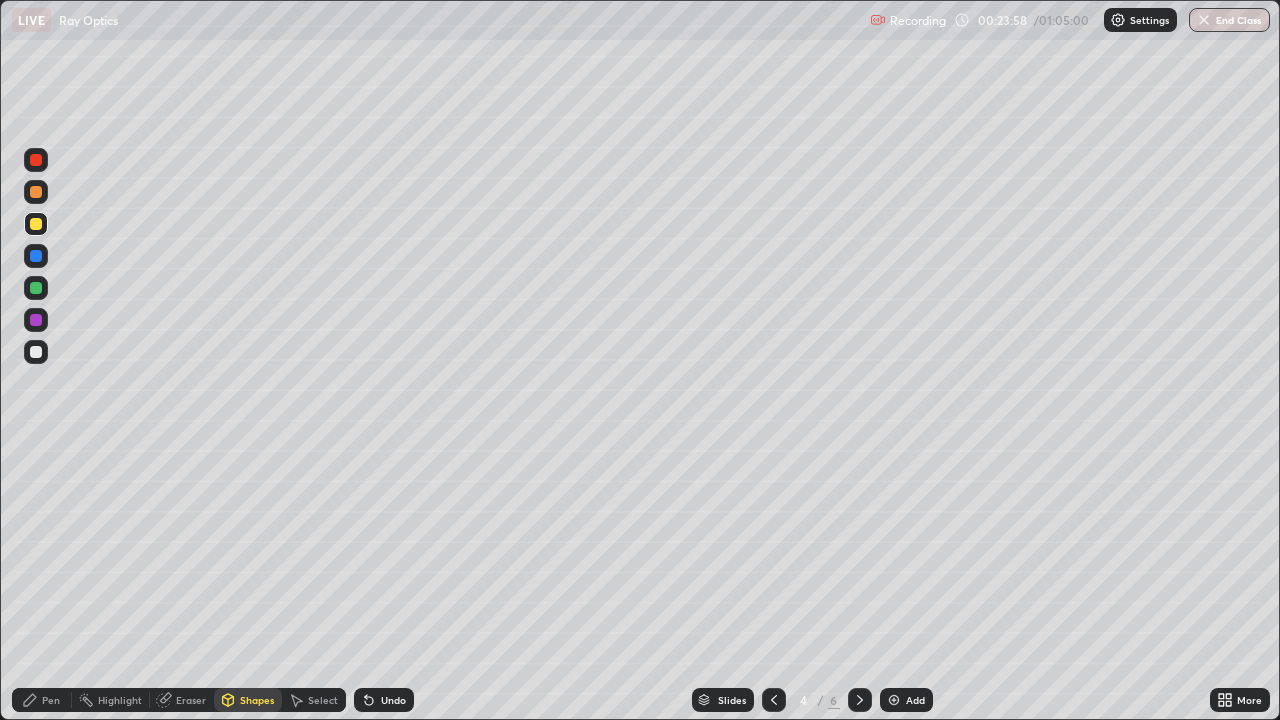 click on "Undo" at bounding box center [393, 700] 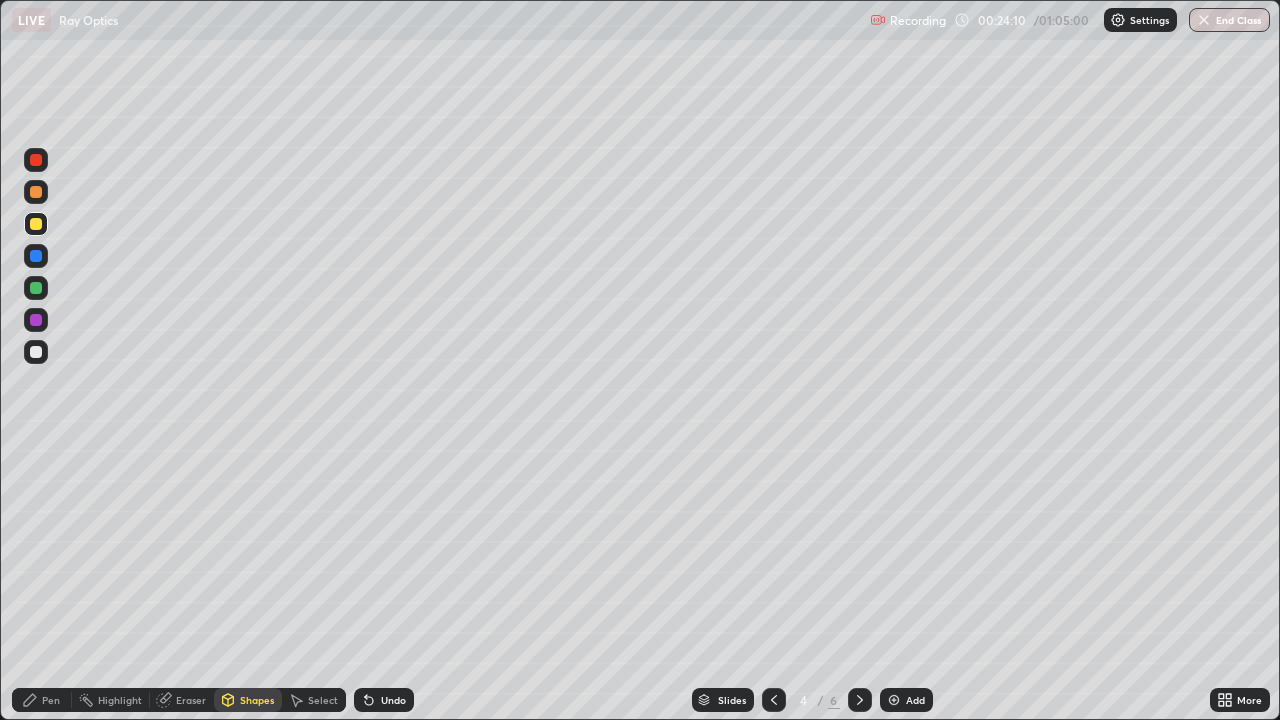 click on "Shapes" at bounding box center (257, 700) 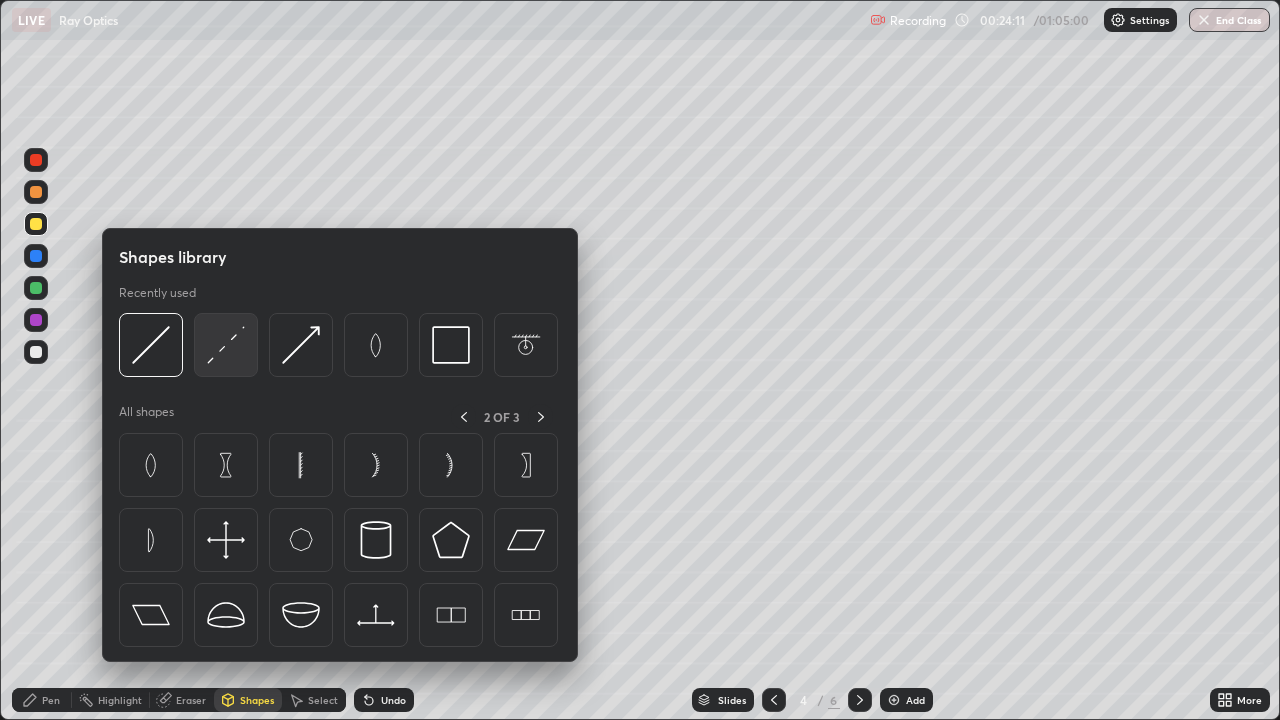 click at bounding box center (226, 345) 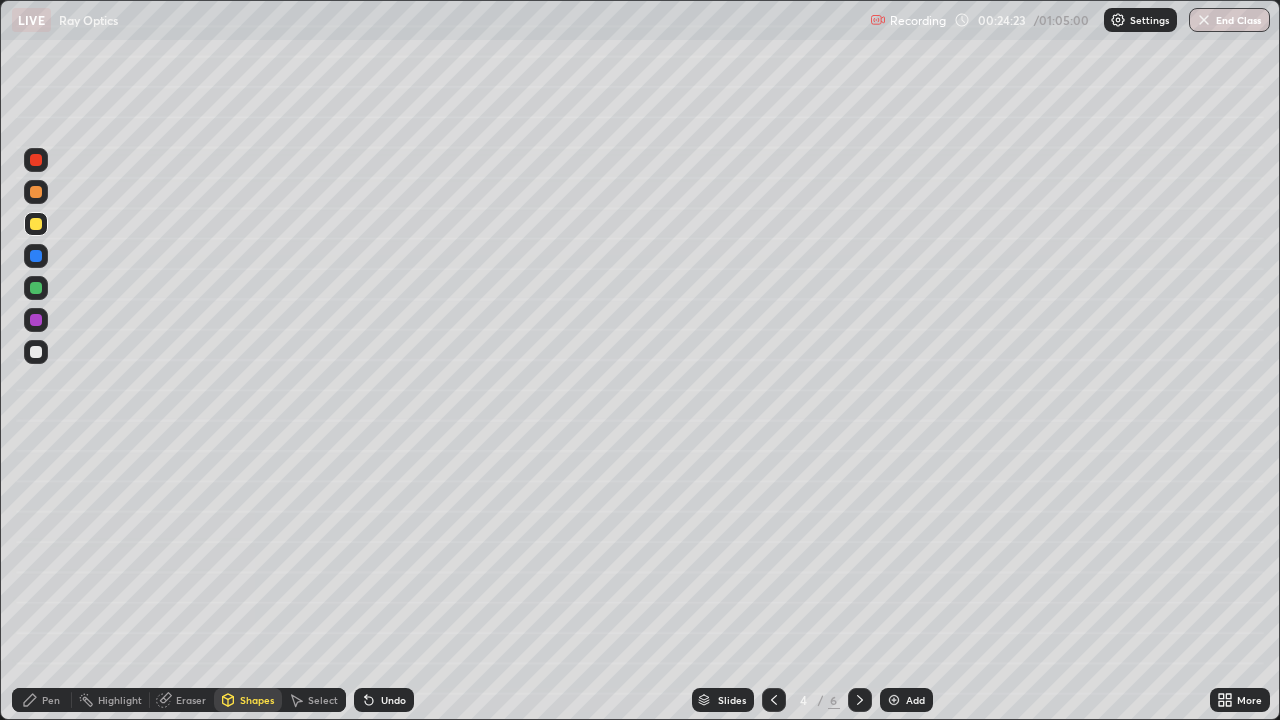 click on "Shapes" at bounding box center (257, 700) 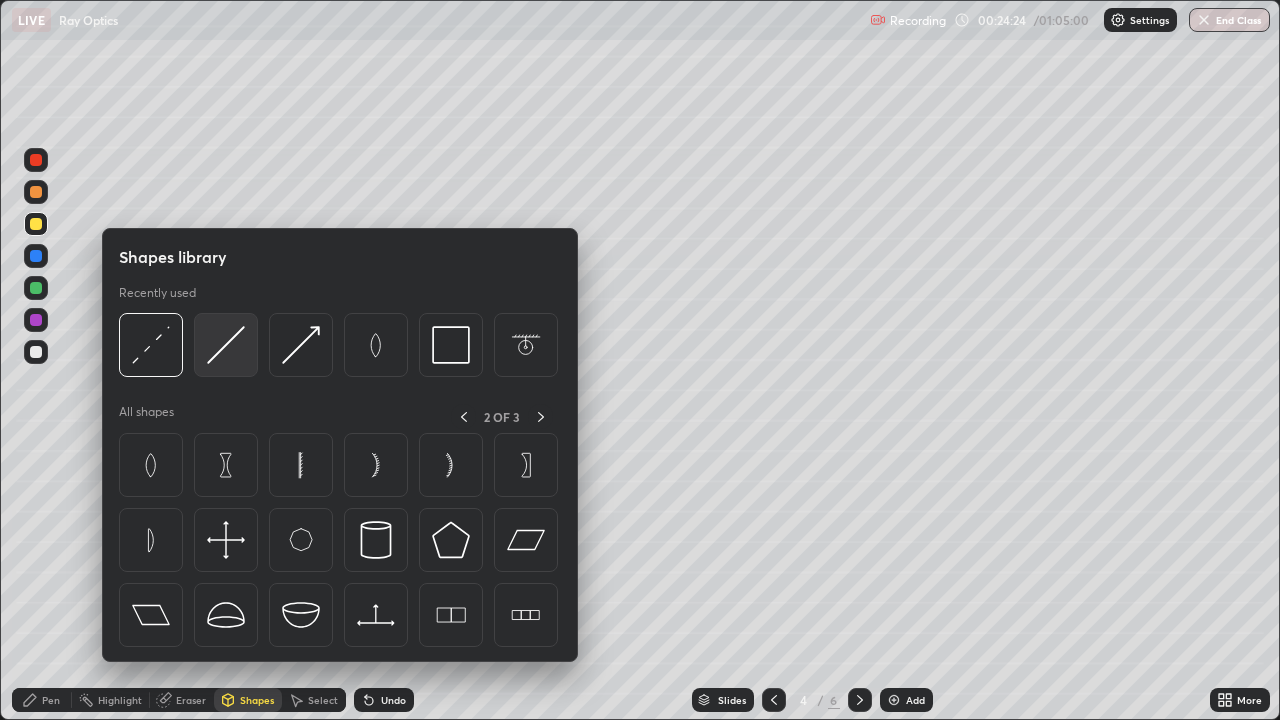 click at bounding box center (226, 345) 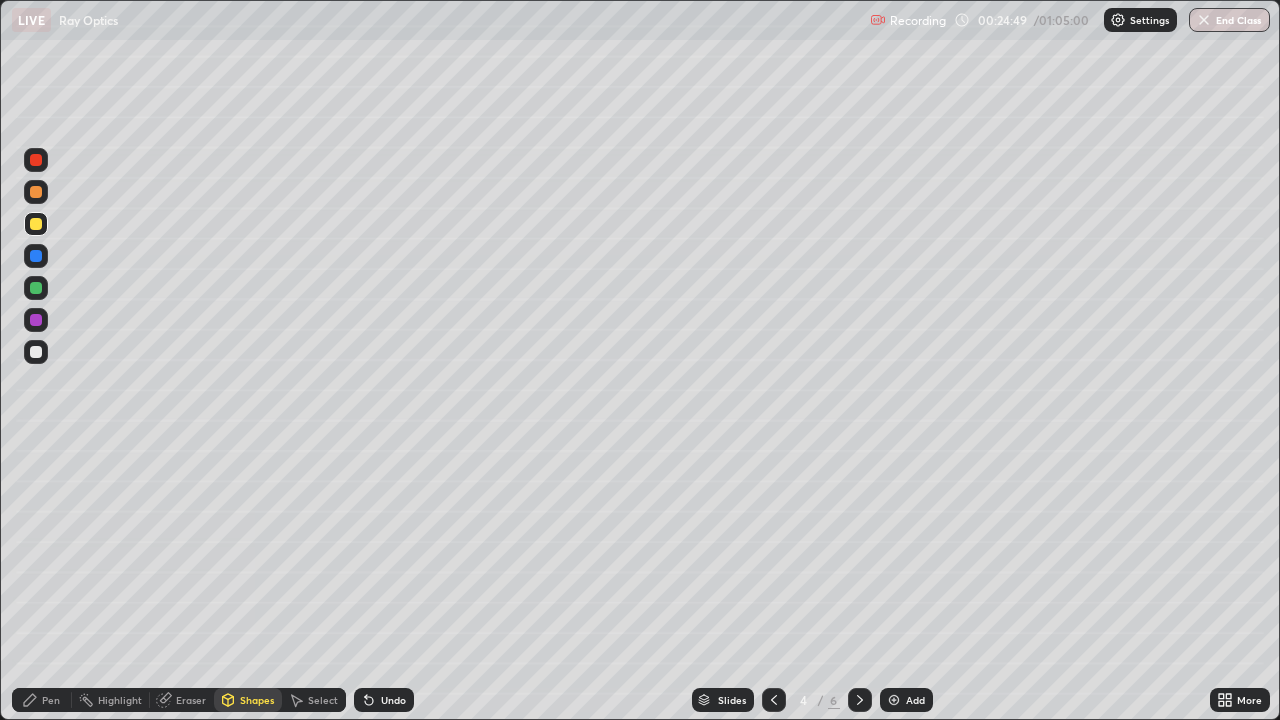 click at bounding box center (36, 320) 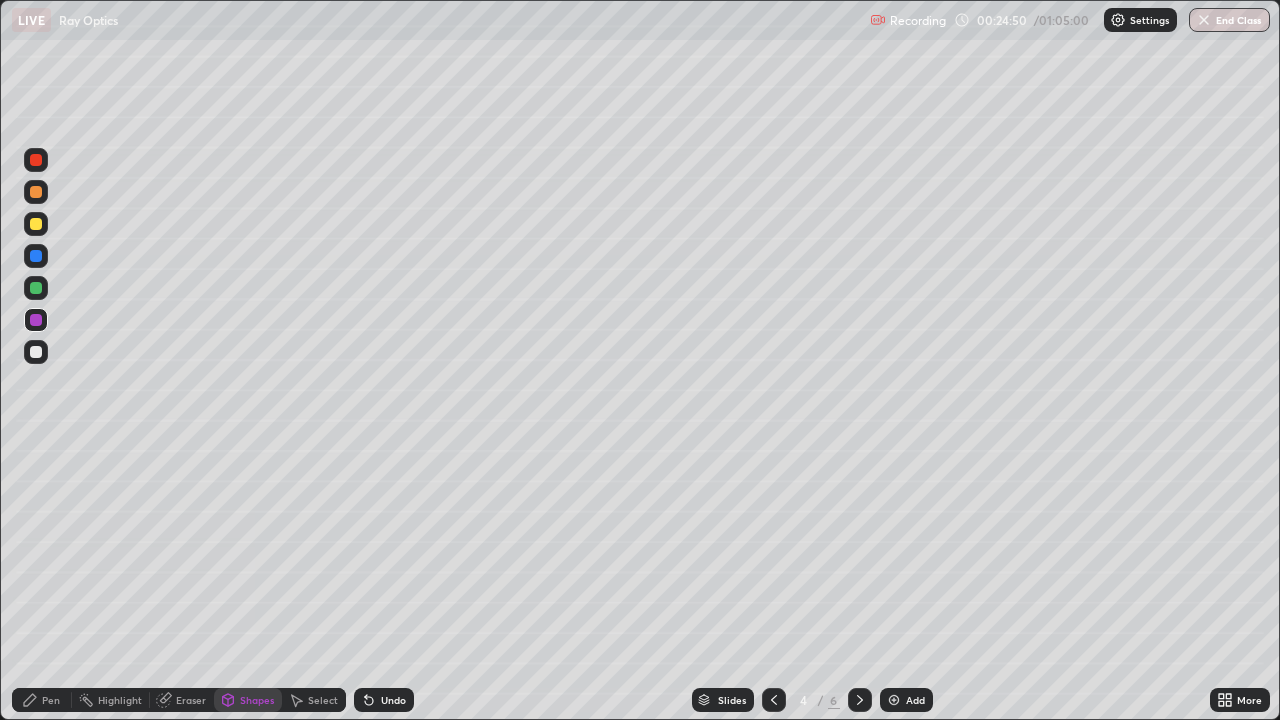 click on "Shapes" at bounding box center (257, 700) 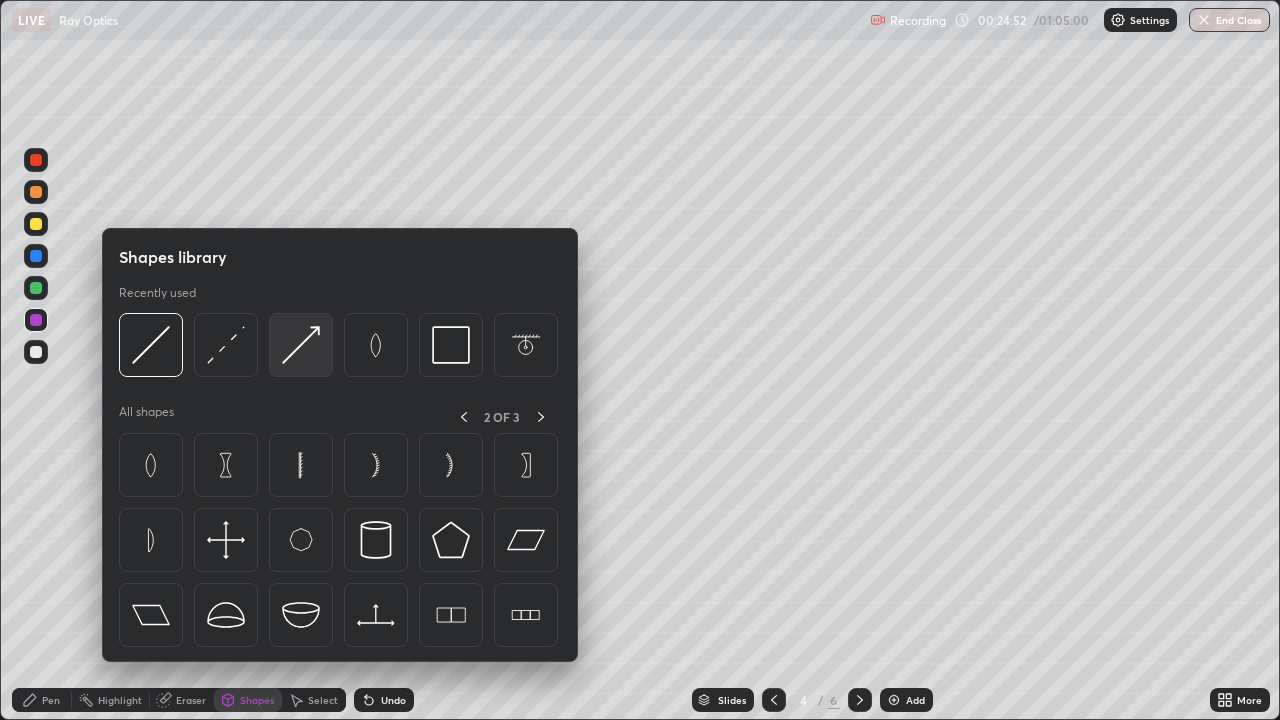 click at bounding box center (301, 345) 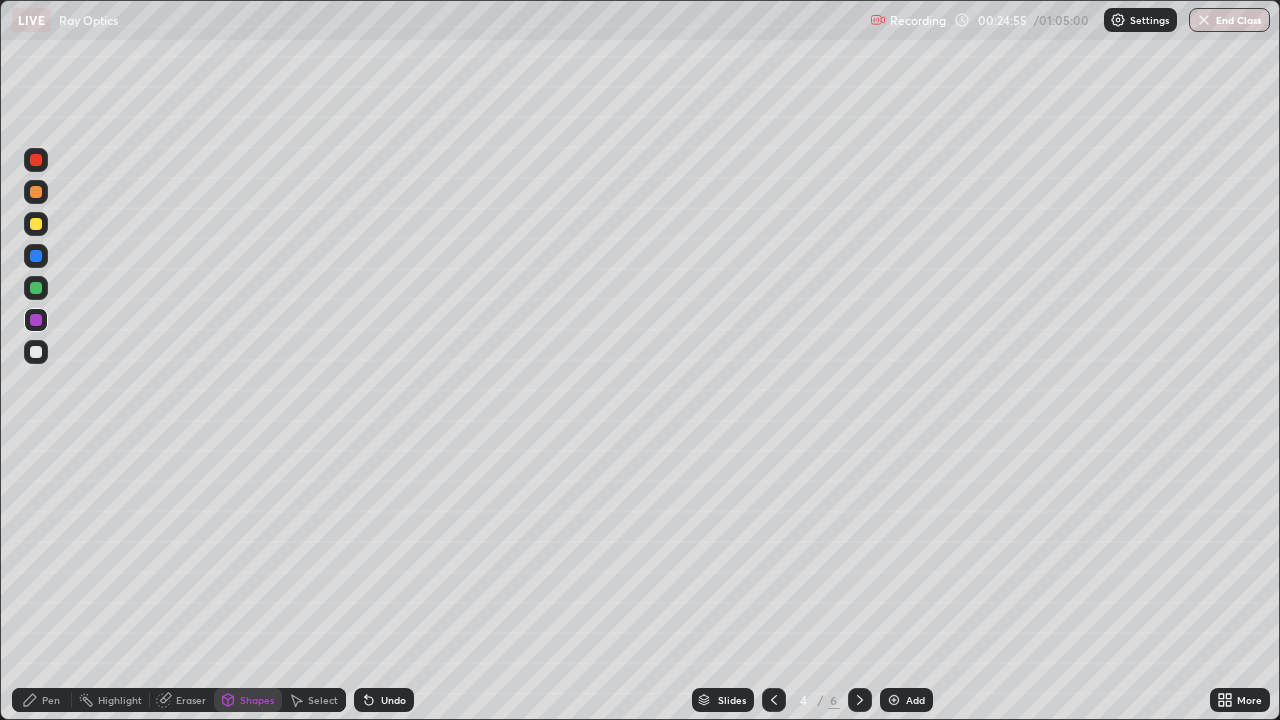 click on "Shapes" at bounding box center [257, 700] 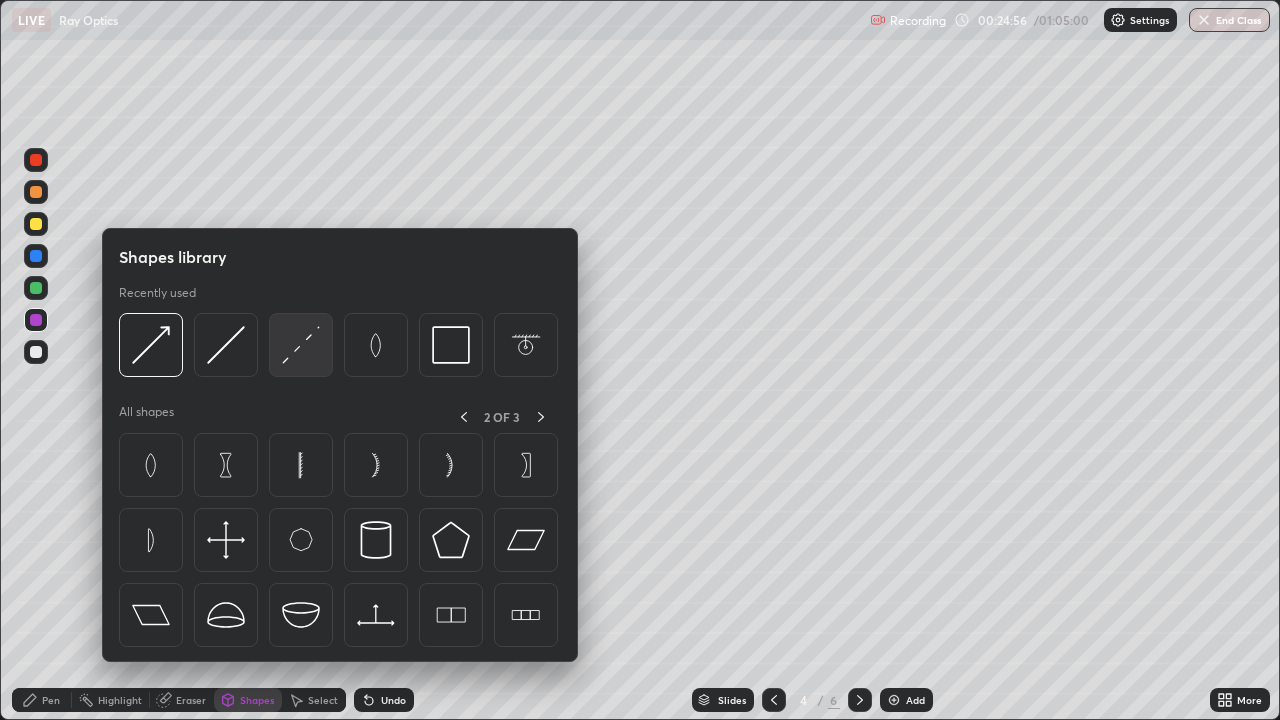 click at bounding box center (301, 345) 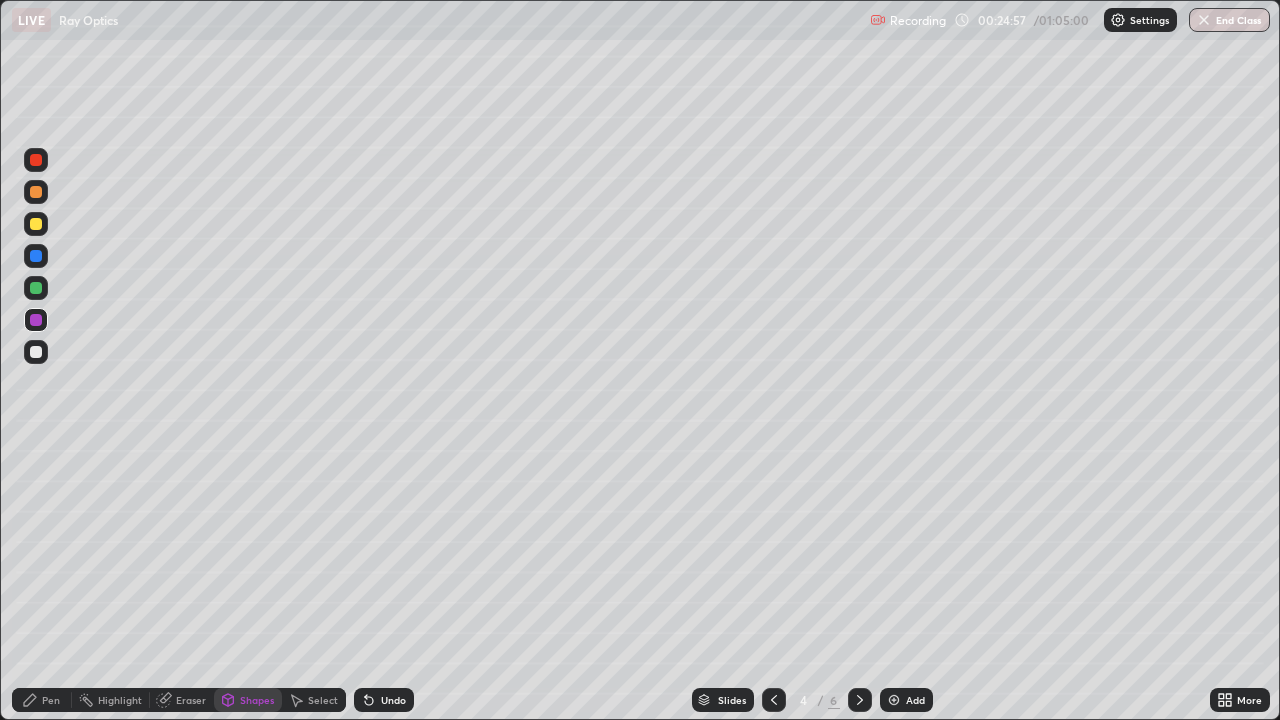 click at bounding box center (36, 224) 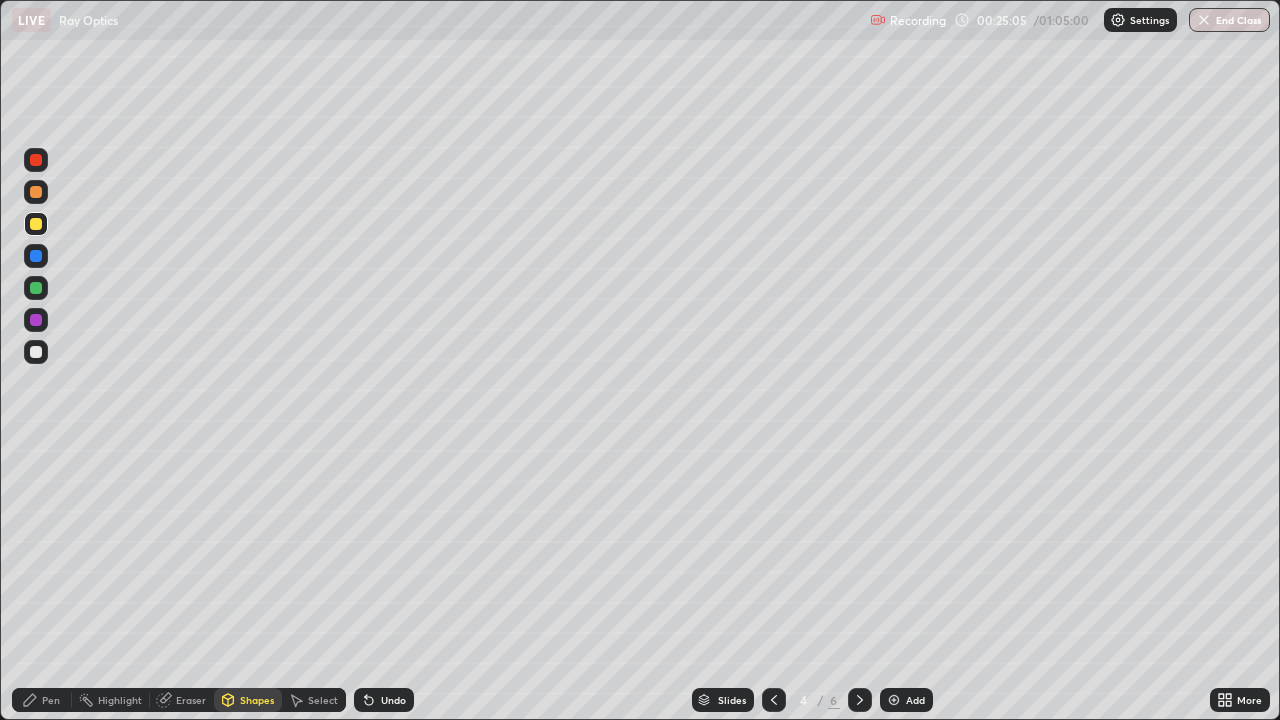click on "Undo" at bounding box center [393, 700] 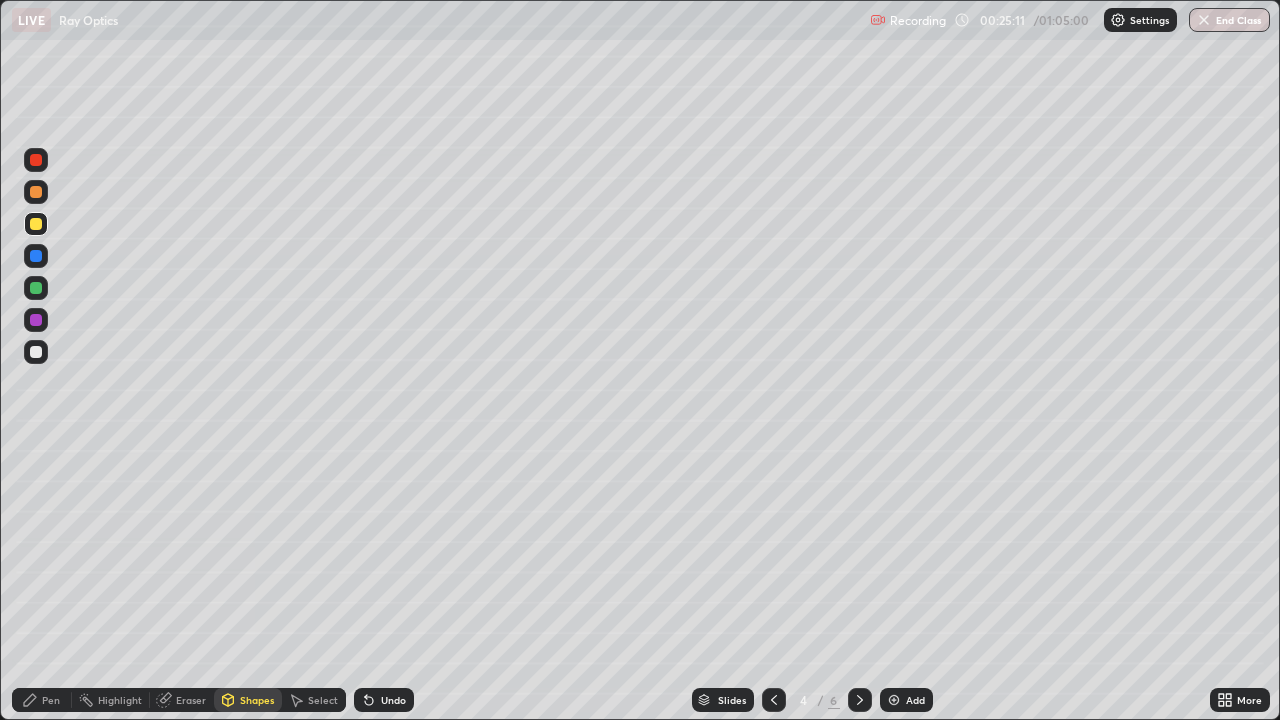 click on "Undo" at bounding box center [393, 700] 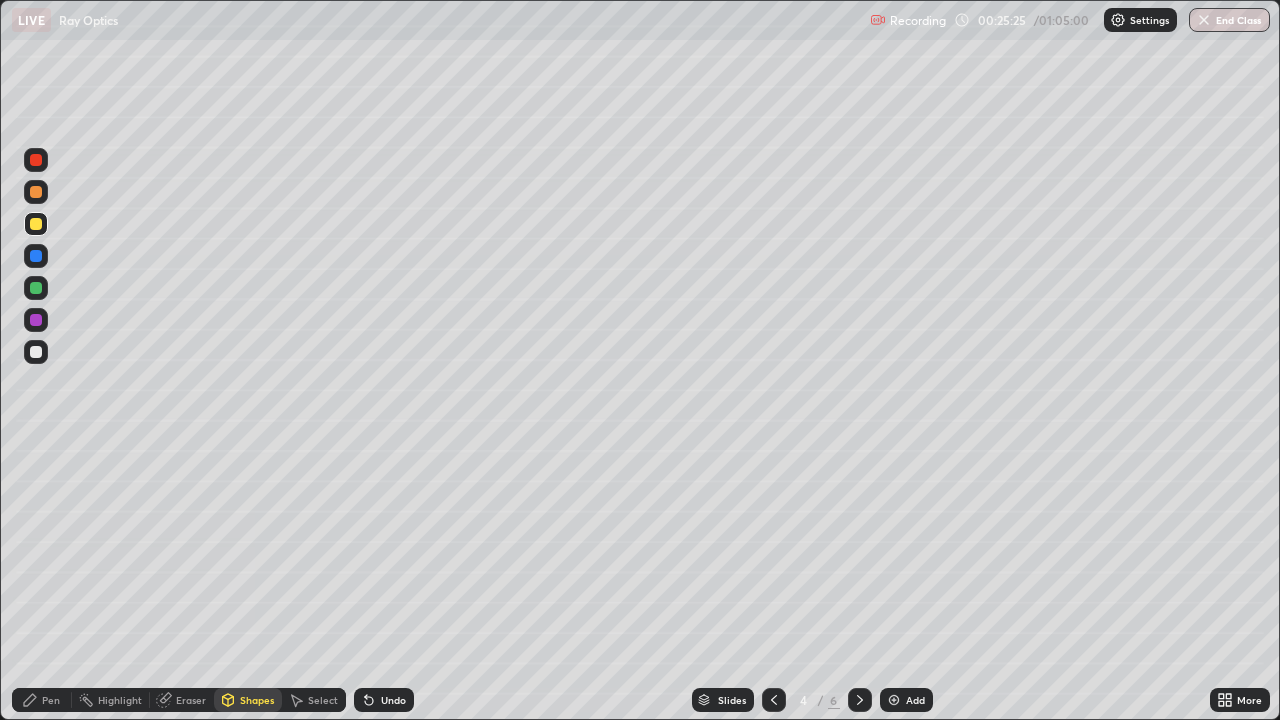 click on "Pen" at bounding box center [51, 700] 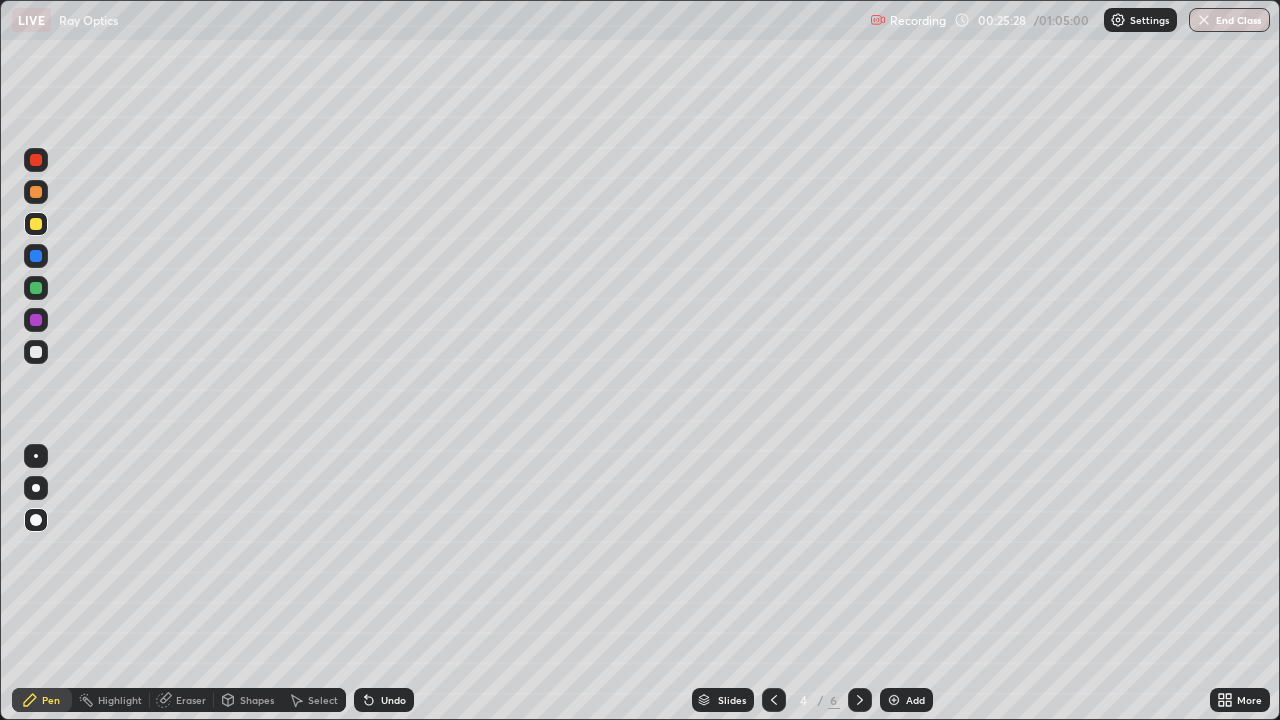 click on "Shapes" at bounding box center (257, 700) 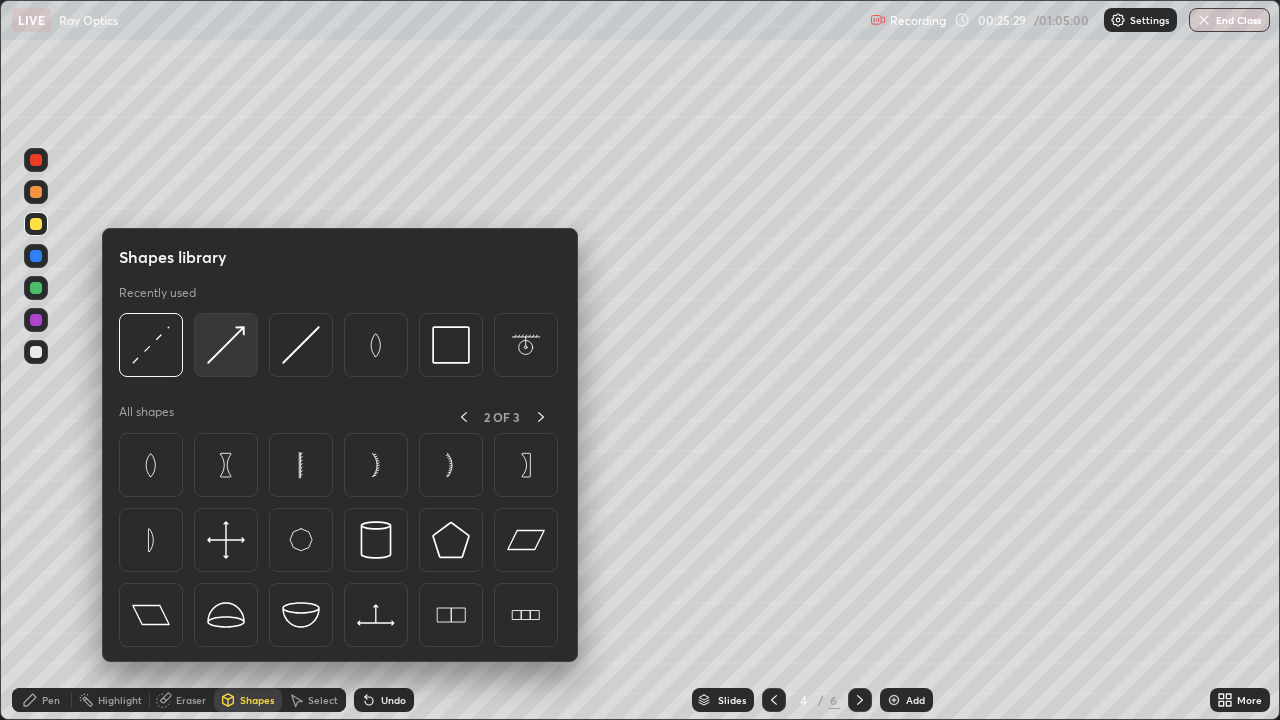 click at bounding box center [226, 345] 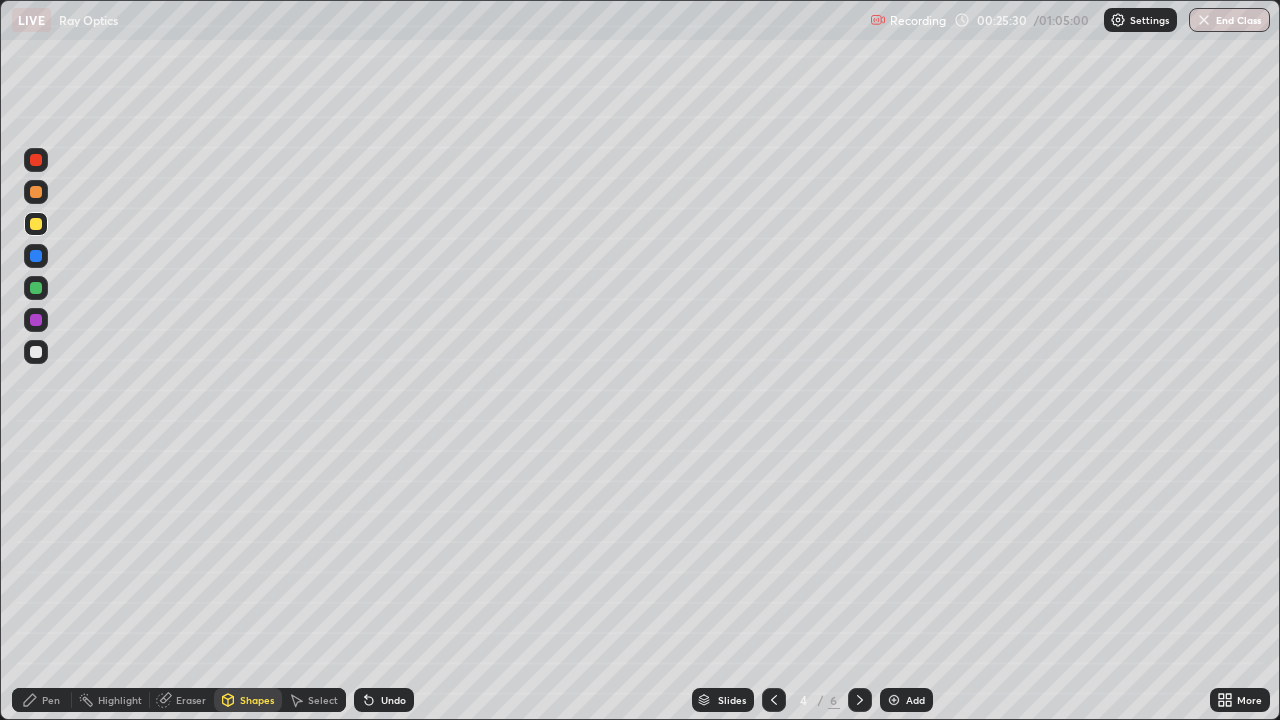 click at bounding box center (36, 288) 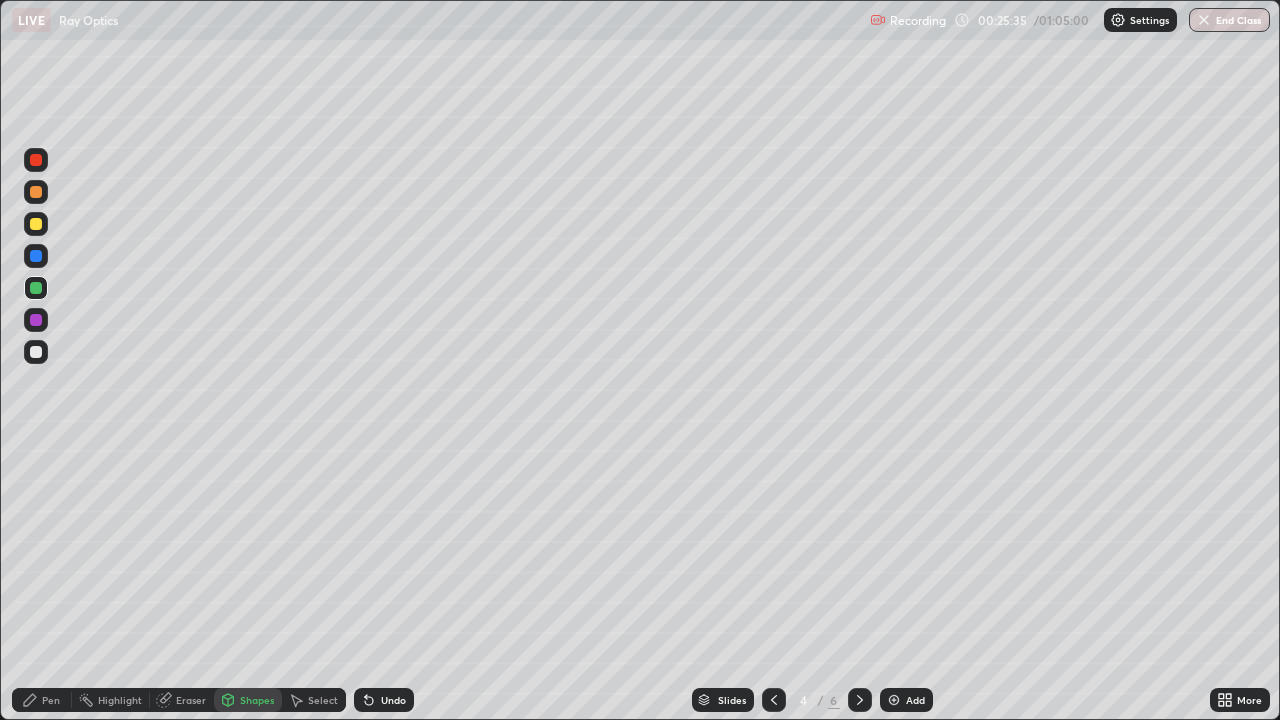 click at bounding box center [36, 320] 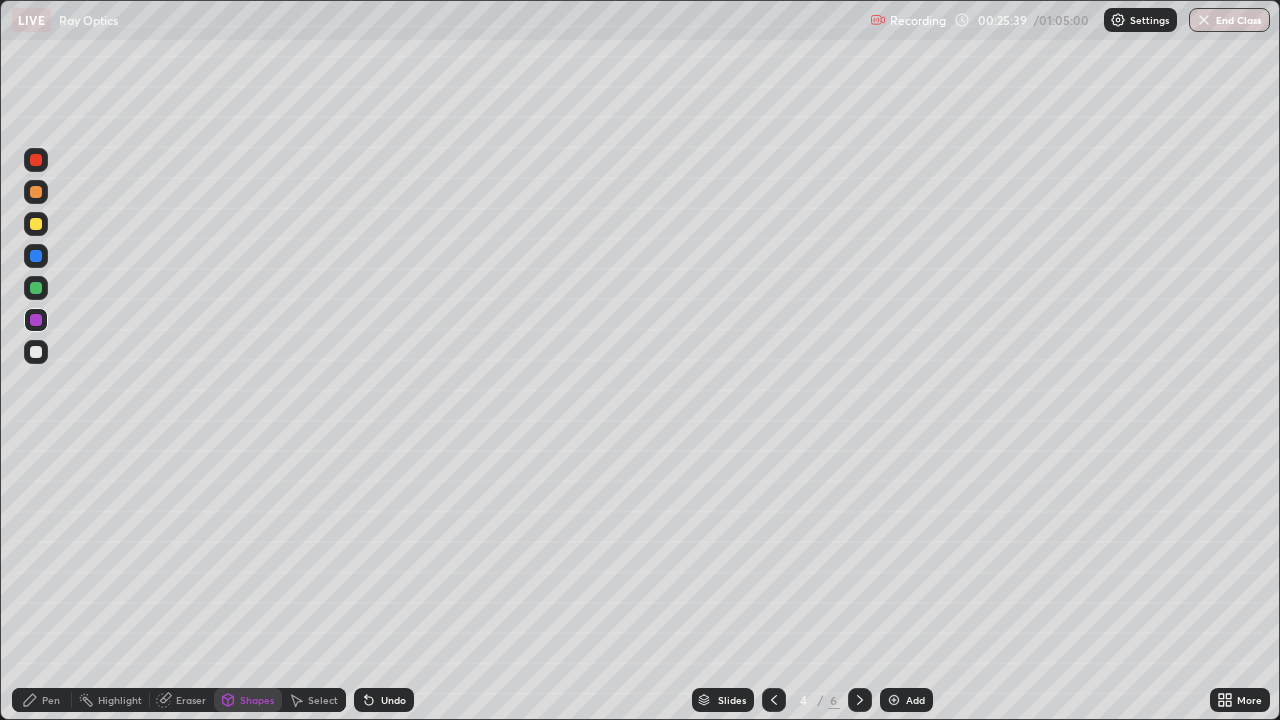 click on "Pen" at bounding box center [51, 700] 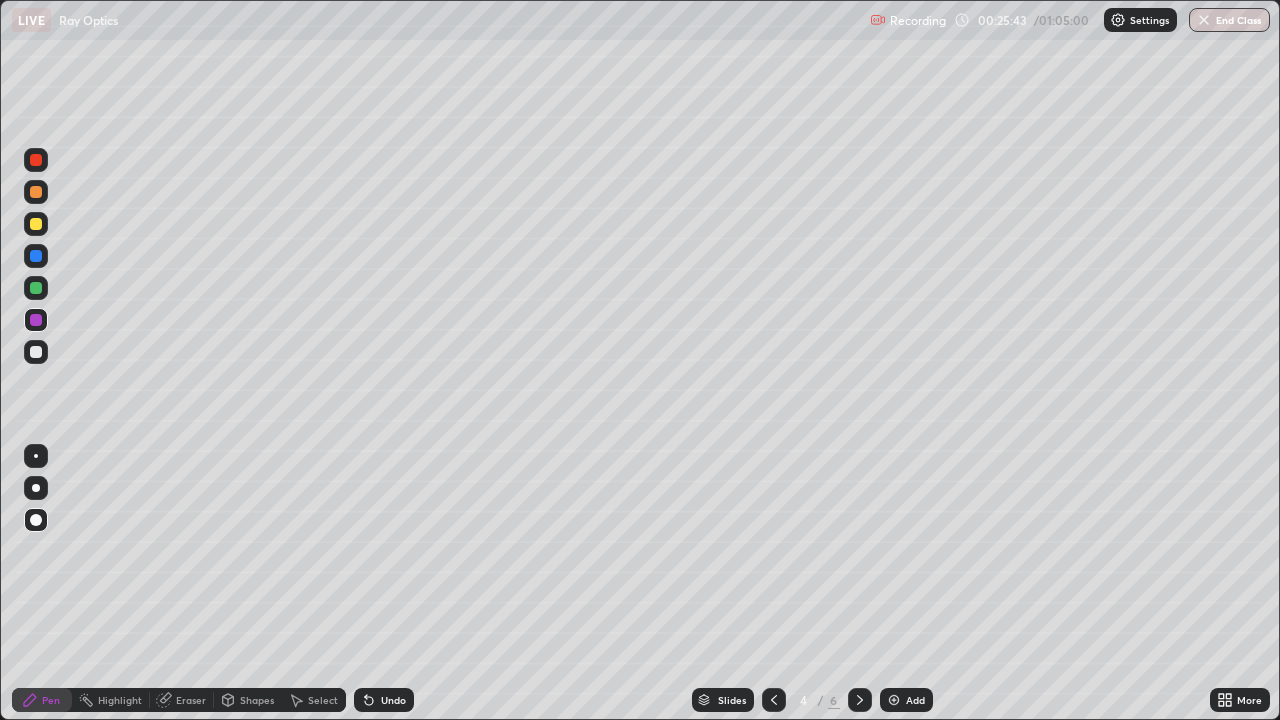 click on "Undo" at bounding box center (393, 700) 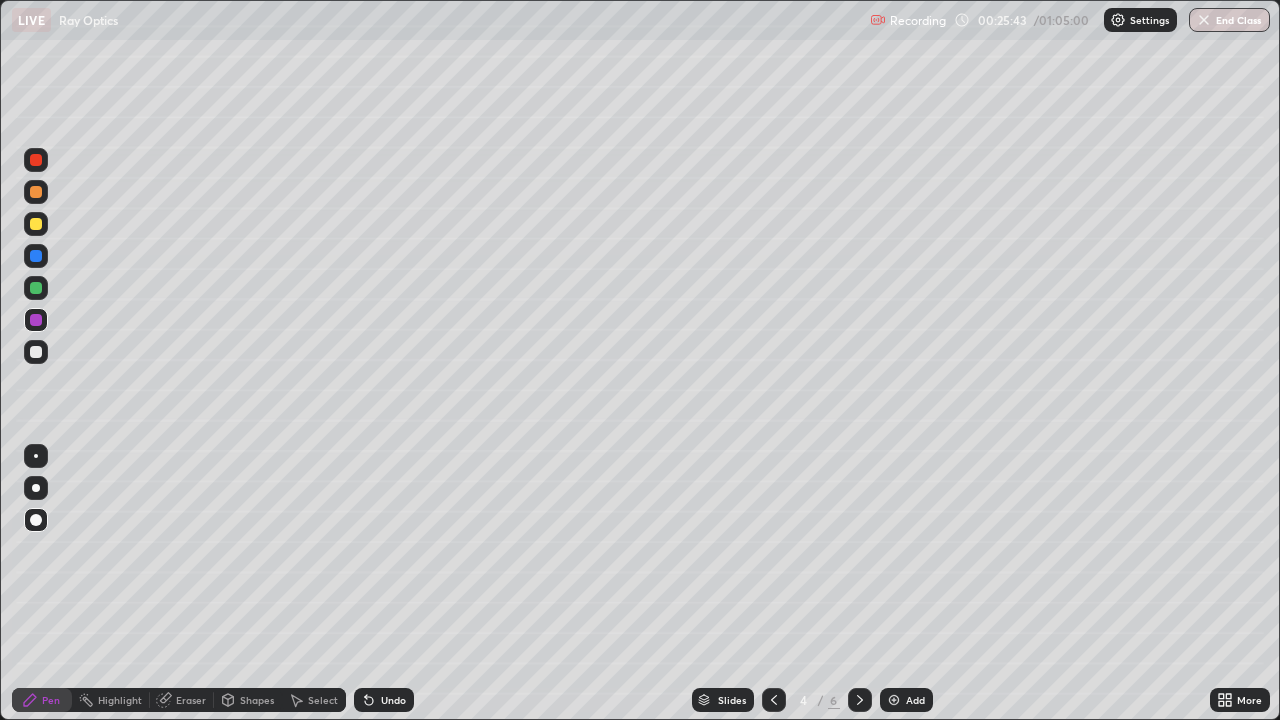 click on "Undo" at bounding box center (393, 700) 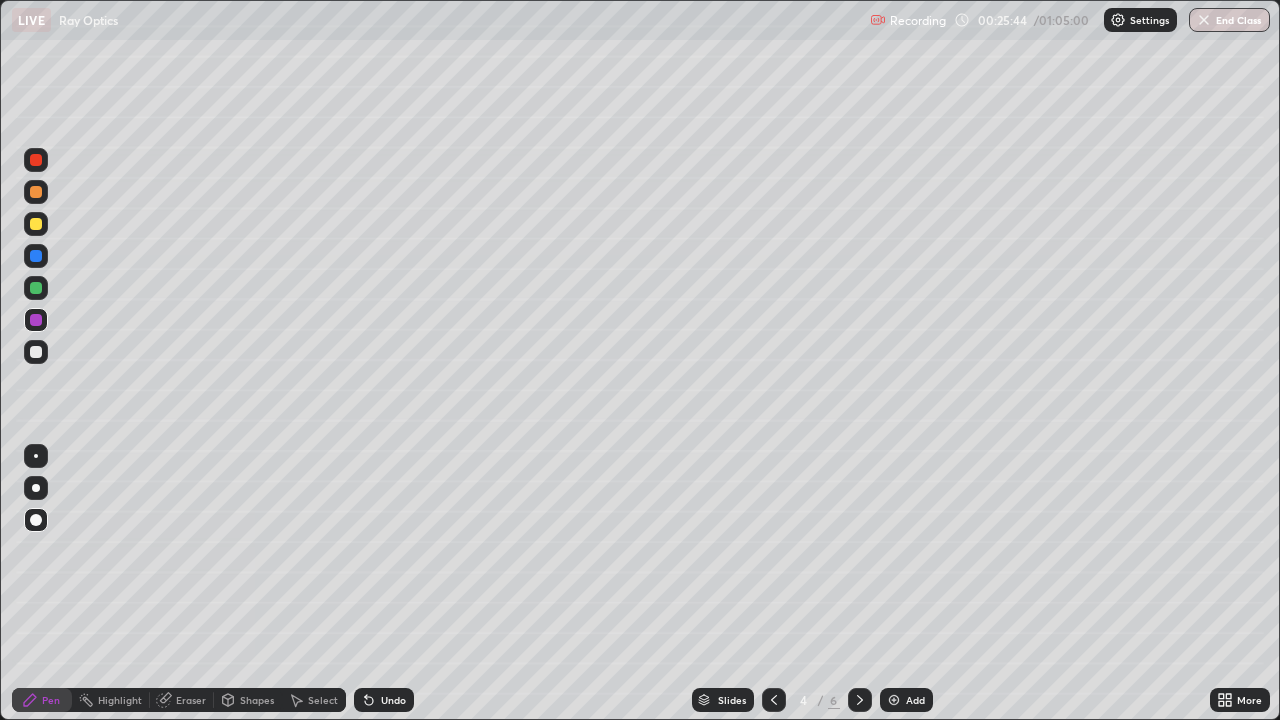 click on "Undo" at bounding box center (384, 700) 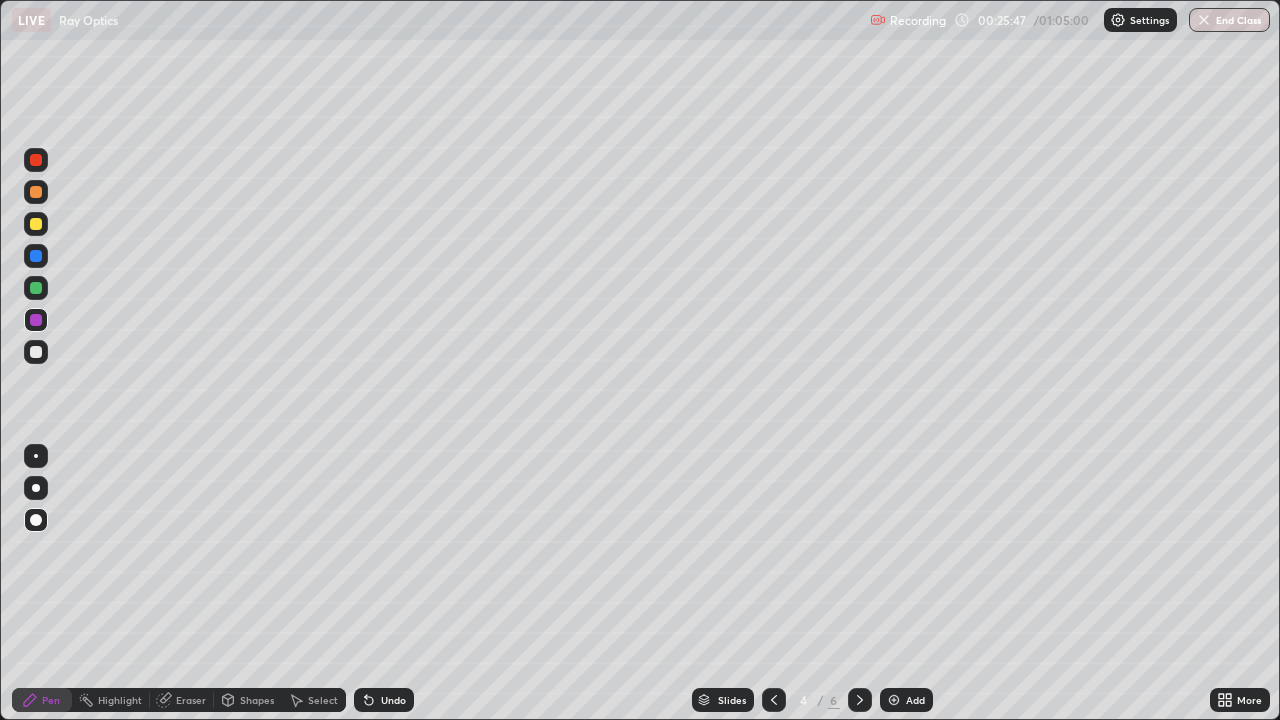 click at bounding box center [36, 288] 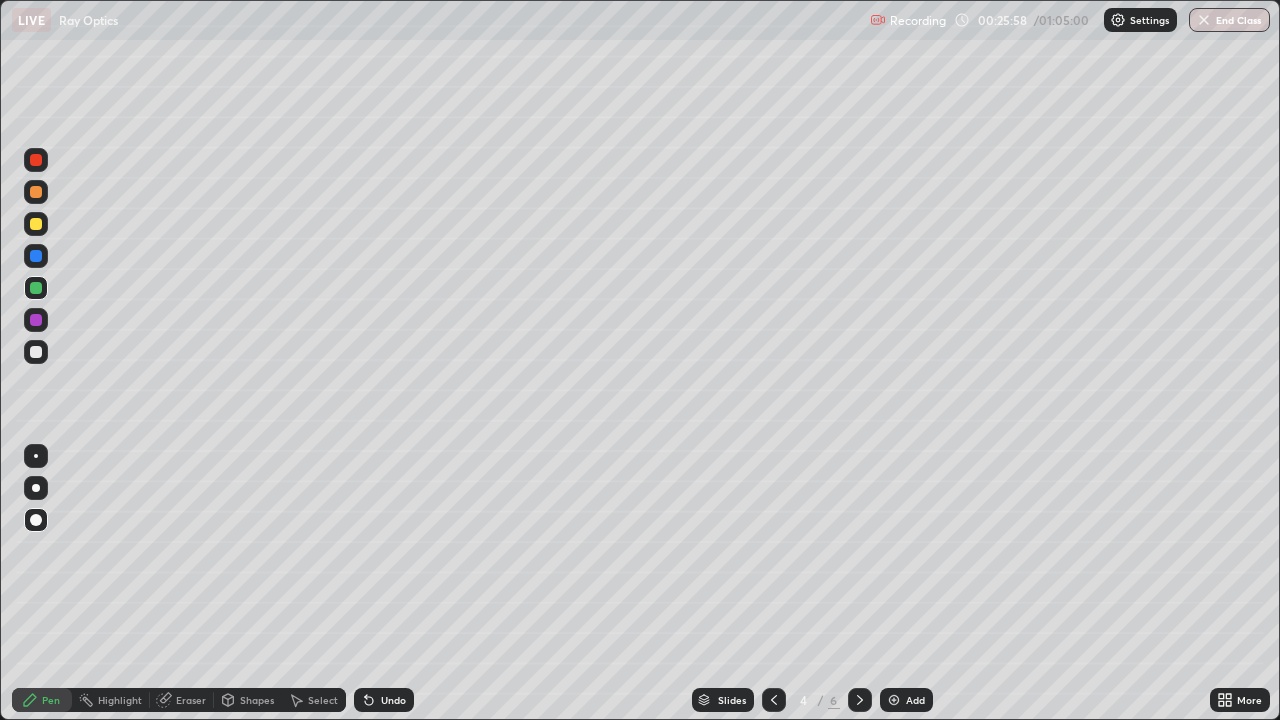 click at bounding box center [36, 352] 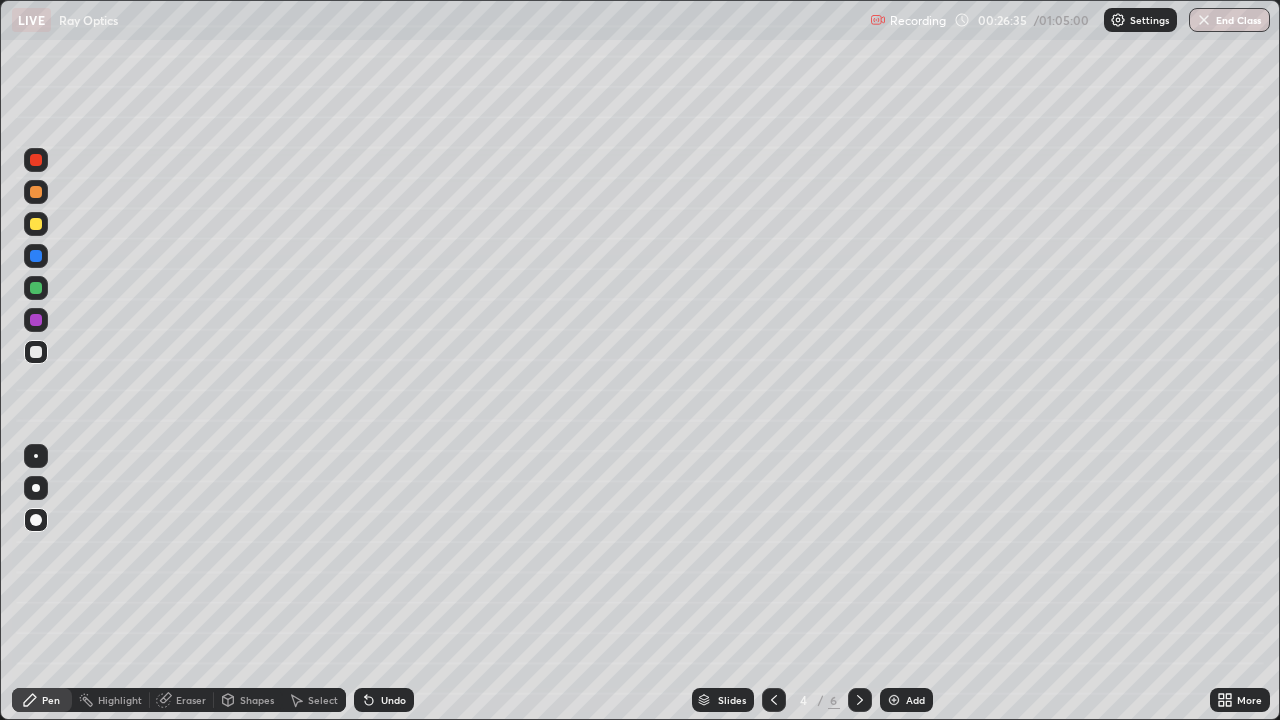 click on "Undo" at bounding box center (393, 700) 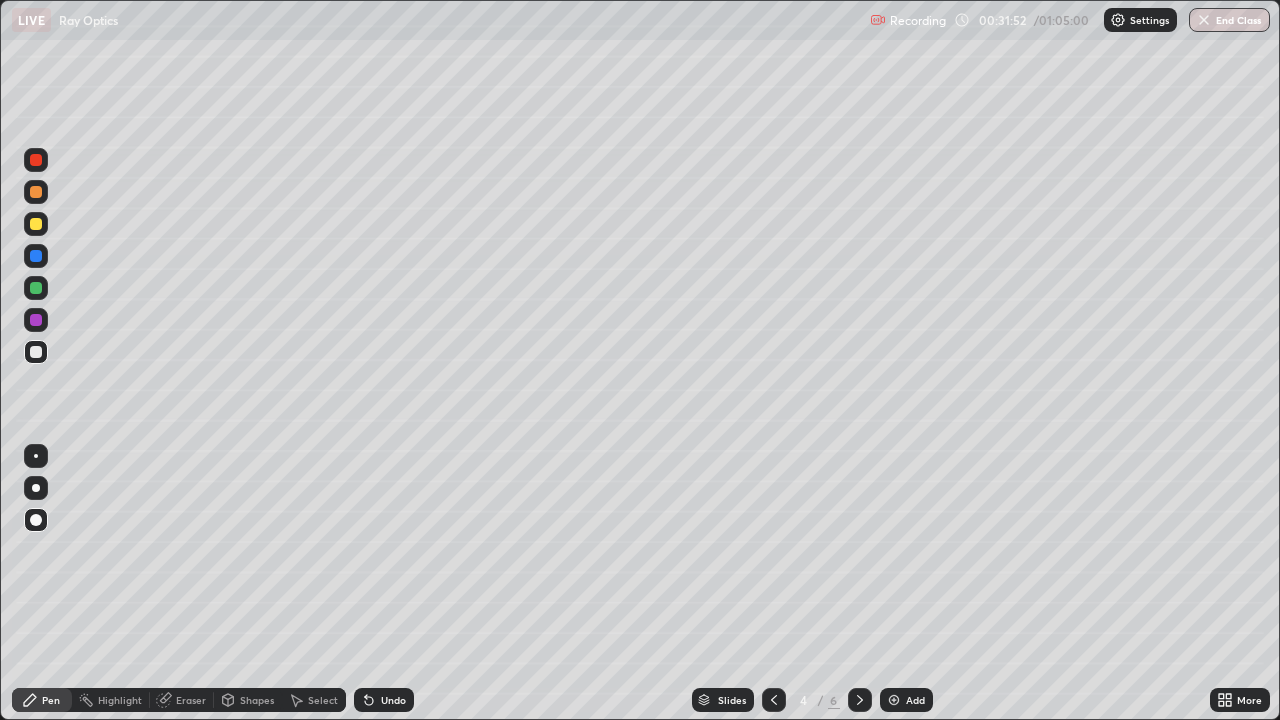 click at bounding box center (36, 160) 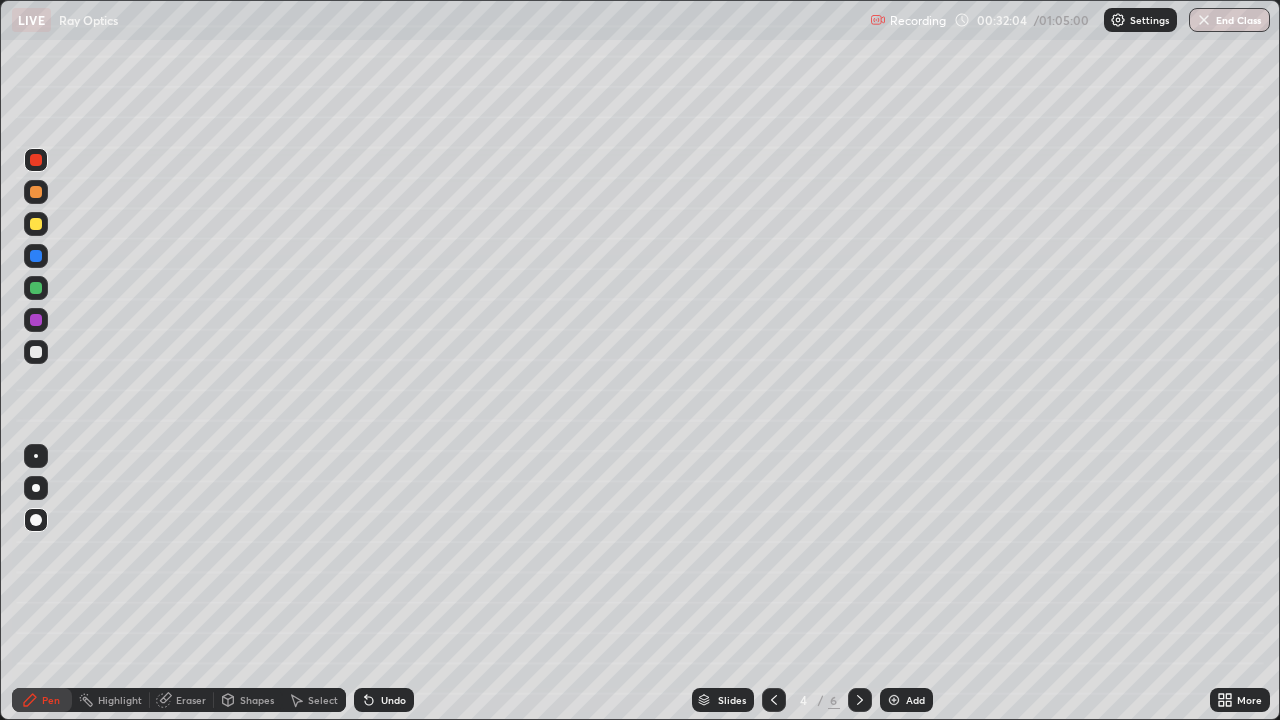 click at bounding box center (36, 224) 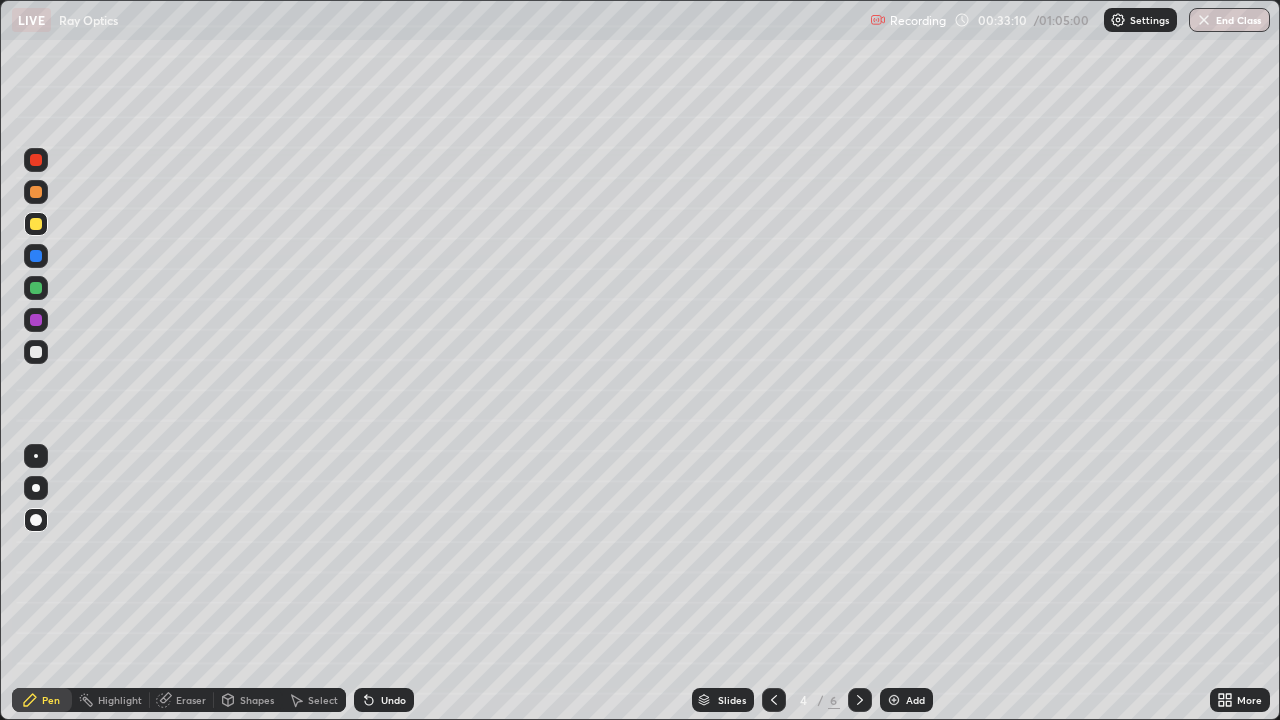 click on "Shapes" at bounding box center (257, 700) 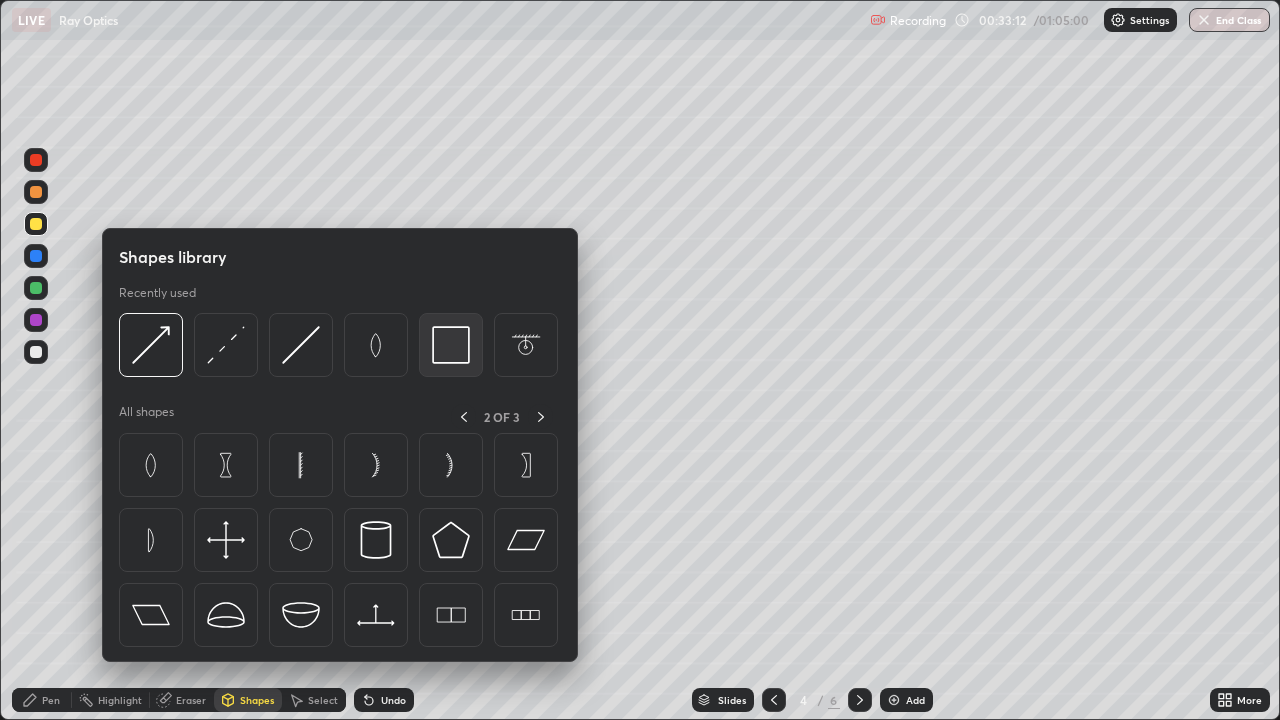 click at bounding box center [451, 345] 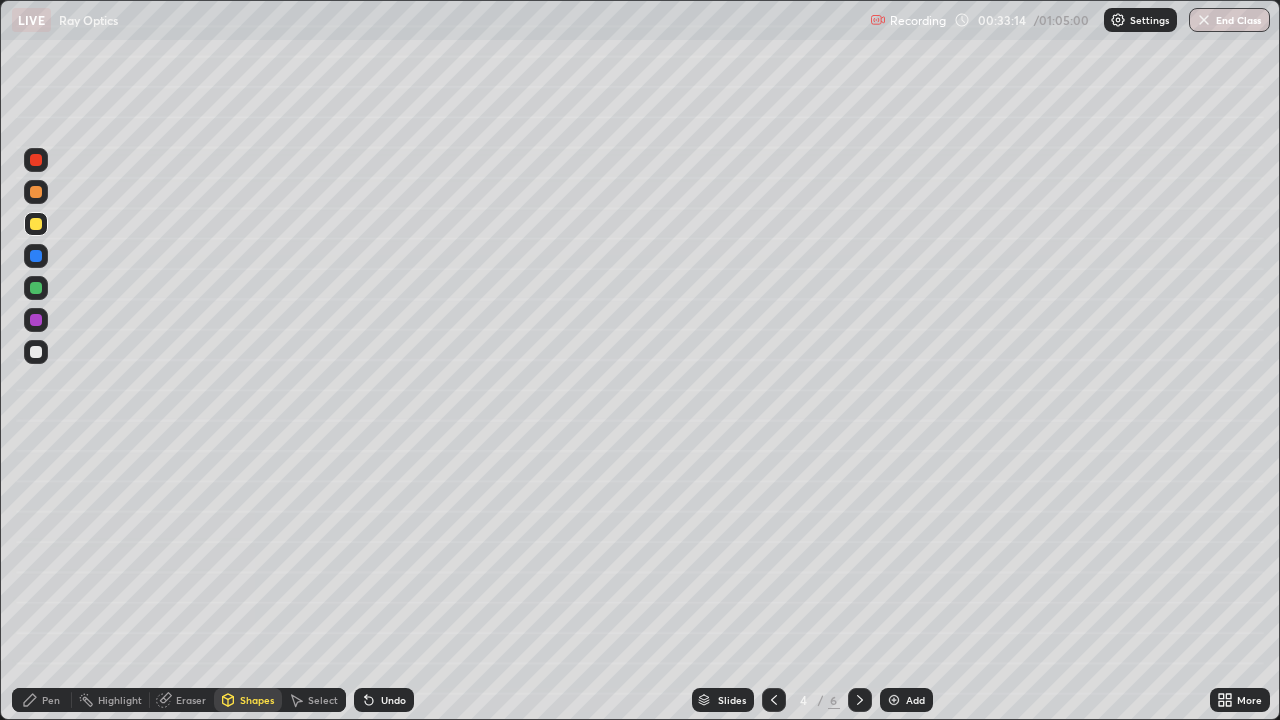 click at bounding box center [36, 160] 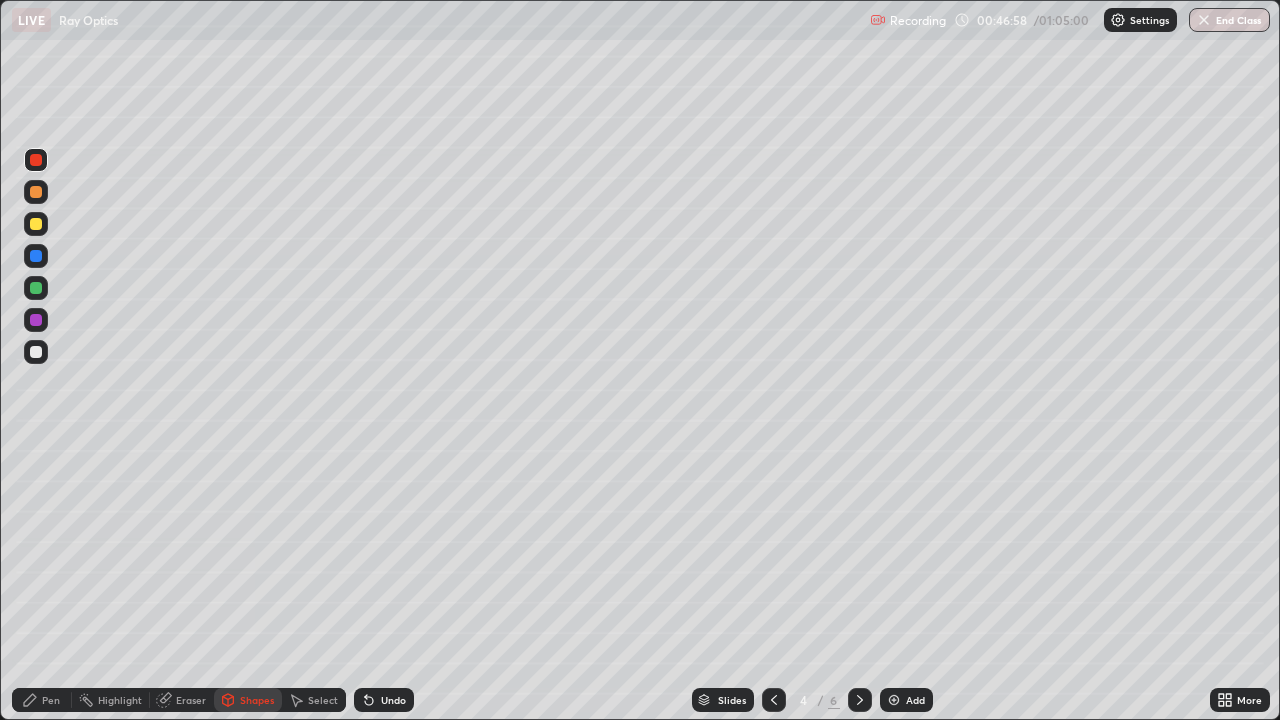 click at bounding box center [894, 700] 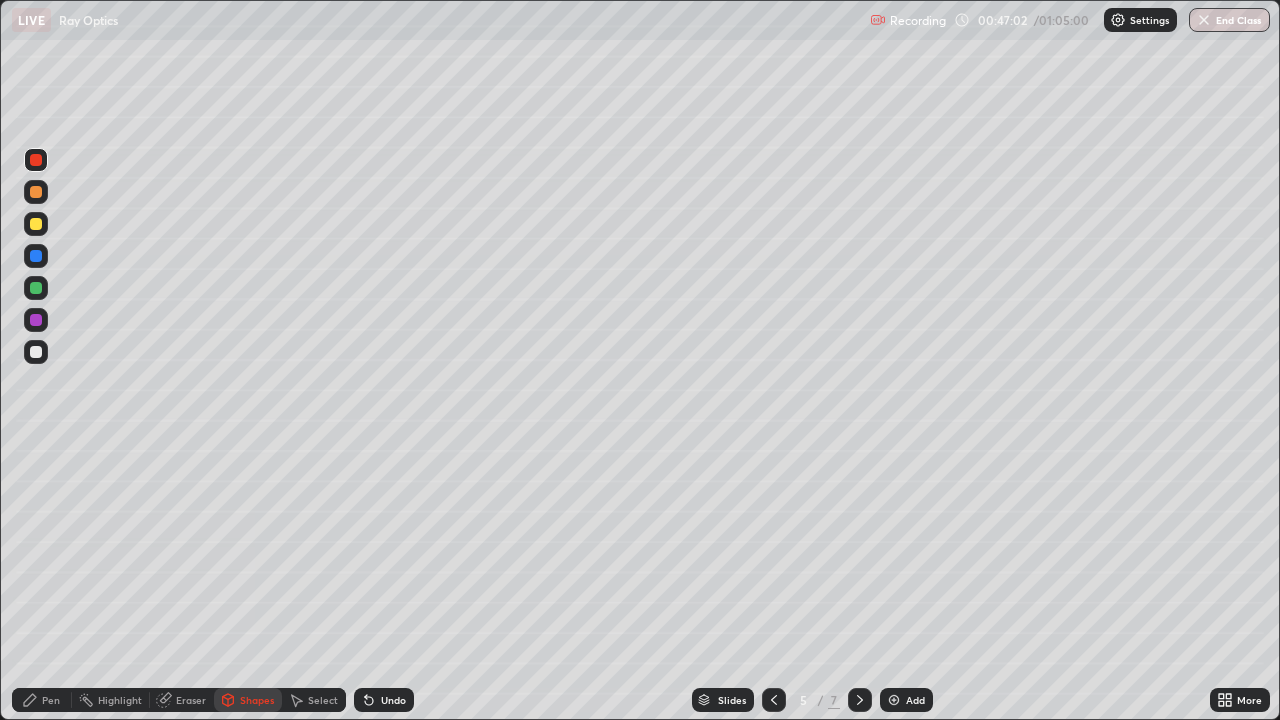 click at bounding box center (36, 352) 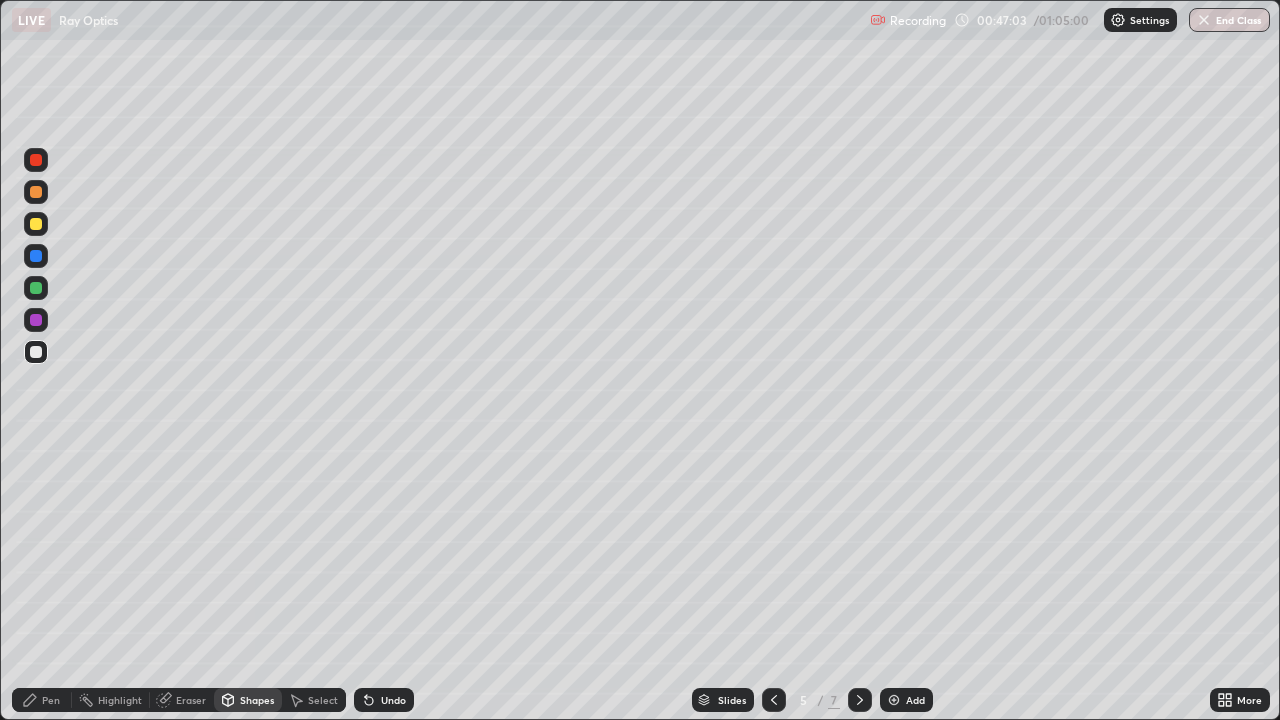 click on "Shapes" at bounding box center (257, 700) 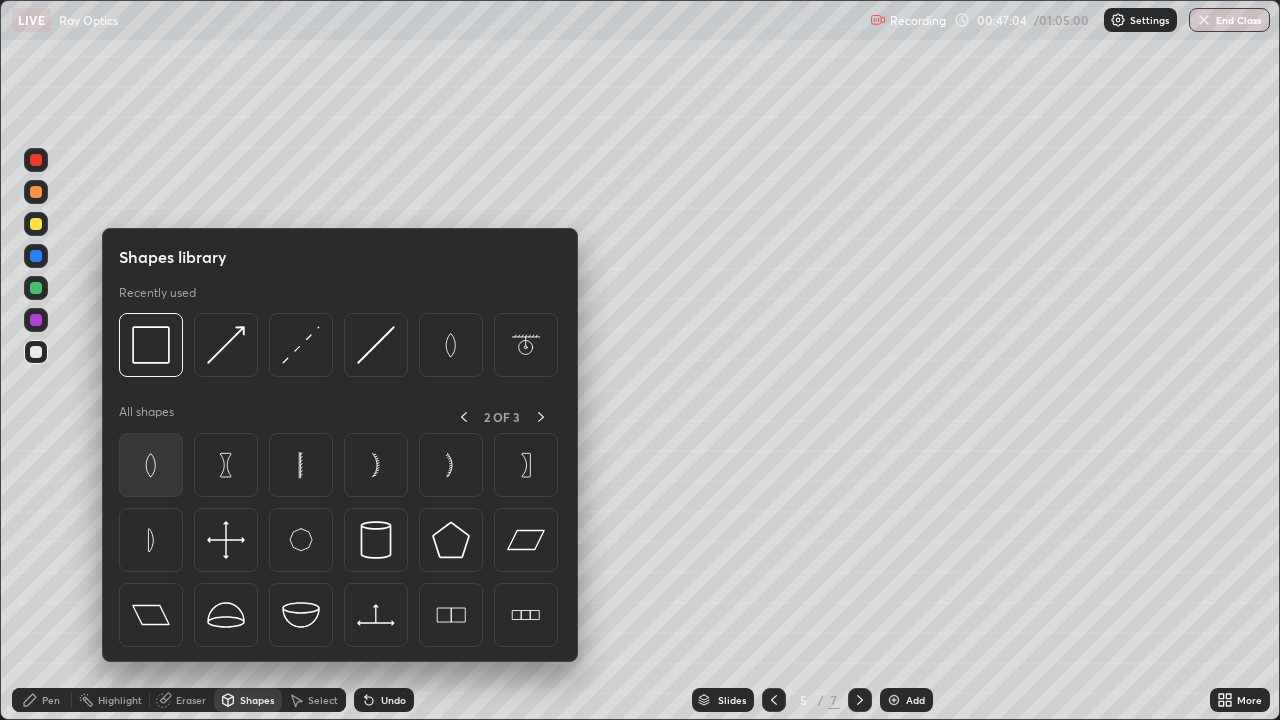 click at bounding box center (151, 465) 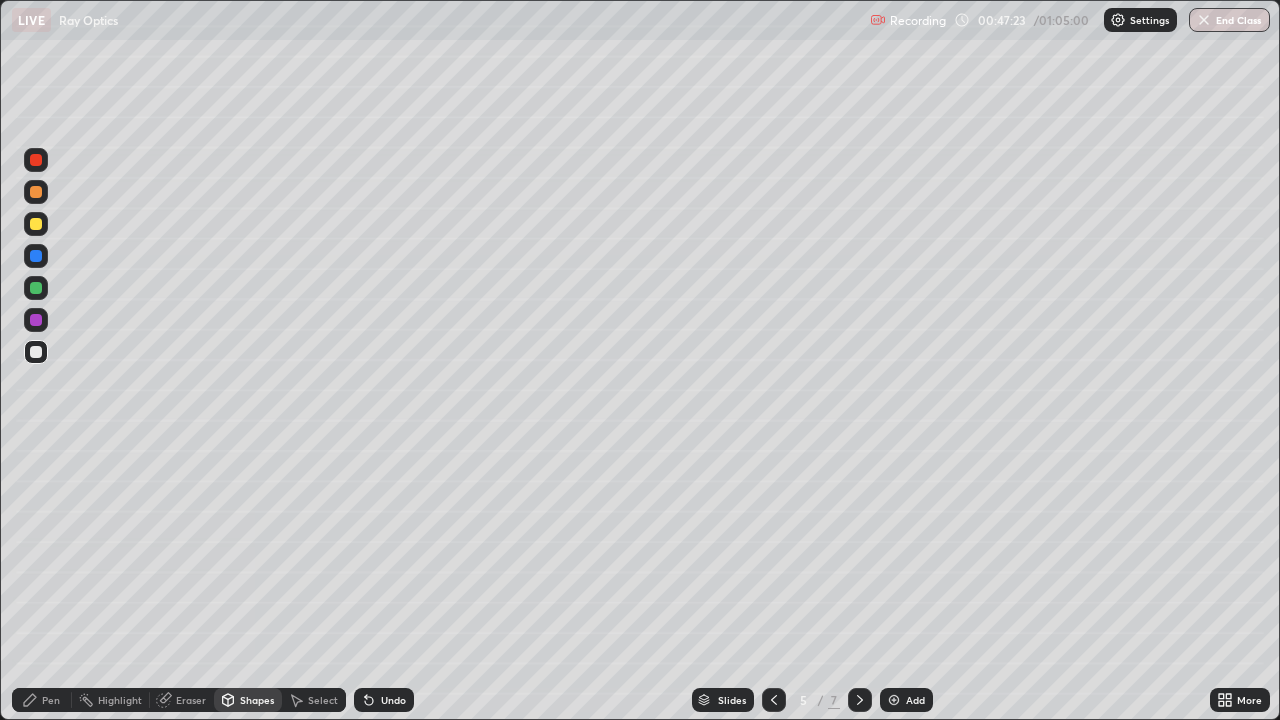 click on "Shapes" at bounding box center (257, 700) 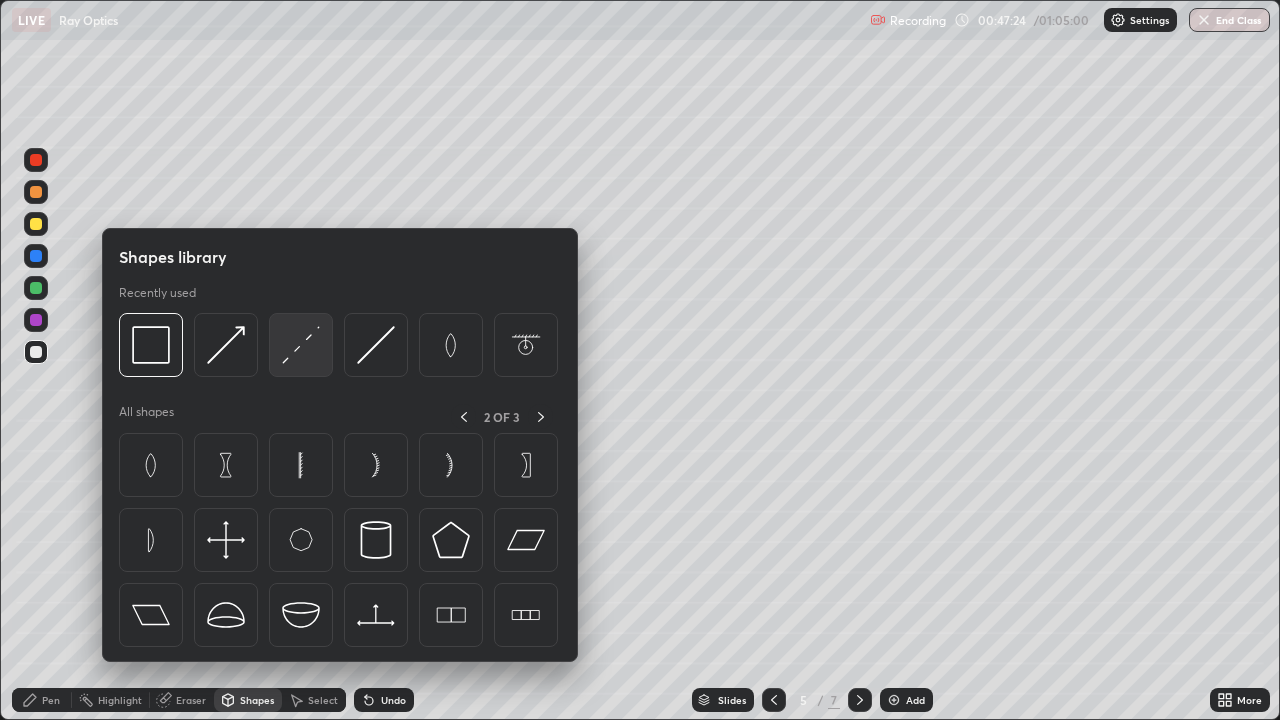 click at bounding box center (301, 345) 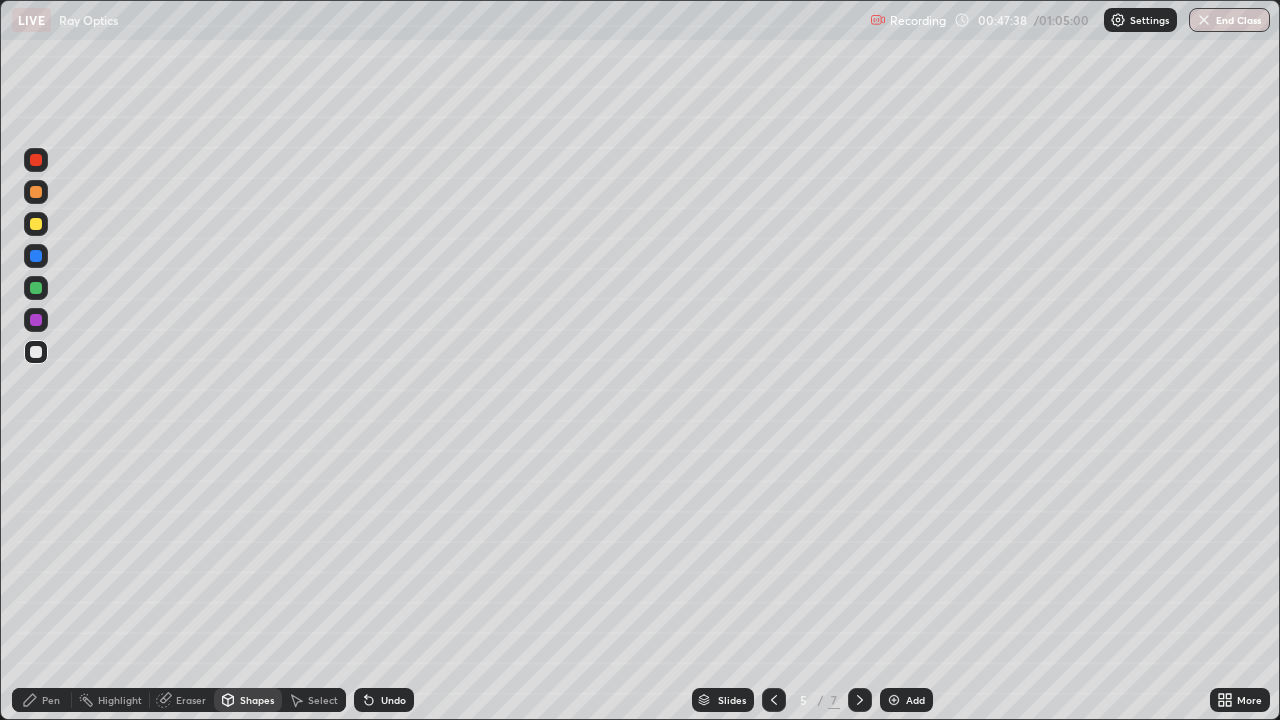 click on "Pen" at bounding box center [51, 700] 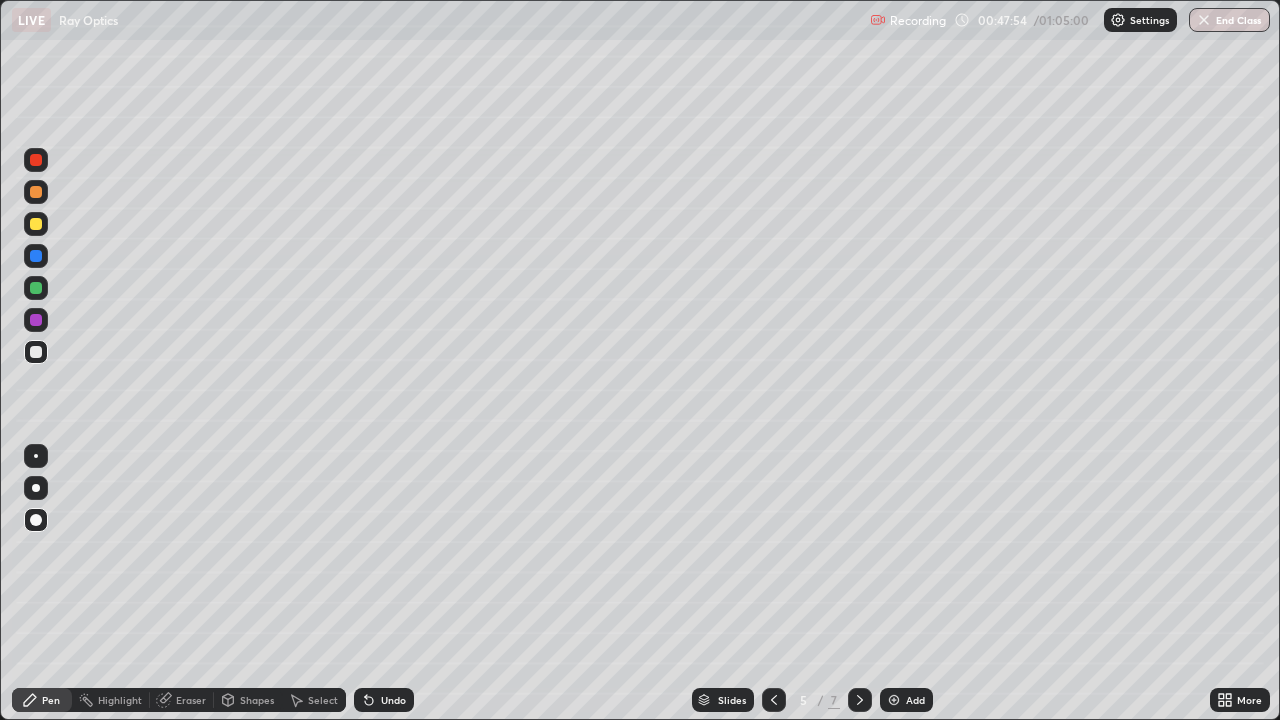 click on "Shapes" at bounding box center [257, 700] 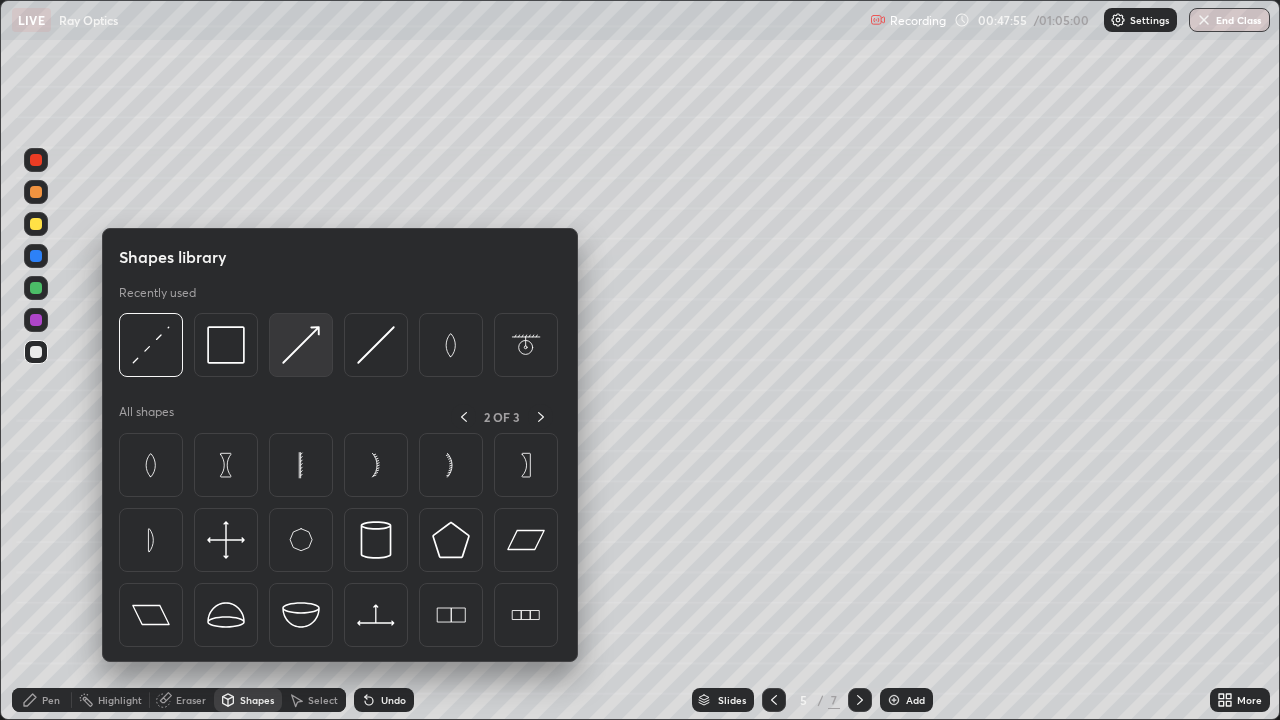 click at bounding box center (301, 345) 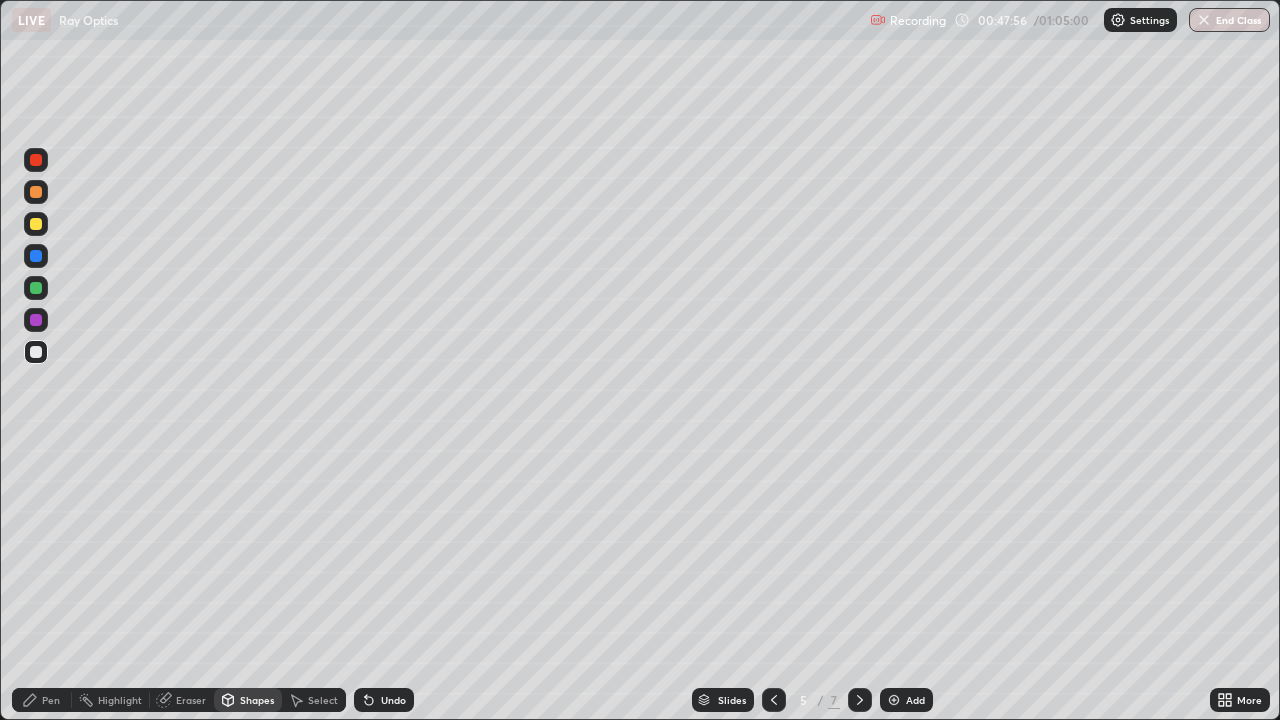 click at bounding box center [36, 320] 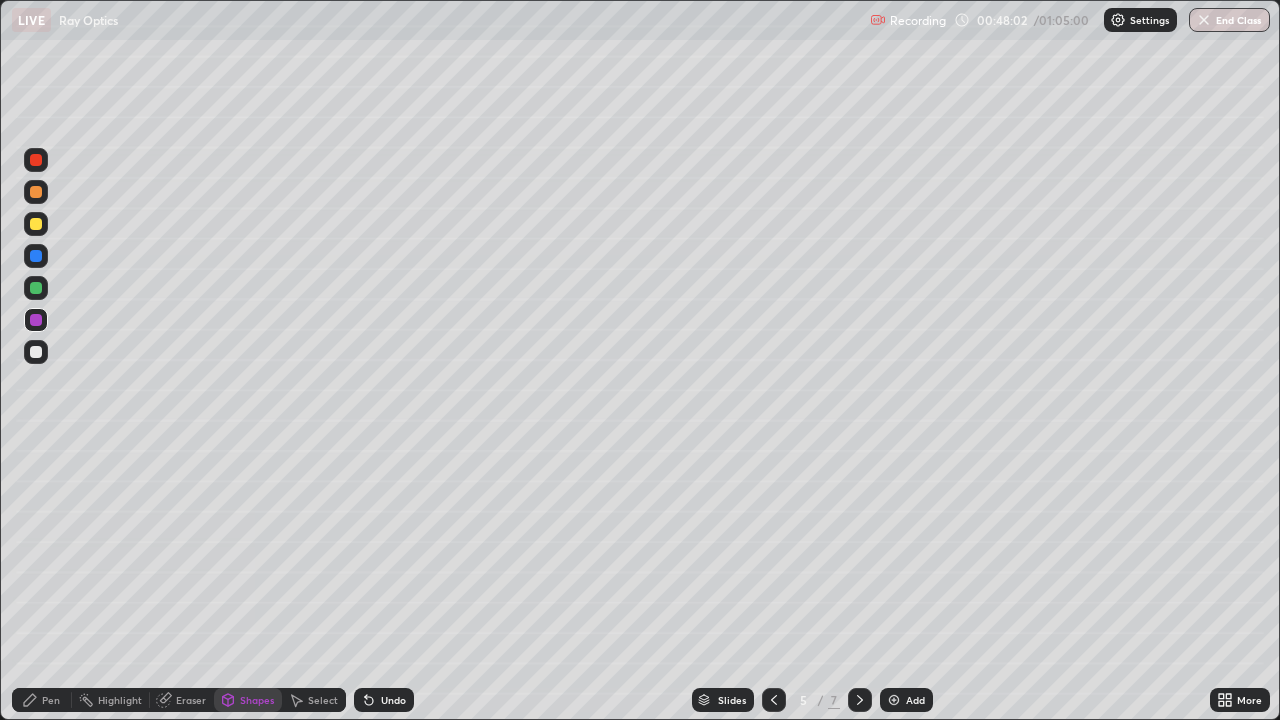 click on "Eraser" at bounding box center (191, 700) 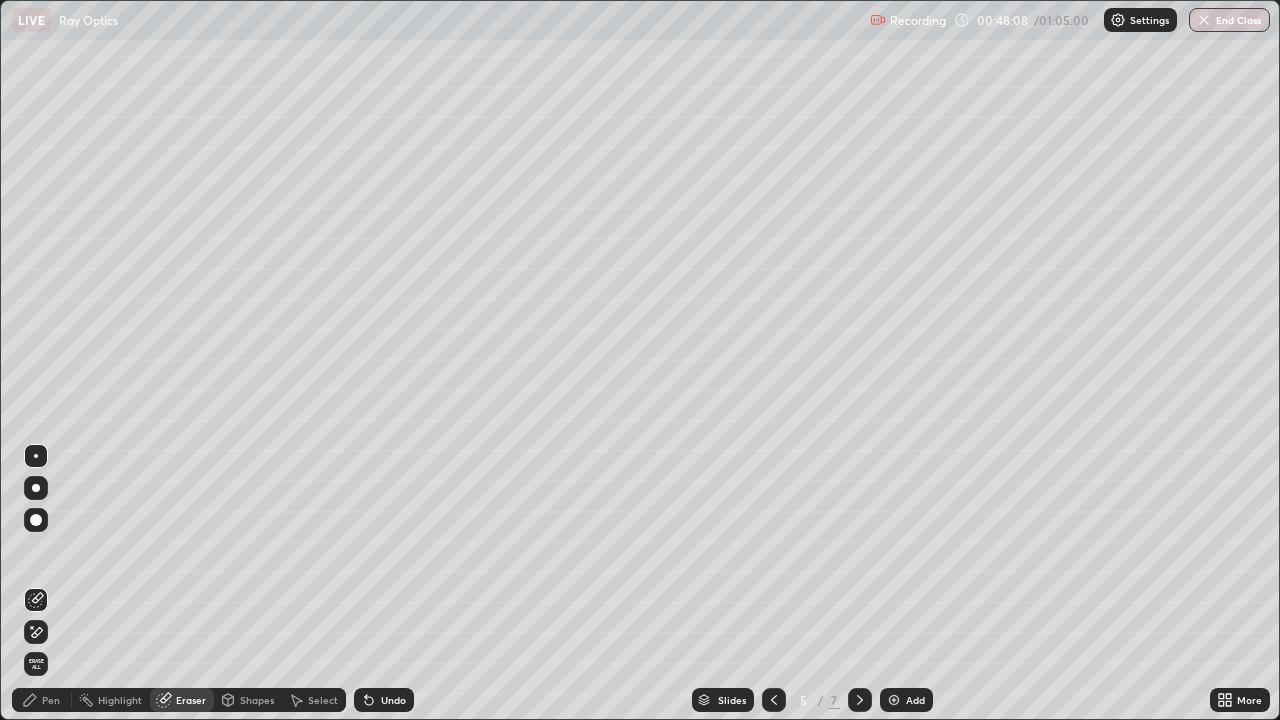 click 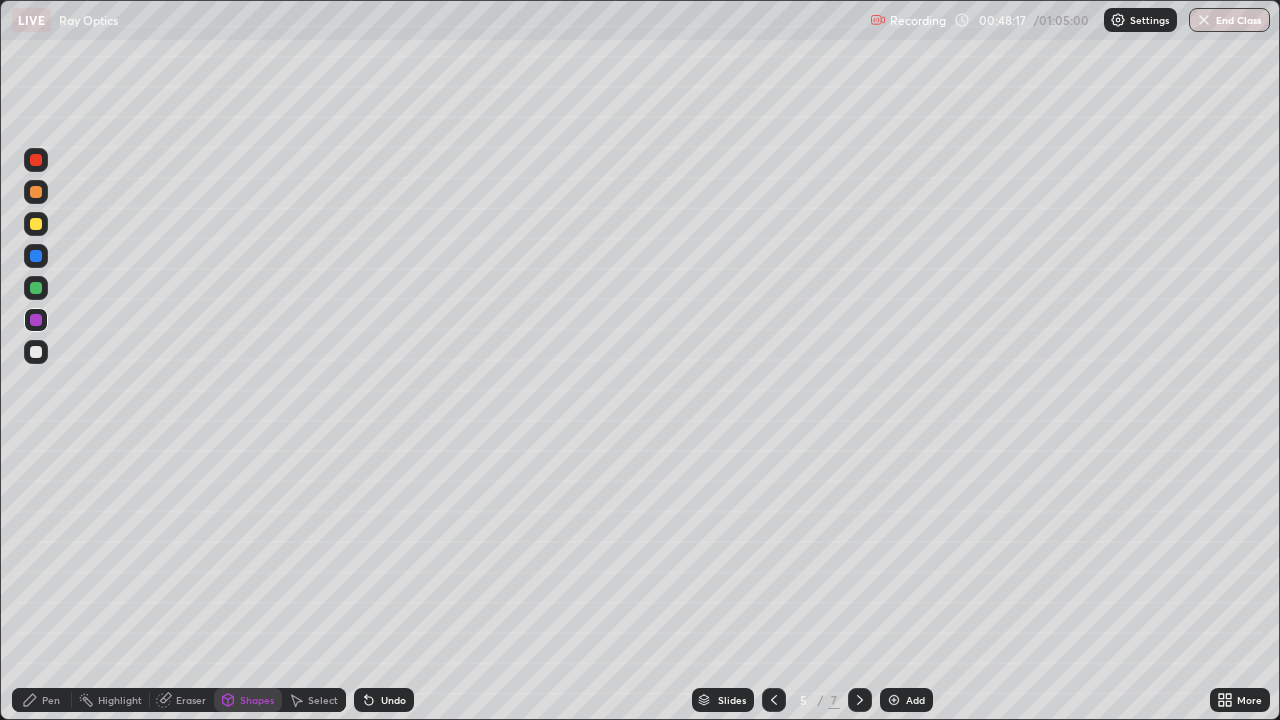 click at bounding box center (36, 288) 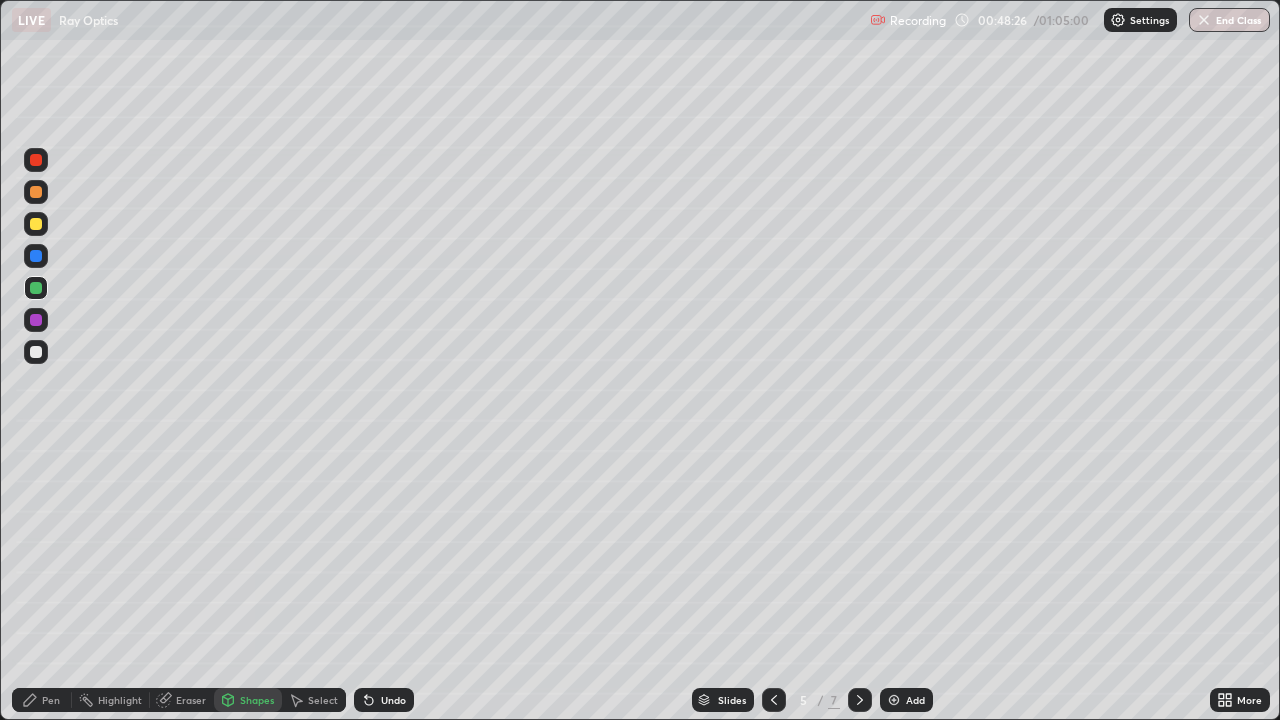 click on "Pen" at bounding box center (51, 700) 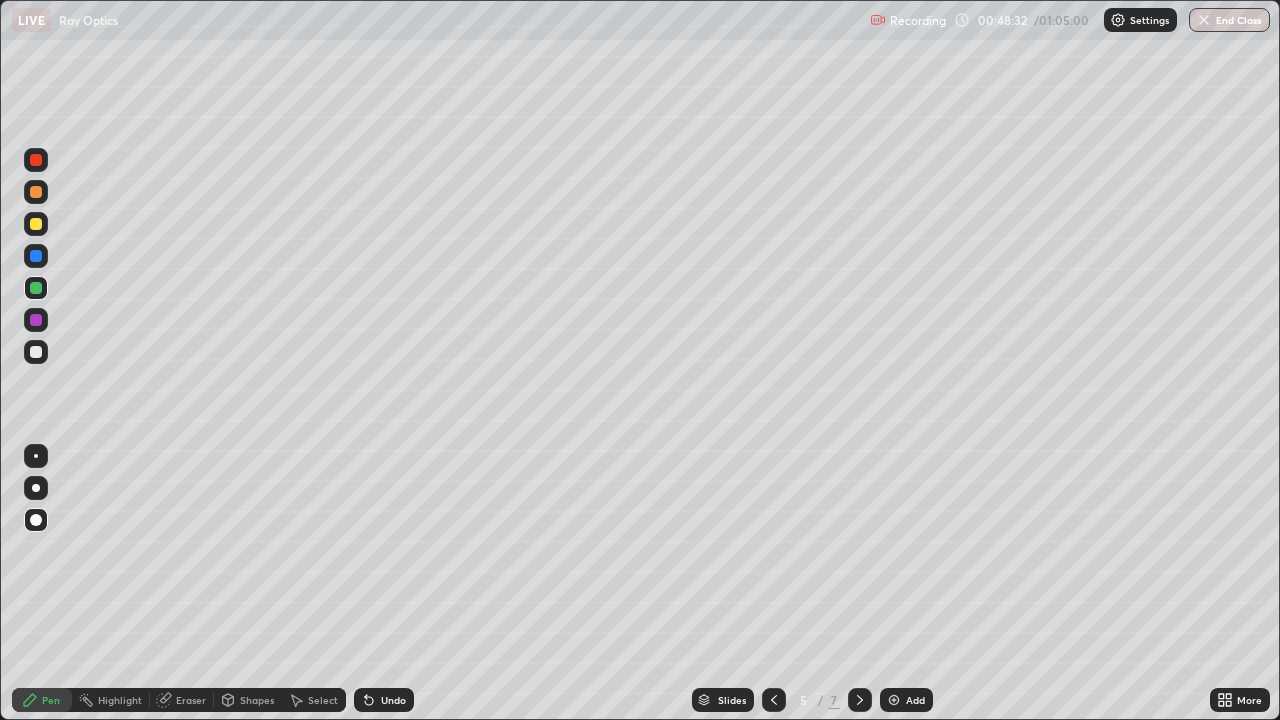click at bounding box center [36, 320] 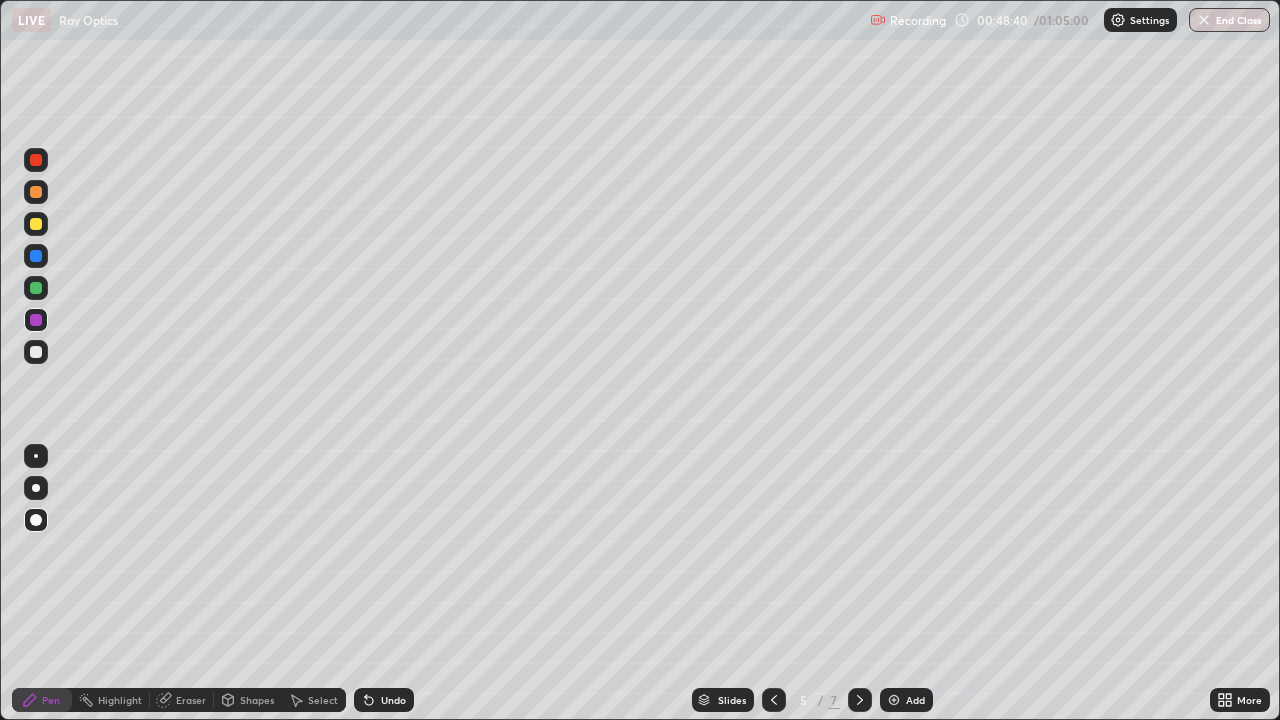 click at bounding box center (36, 352) 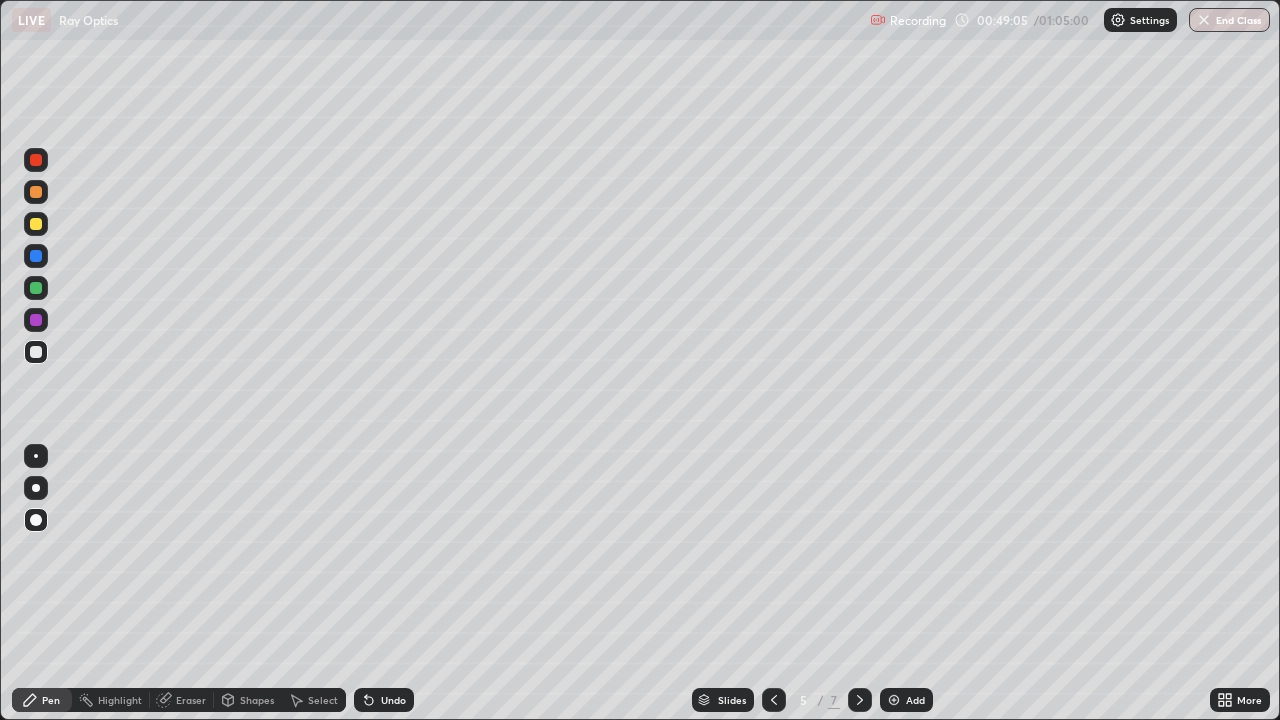 click on "Undo" at bounding box center [393, 700] 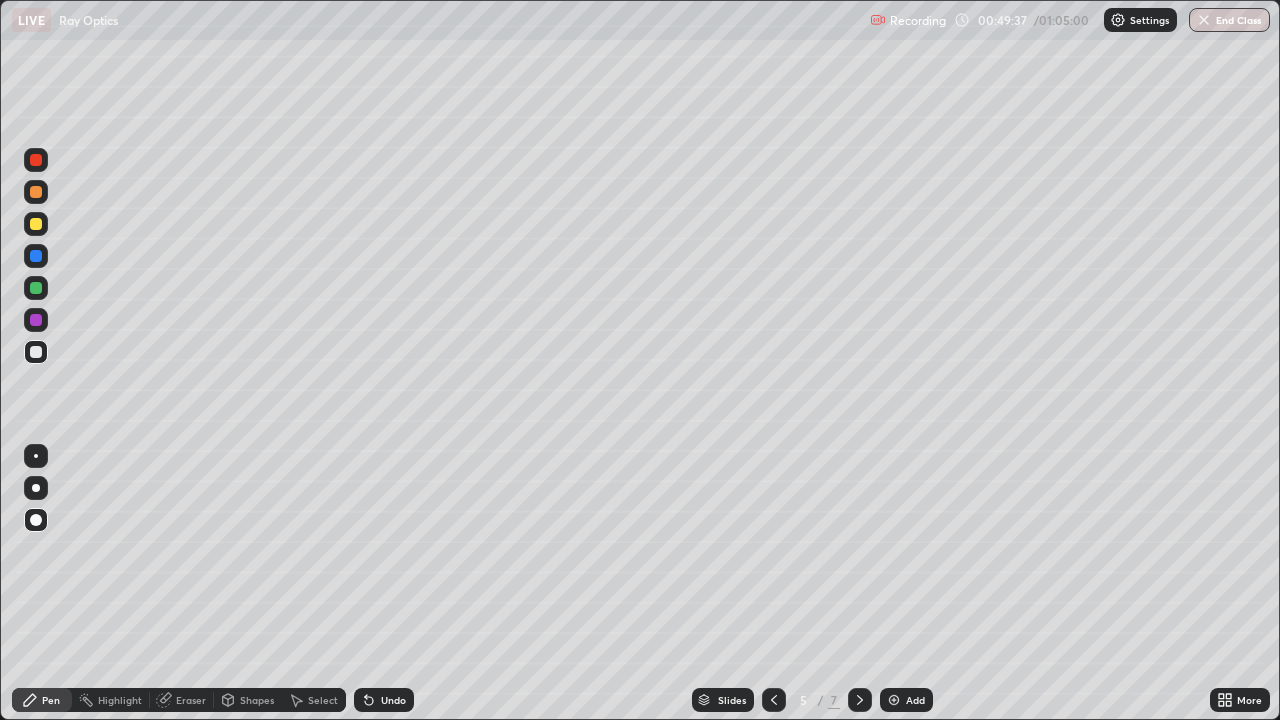 click on "Shapes" at bounding box center (257, 700) 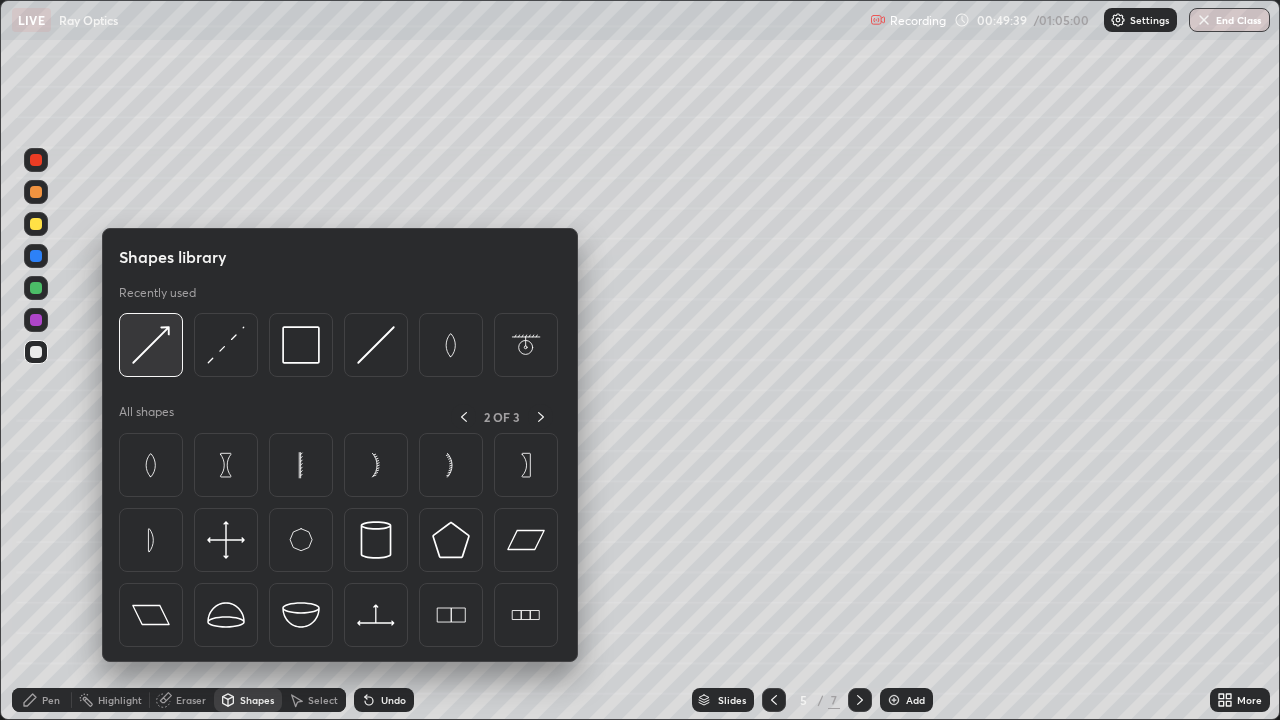 click at bounding box center (151, 345) 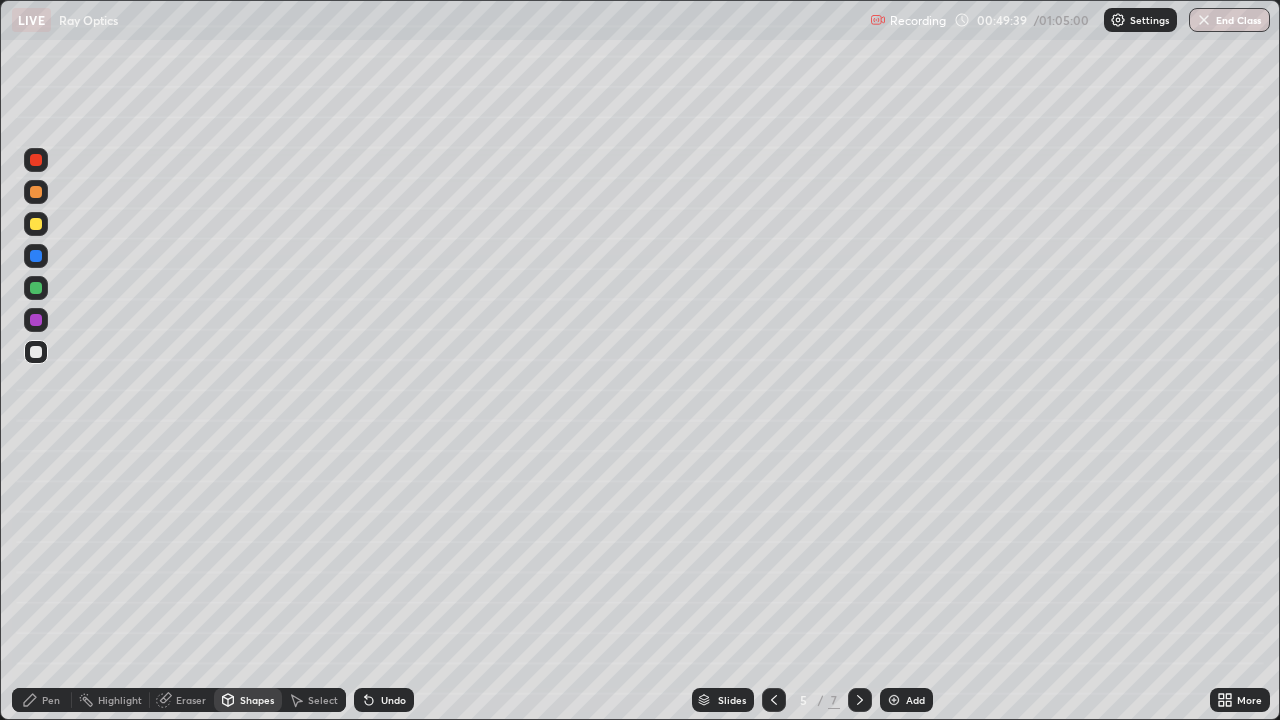 click at bounding box center (36, 352) 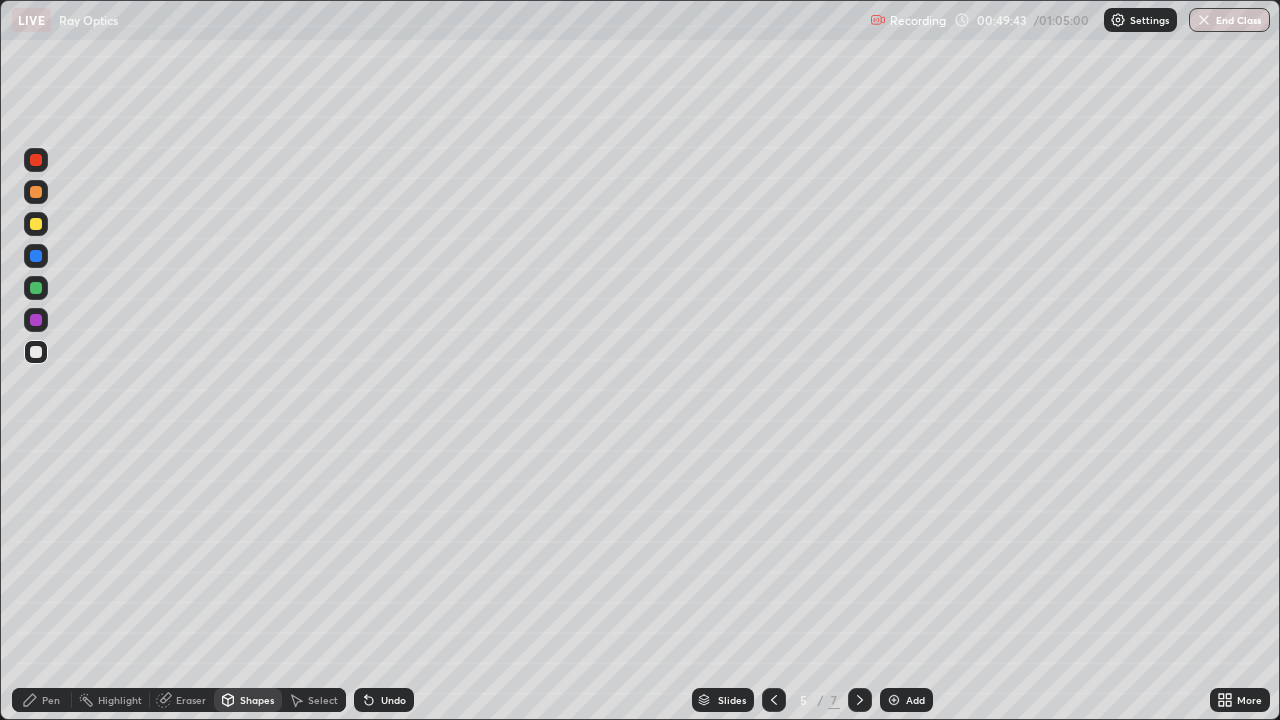 click on "Pen" at bounding box center (51, 700) 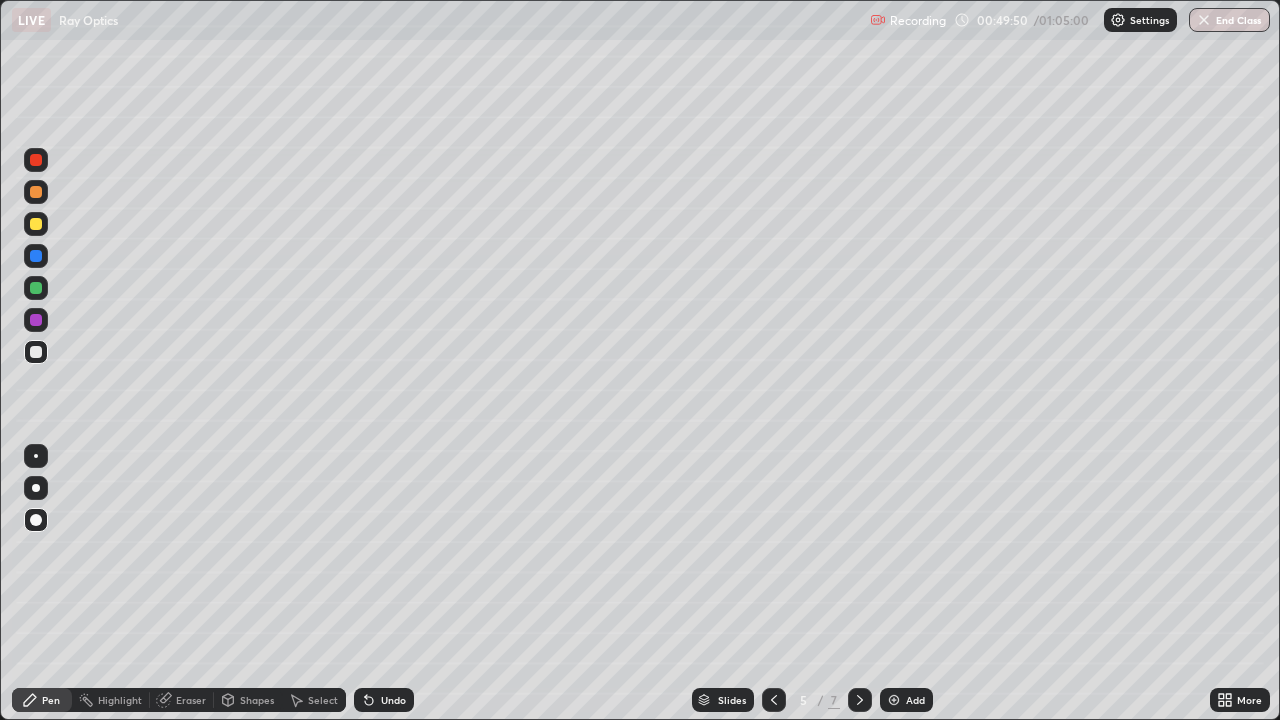 click on "Shapes" at bounding box center (257, 700) 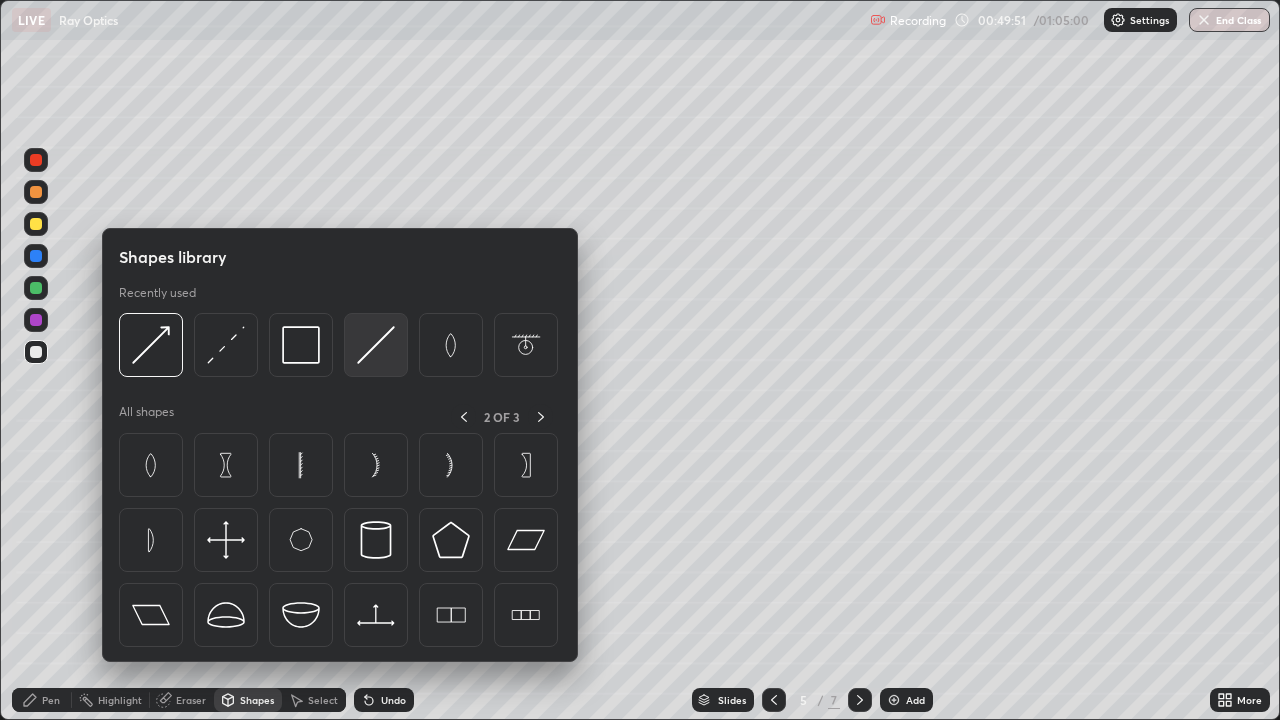 click at bounding box center (376, 345) 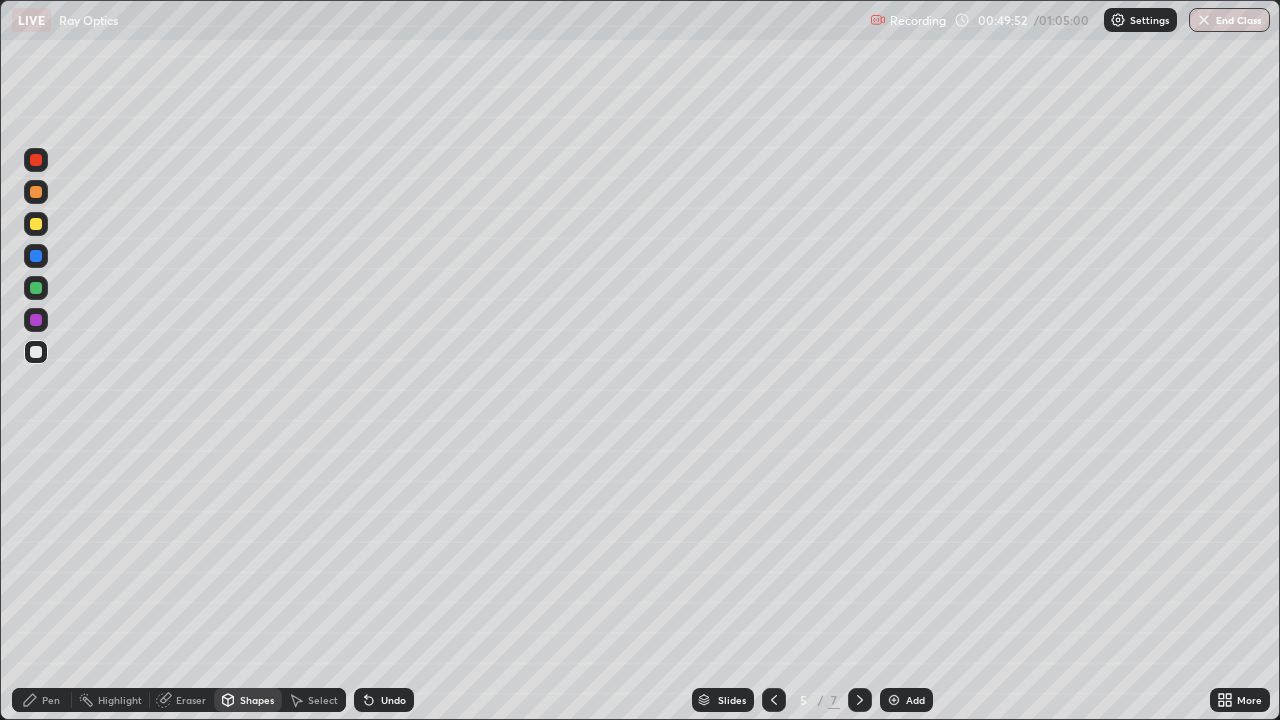 click at bounding box center [36, 224] 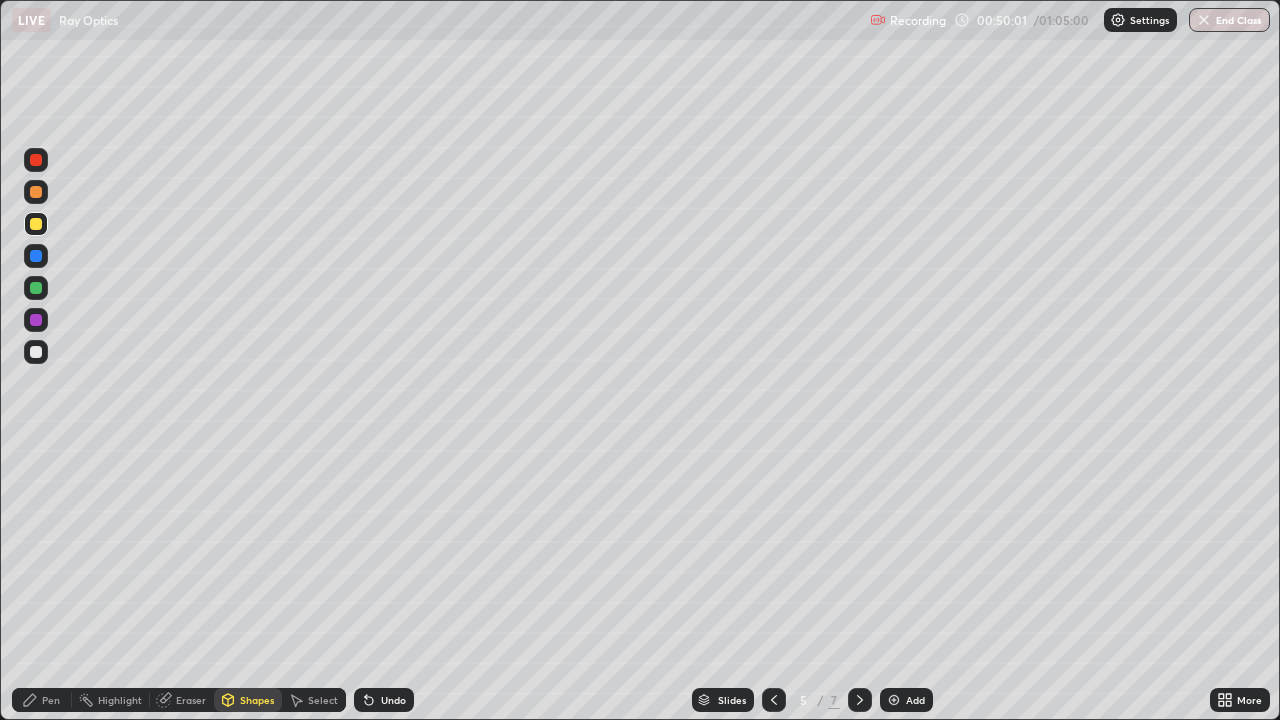 click at bounding box center (36, 192) 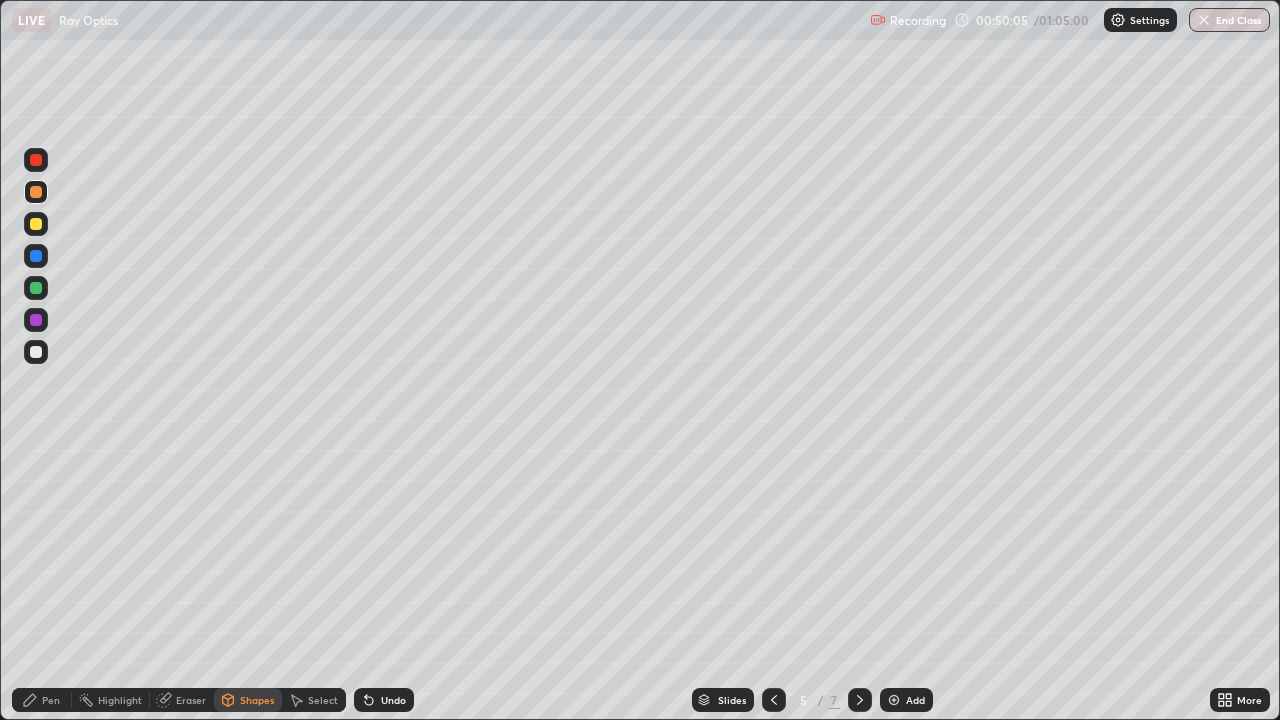 click on "Pen" at bounding box center (51, 700) 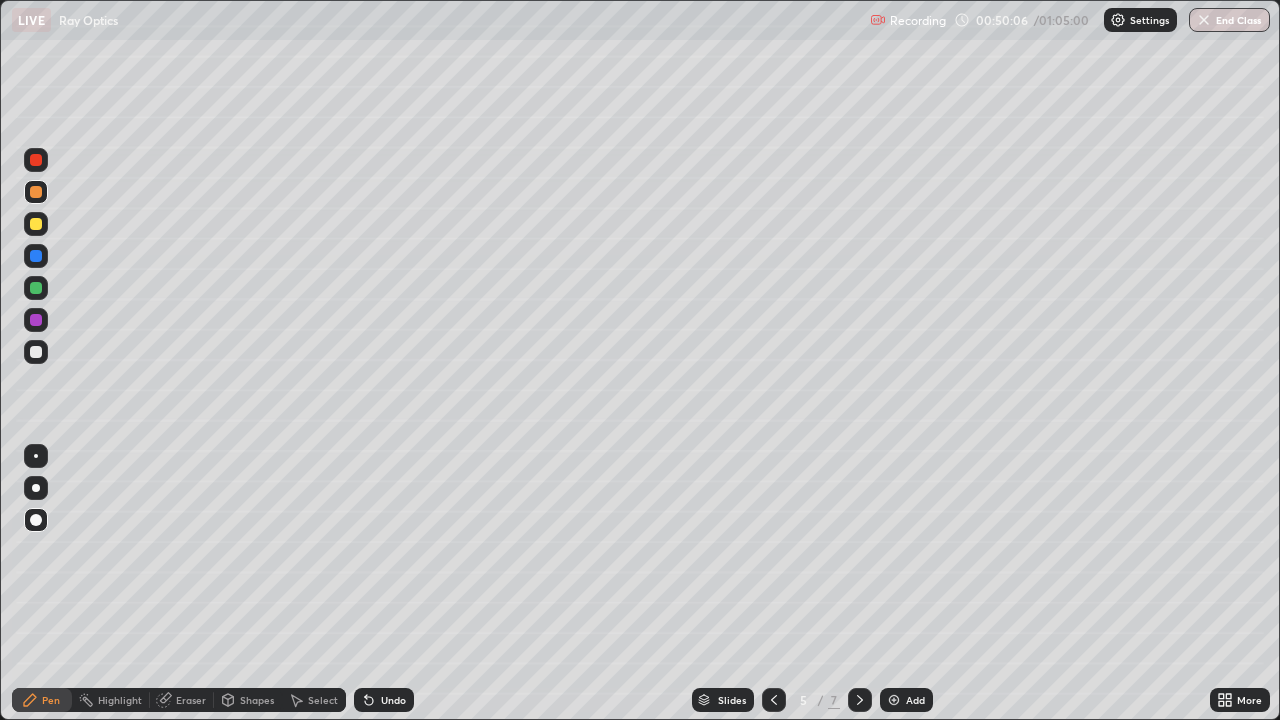 click on "Shapes" at bounding box center (257, 700) 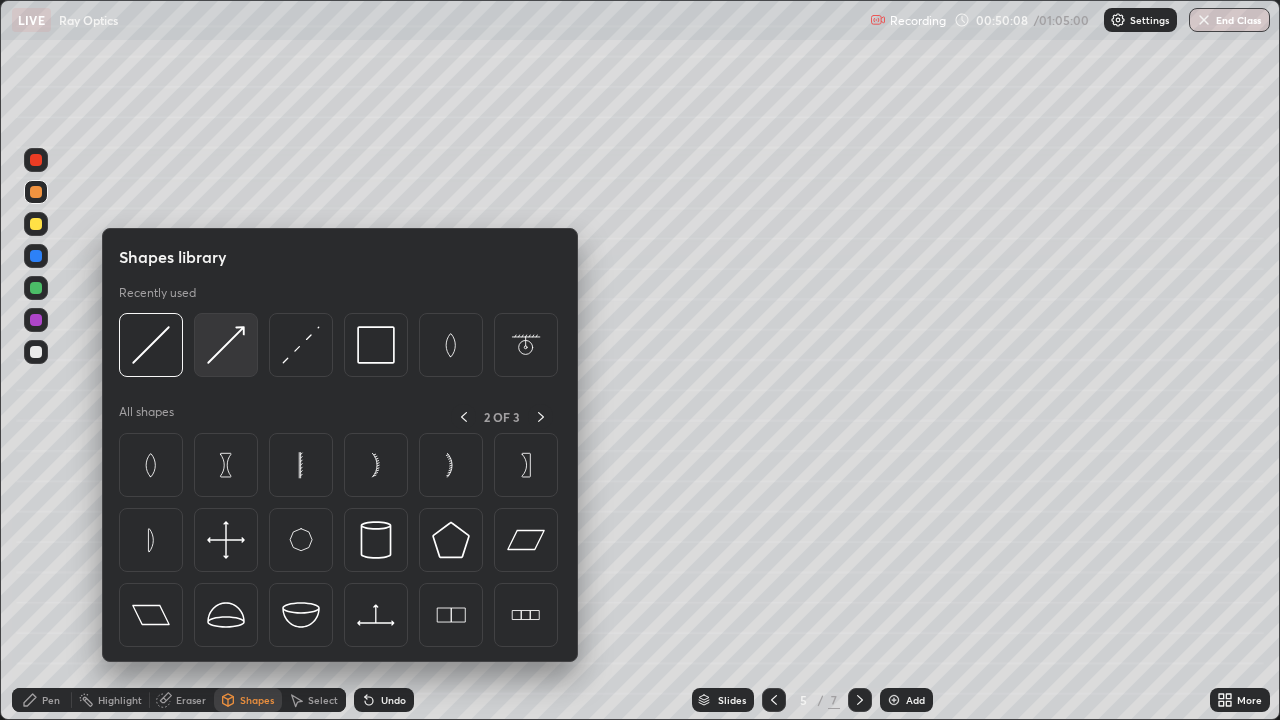 click at bounding box center [226, 345] 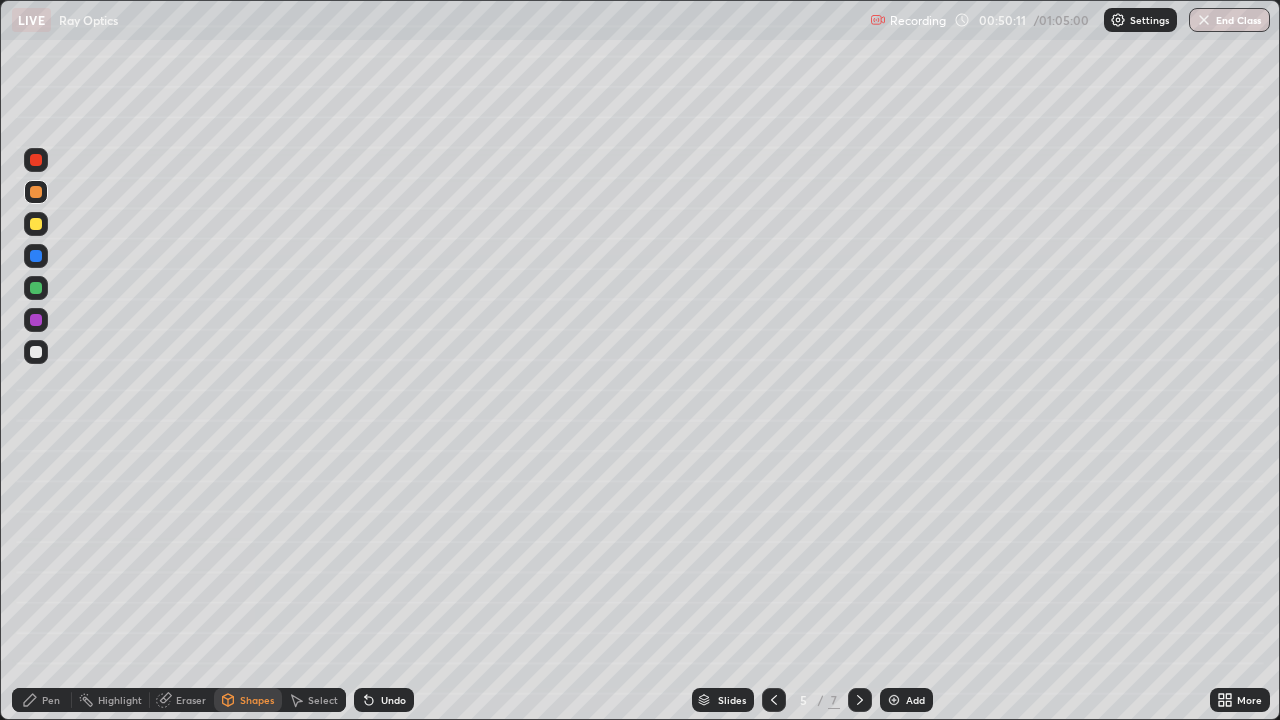 click on "Pen" at bounding box center (51, 700) 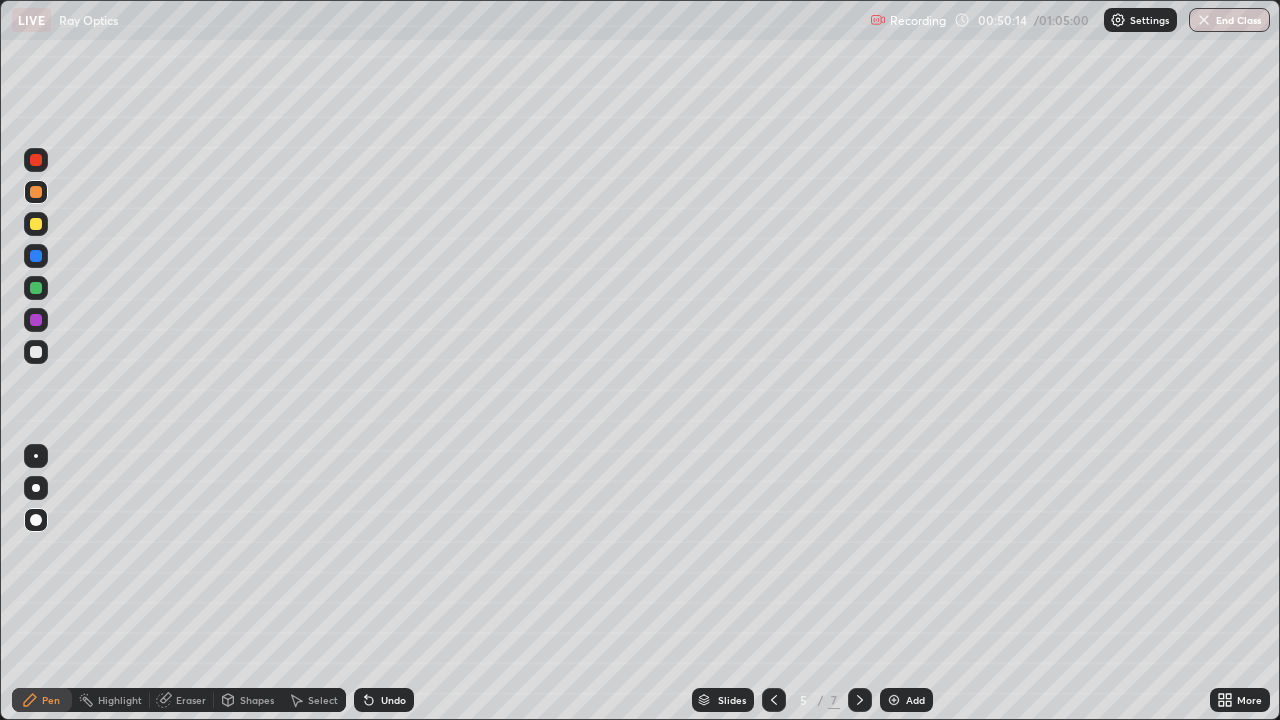 click at bounding box center [36, 352] 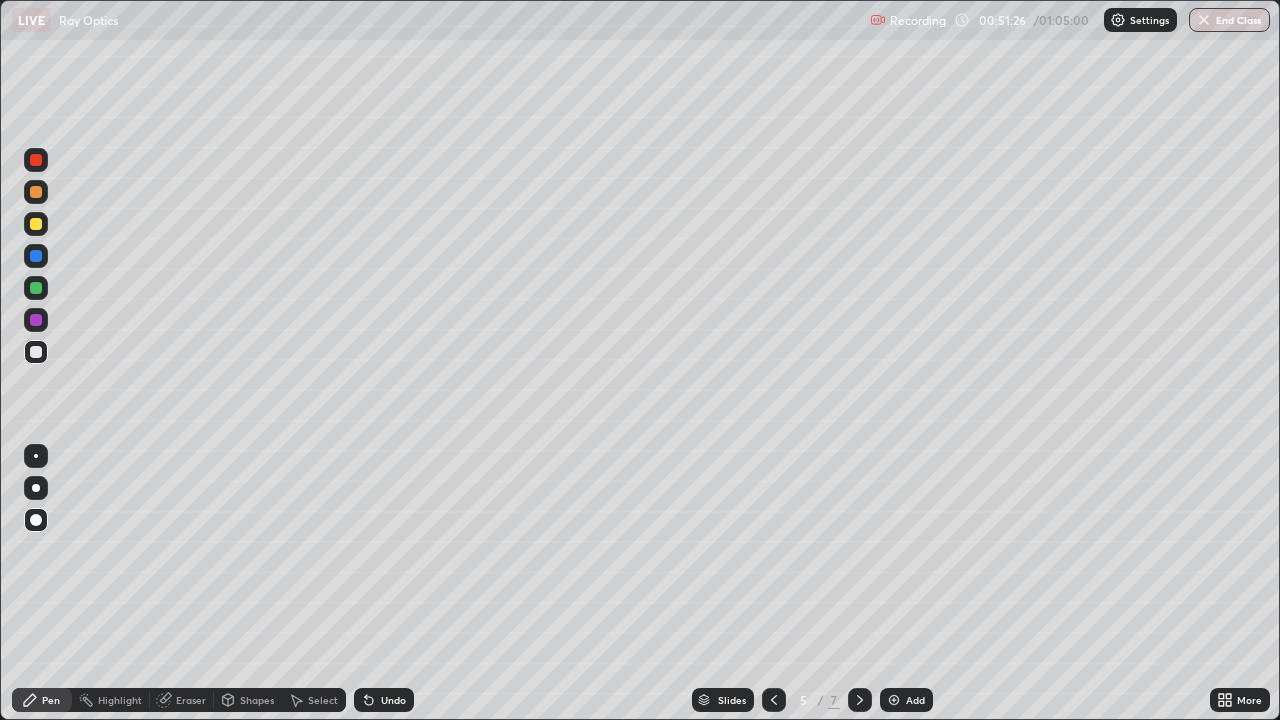 click on "Eraser" at bounding box center [191, 700] 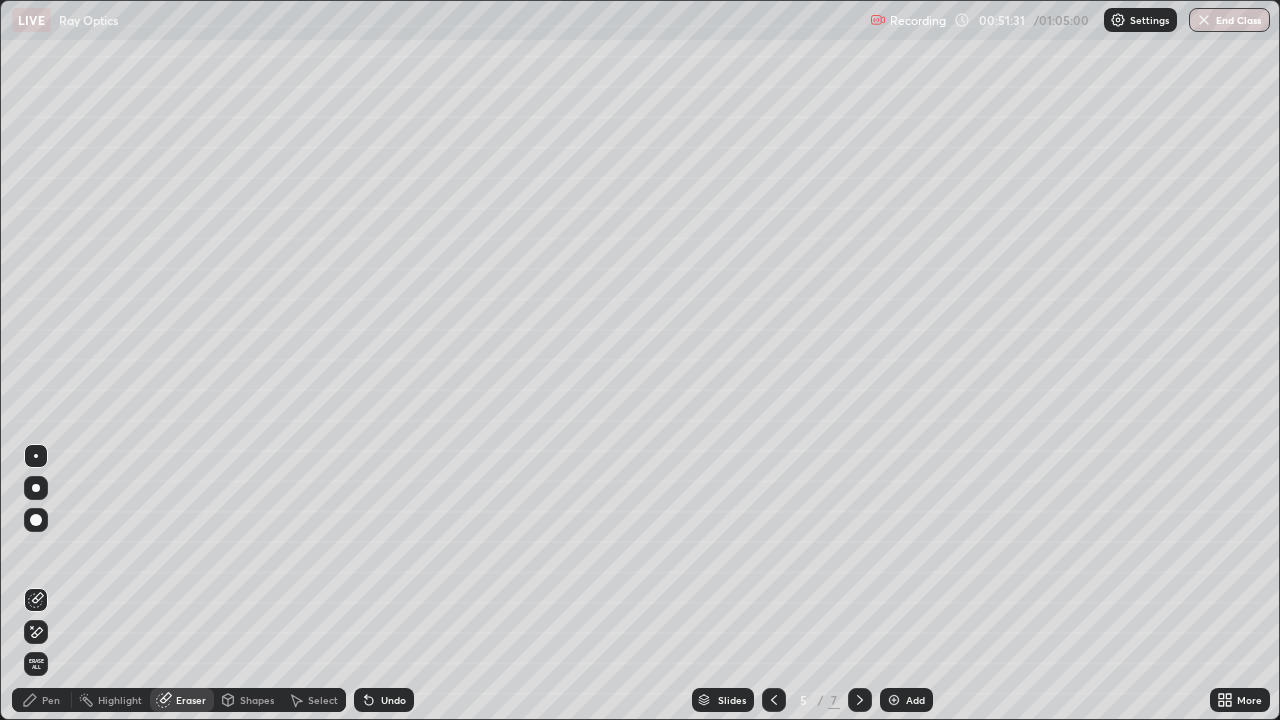 click on "Pen" at bounding box center [42, 700] 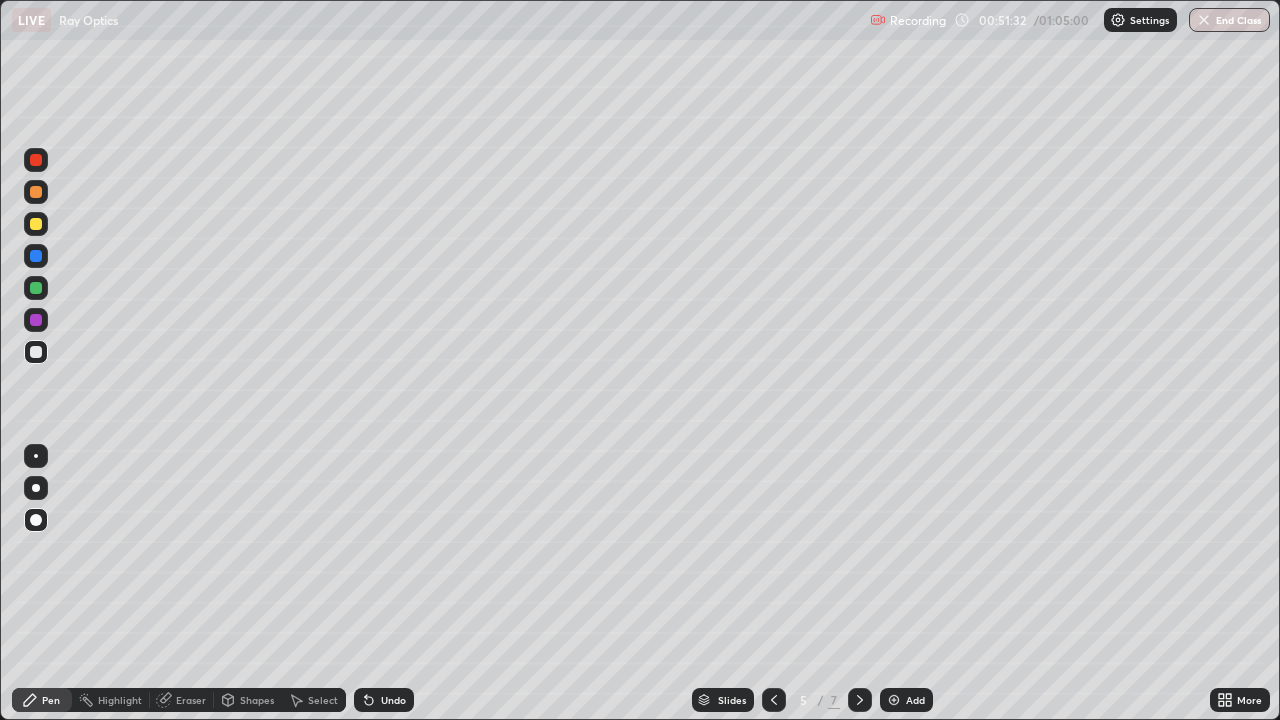 click at bounding box center (36, 320) 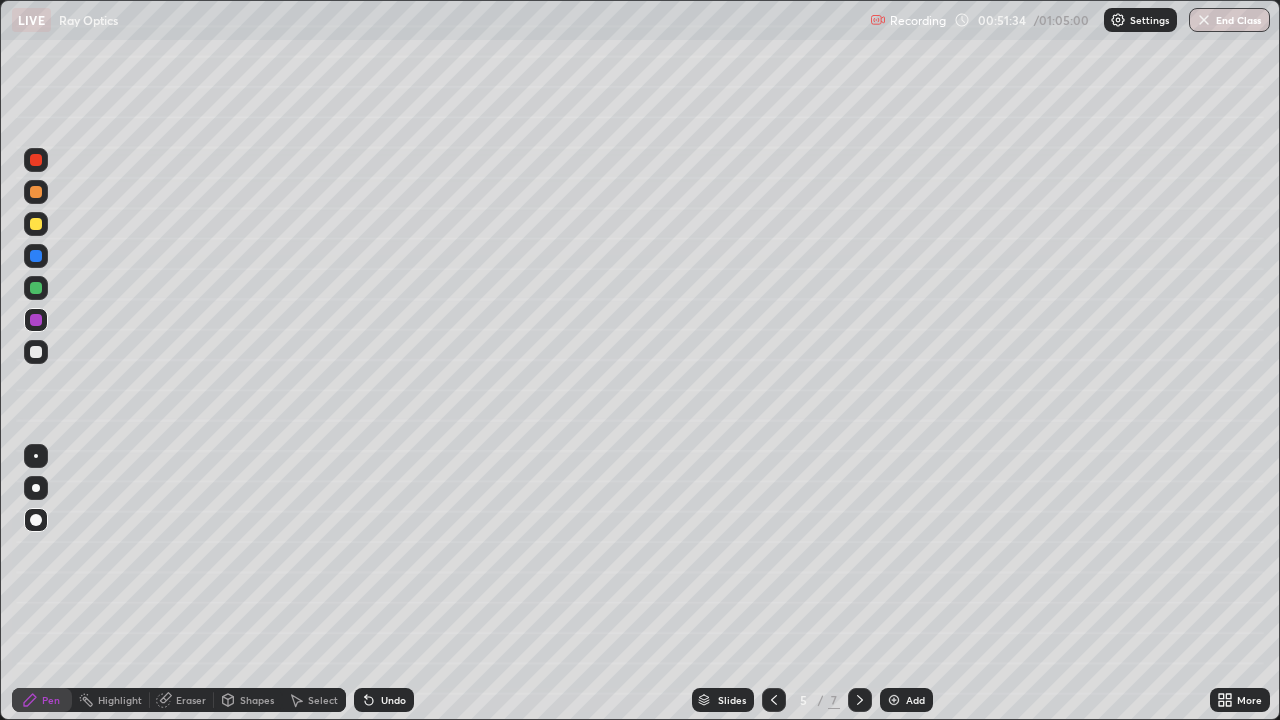 click on "Shapes" at bounding box center [257, 700] 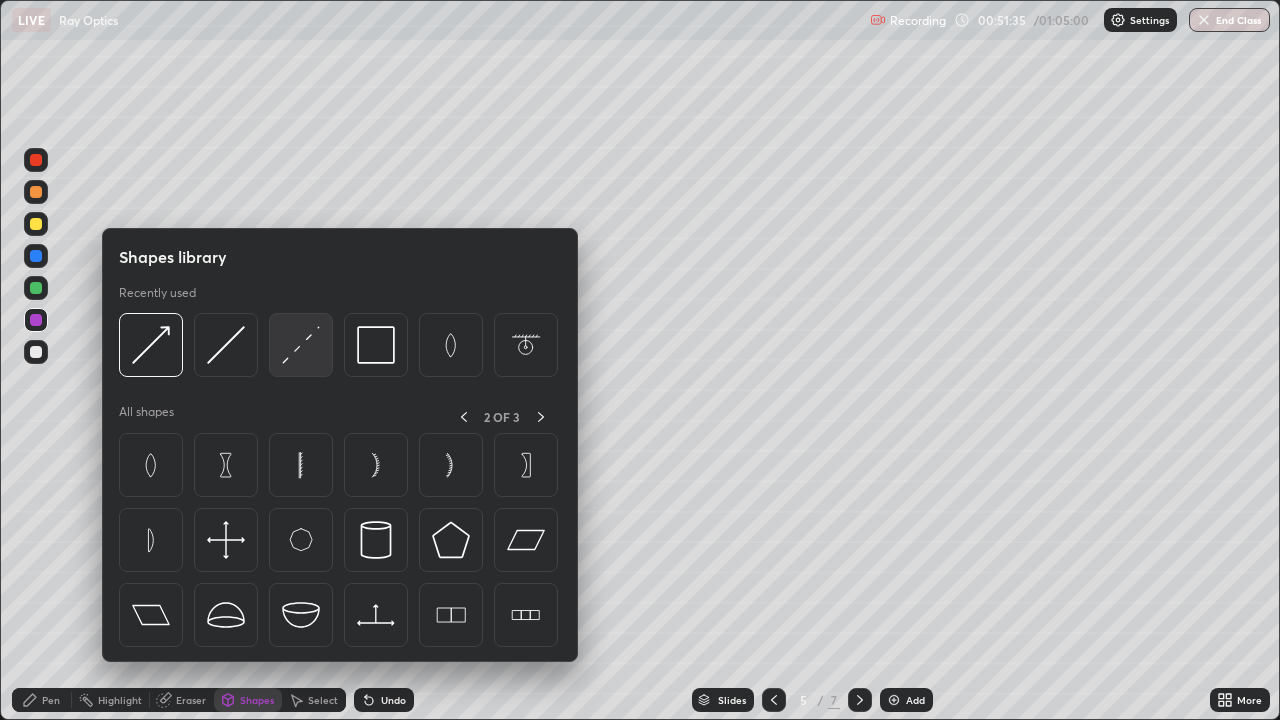 click at bounding box center [301, 345] 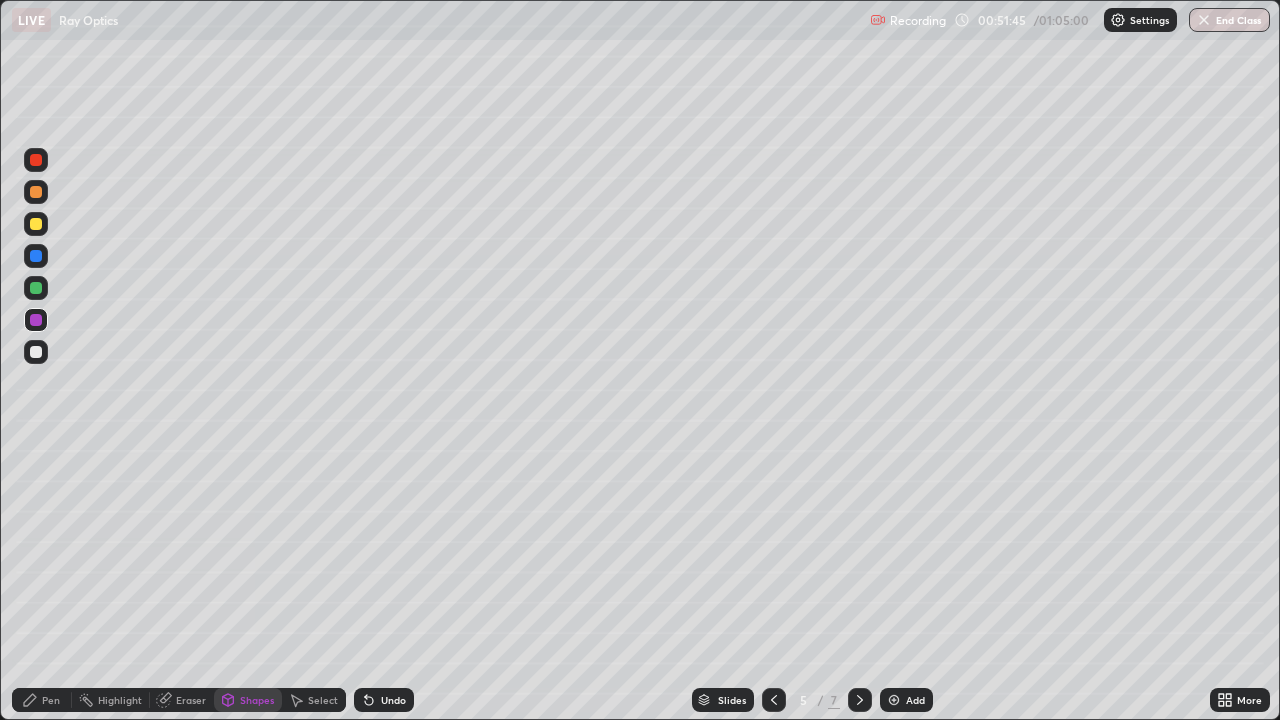 click on "Eraser" at bounding box center [191, 700] 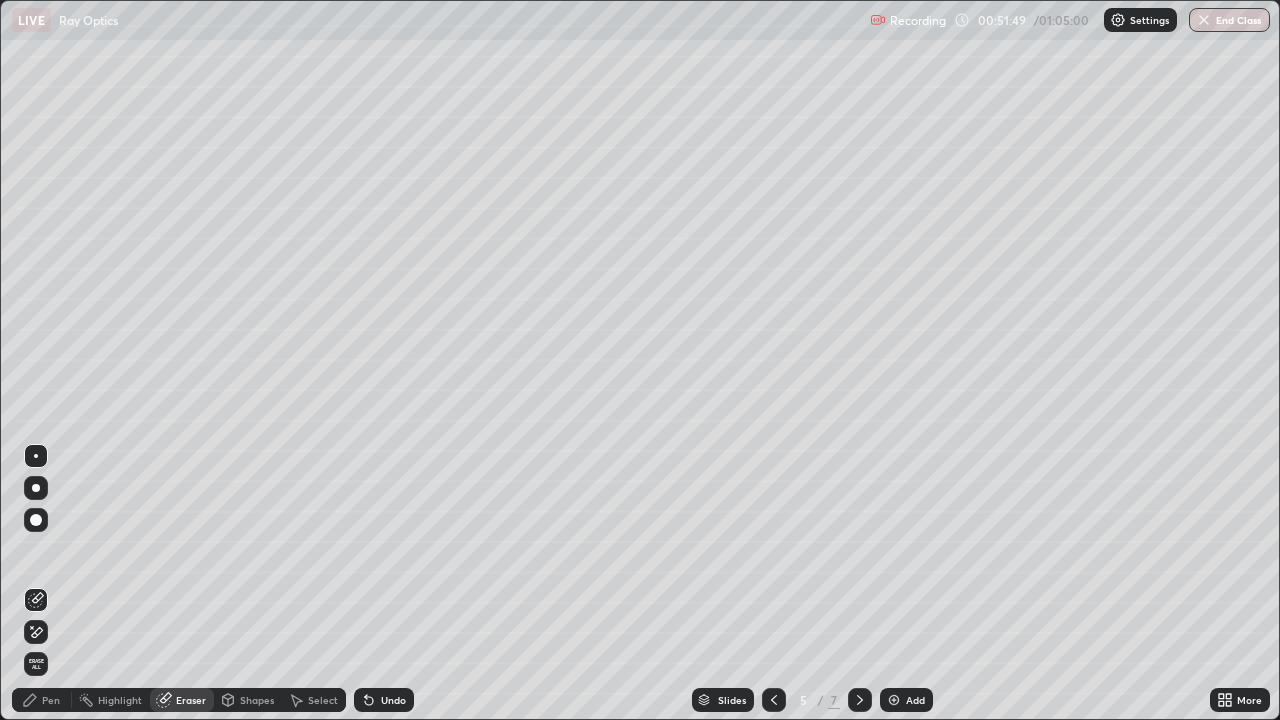 click on "Pen" at bounding box center (51, 700) 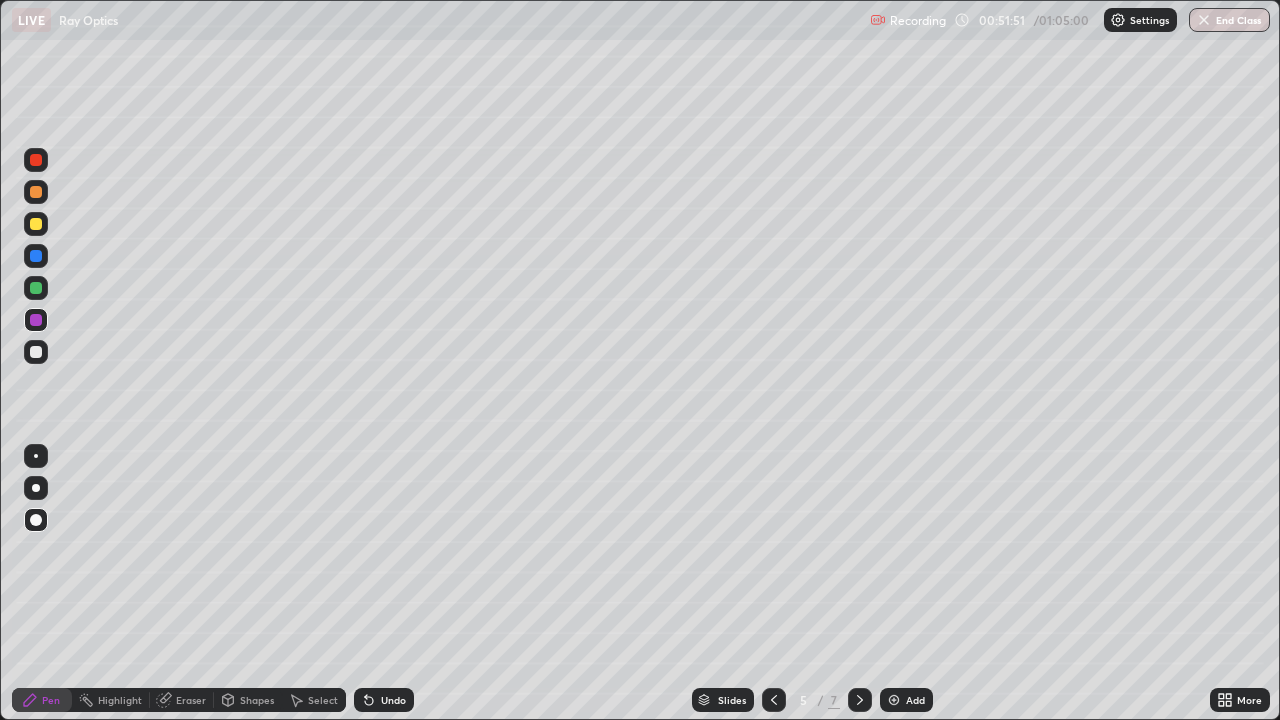 click on "Shapes" at bounding box center [257, 700] 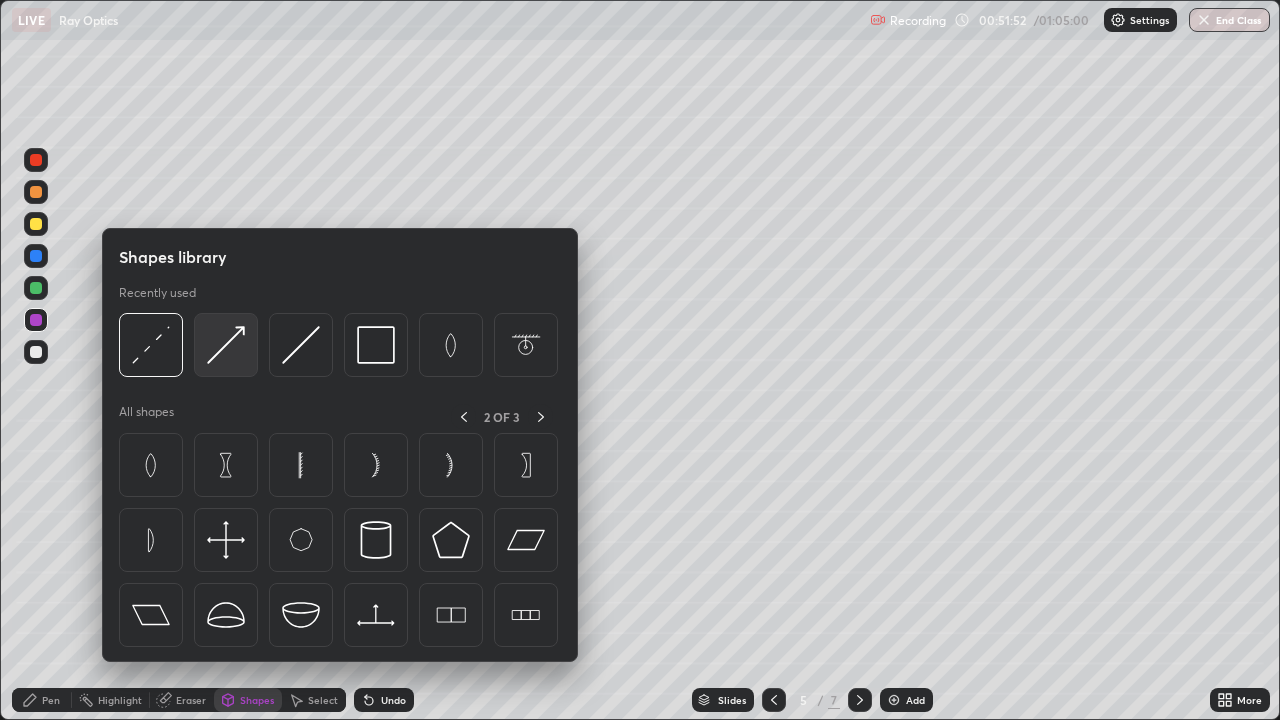 click at bounding box center [226, 345] 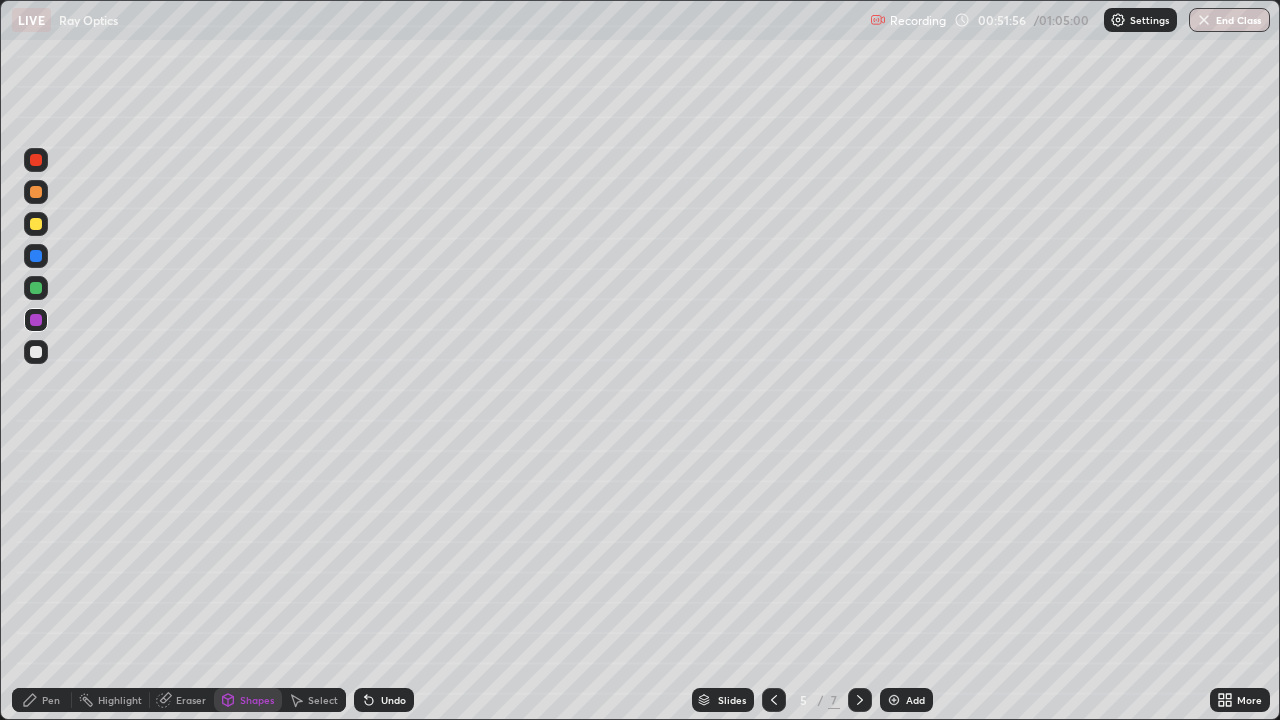 click on "Pen" at bounding box center (42, 700) 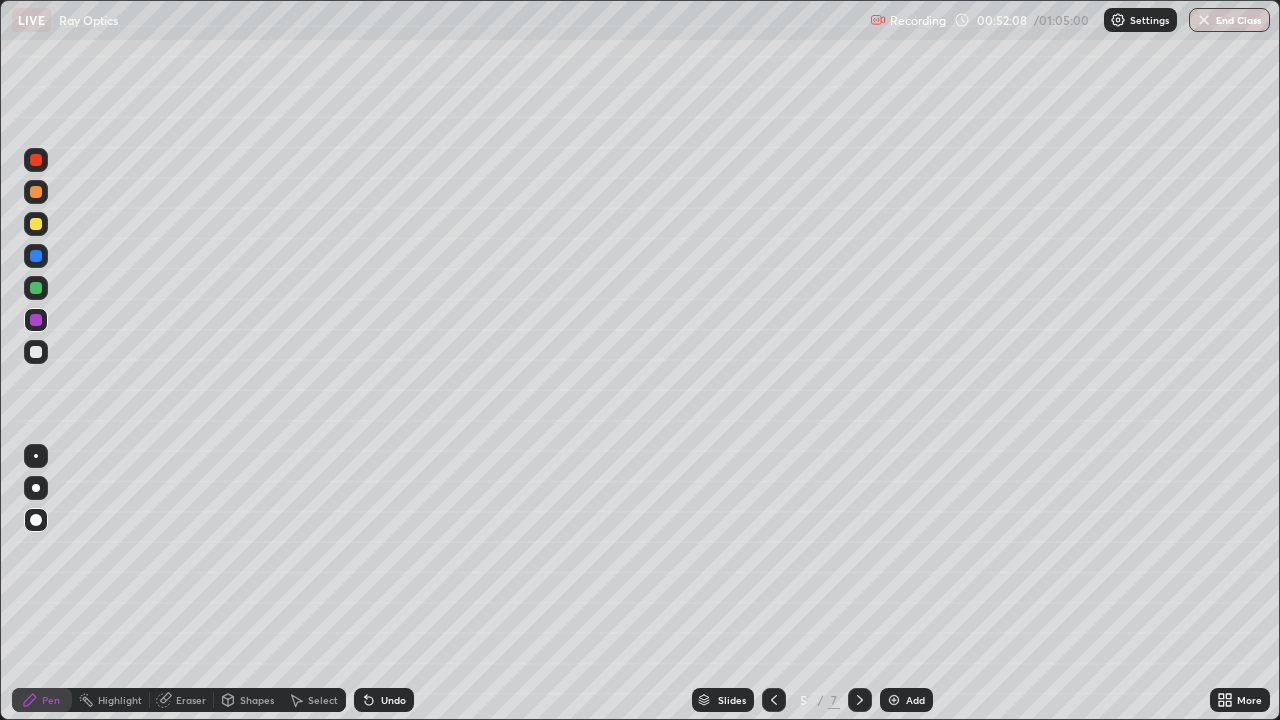 click at bounding box center (36, 224) 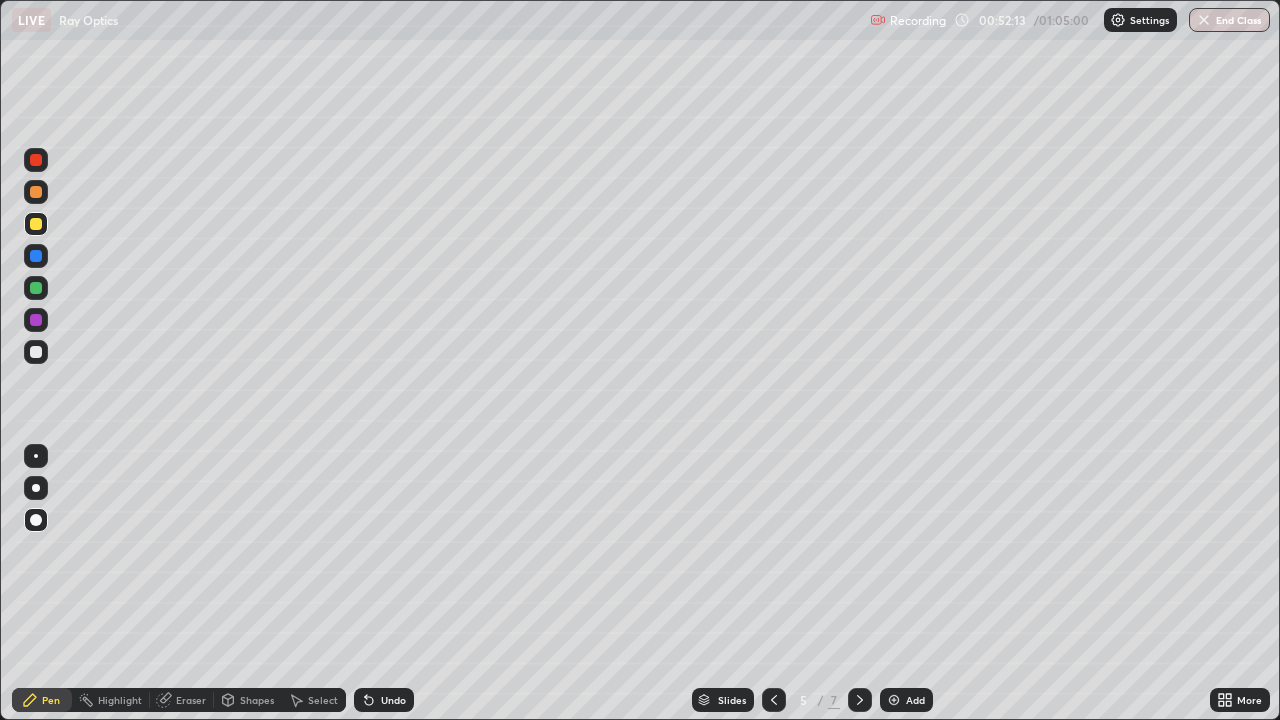 click on "Undo" at bounding box center (393, 700) 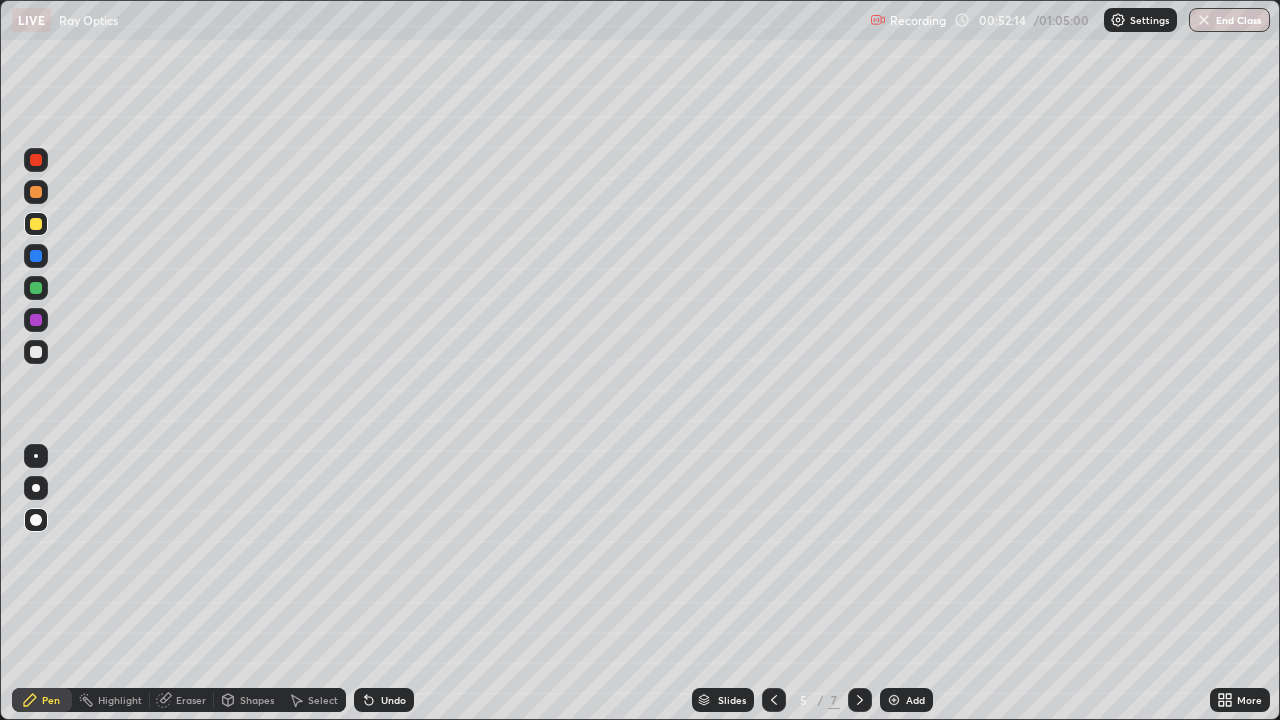 click on "Shapes" at bounding box center (257, 700) 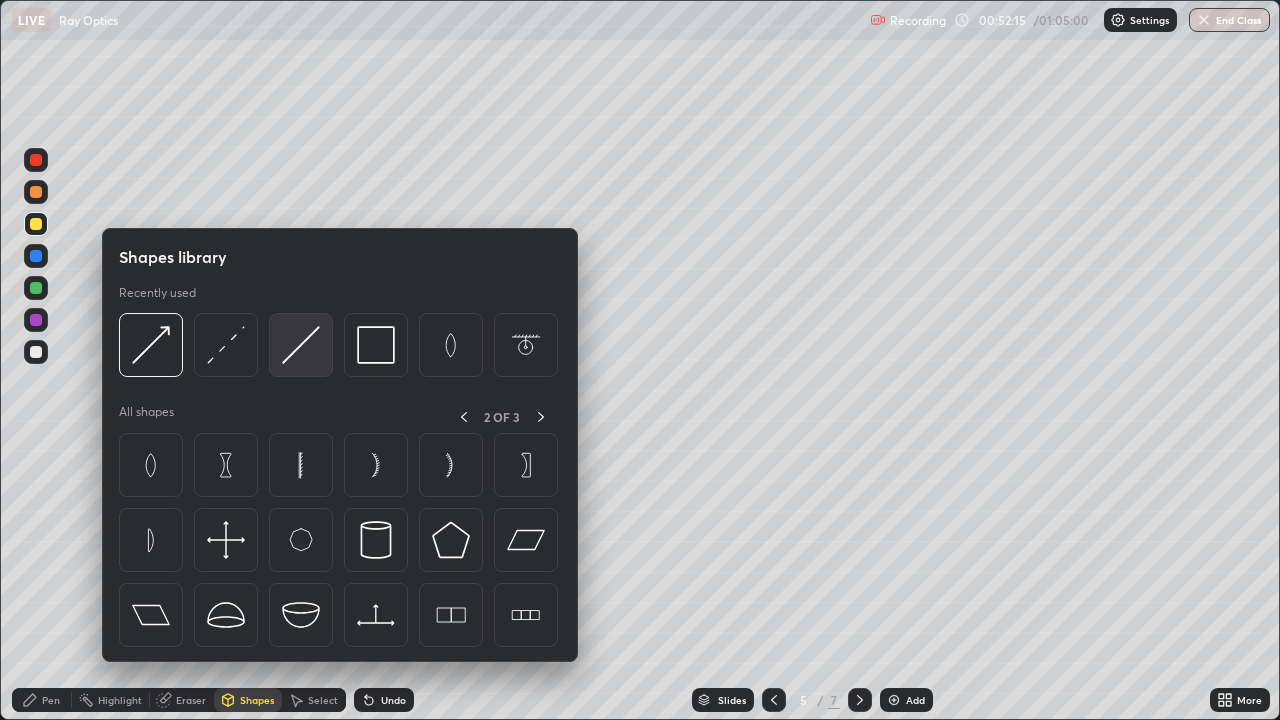 click at bounding box center (301, 345) 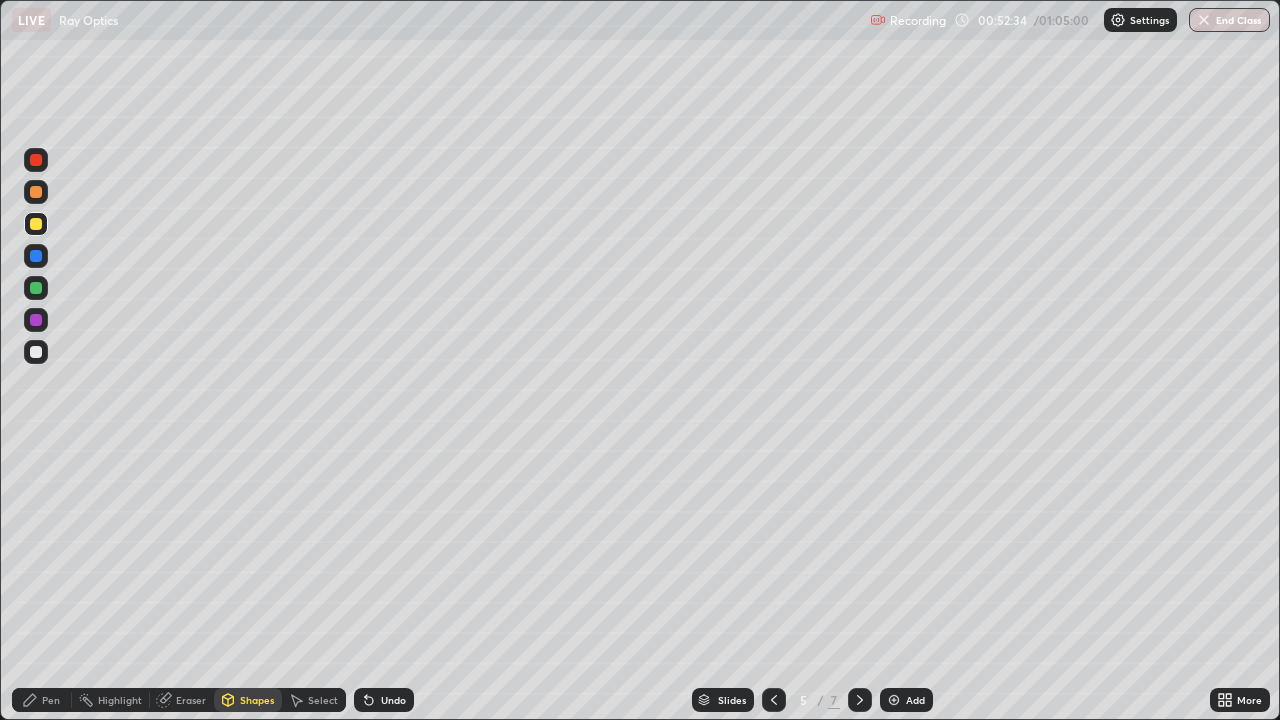 click on "Eraser" at bounding box center (191, 700) 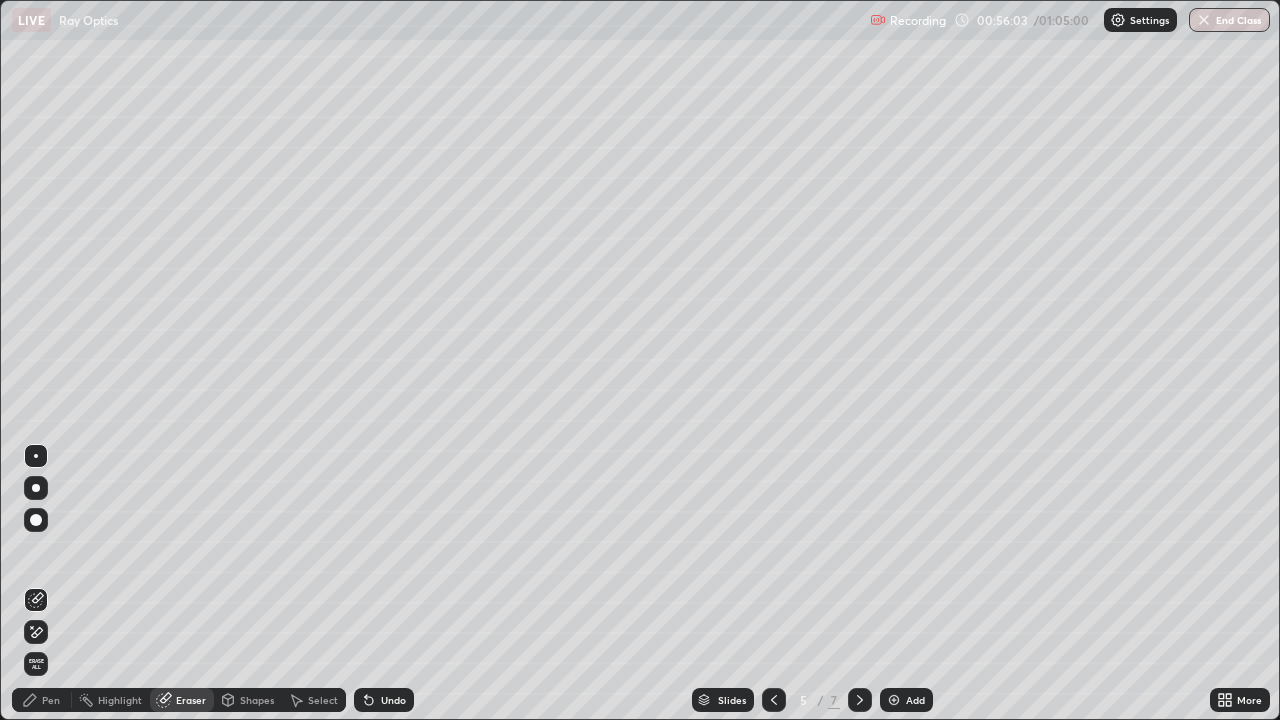 click on "End Class" at bounding box center (1229, 20) 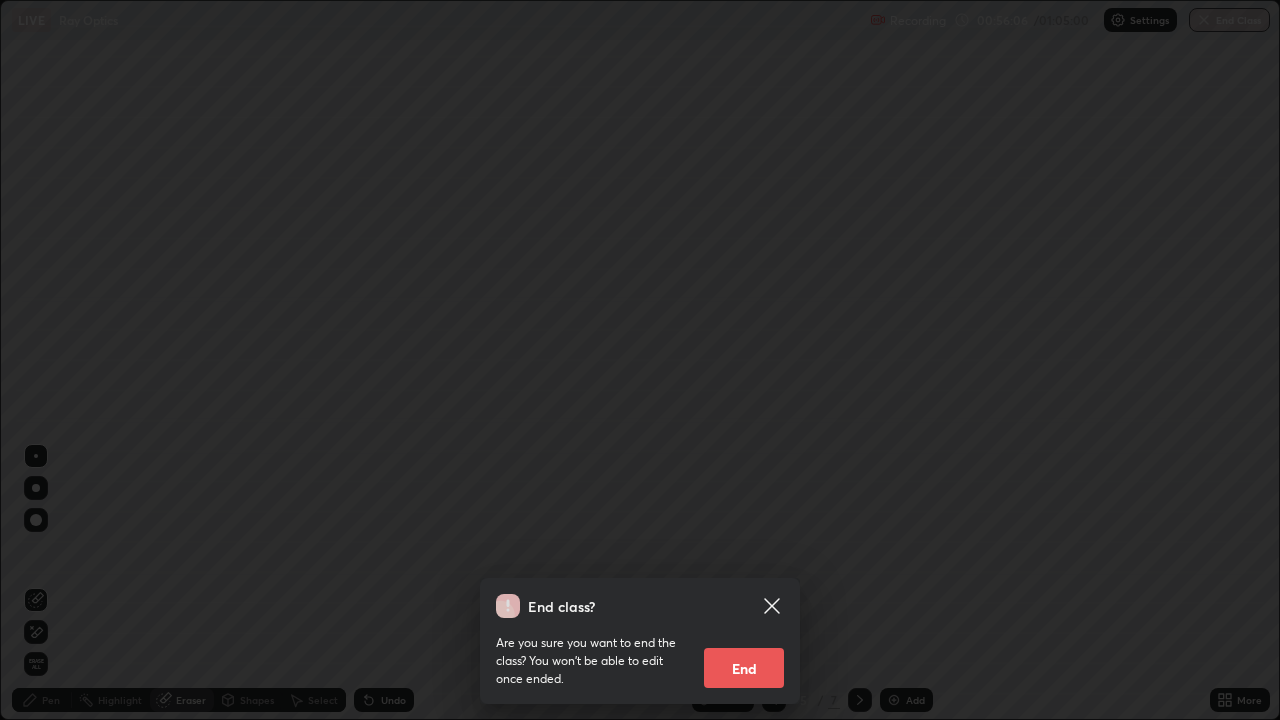 click 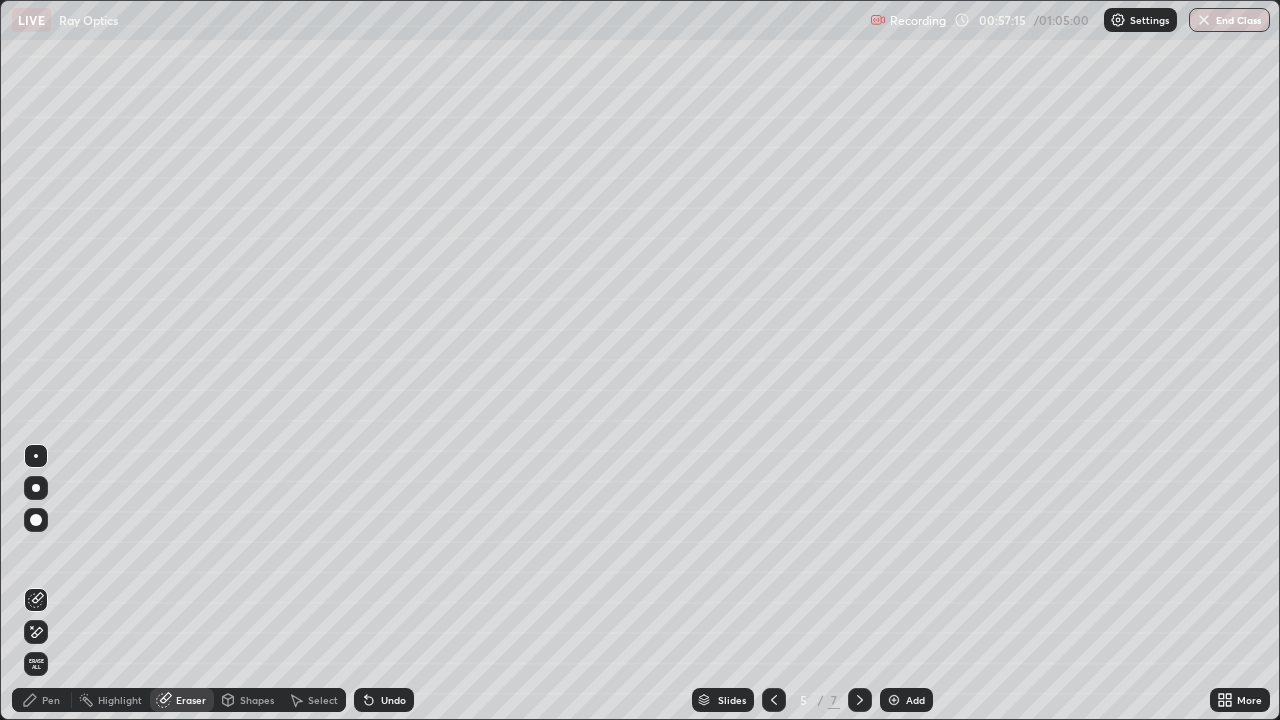 click on "Select" at bounding box center (323, 700) 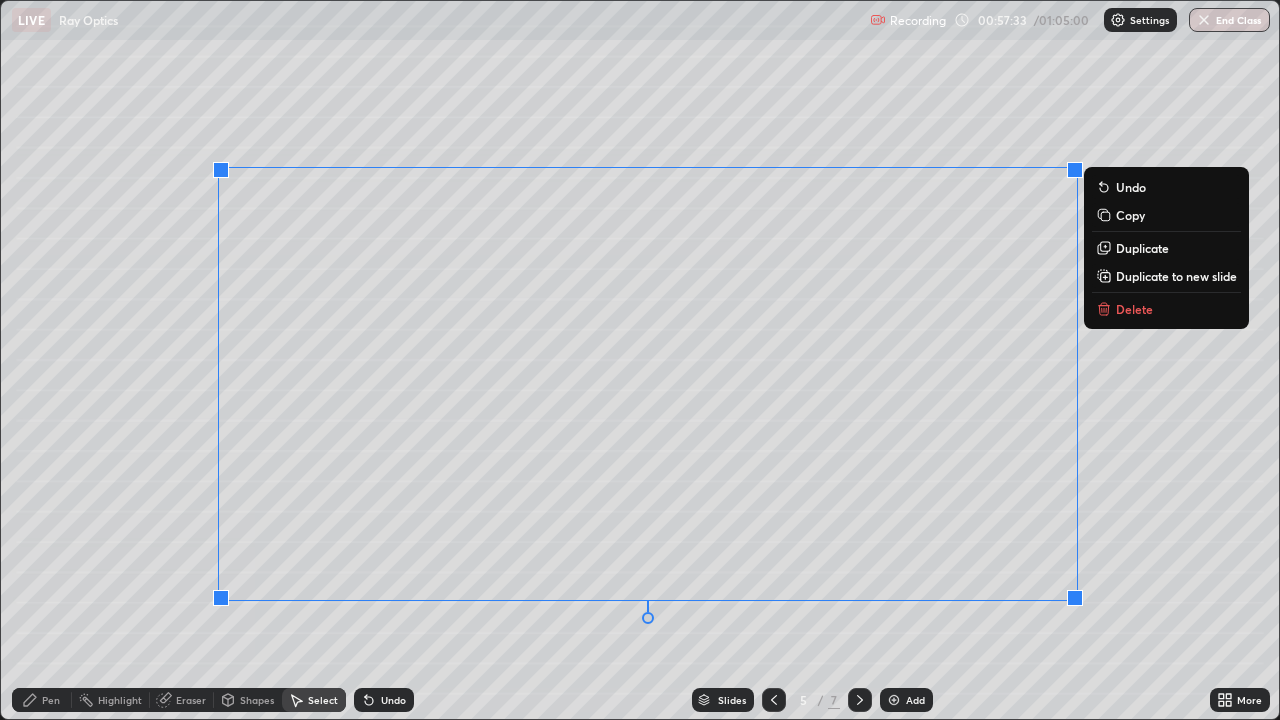 click on "0 ° Undo Copy Duplicate Duplicate to new slide Delete" at bounding box center (640, 360) 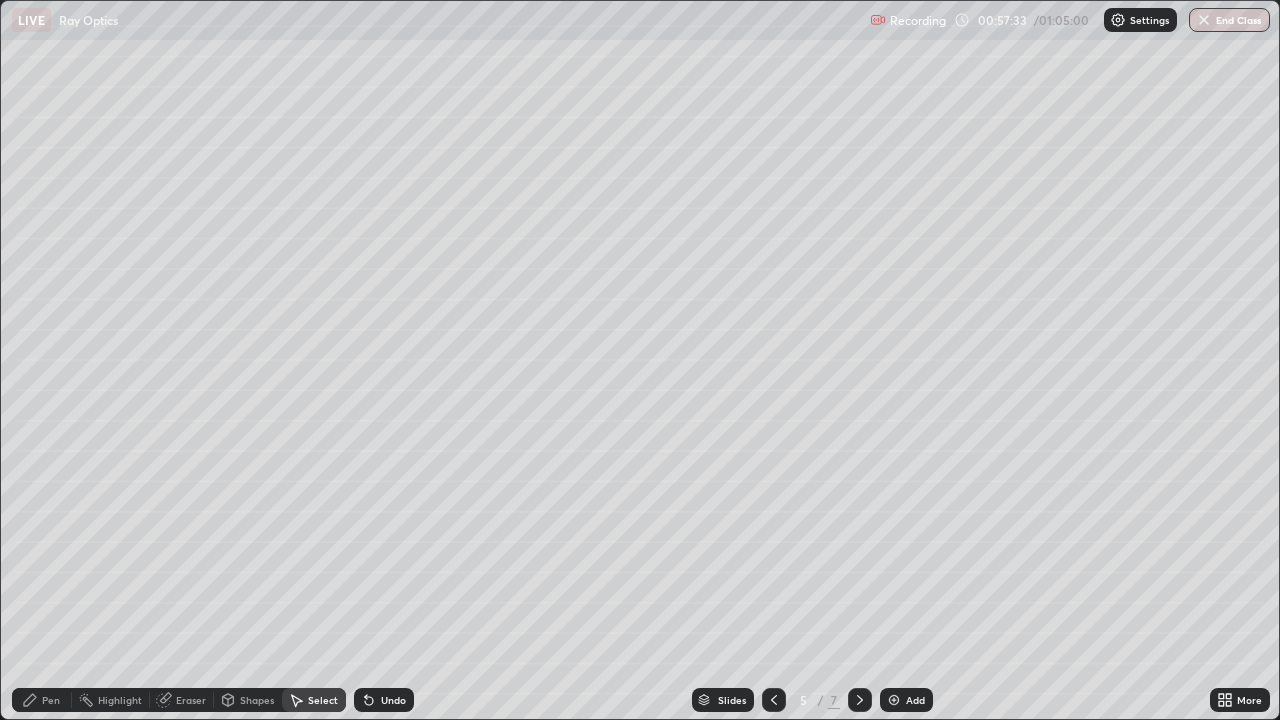 click on "Slides 5 / 7 Add" at bounding box center (812, 700) 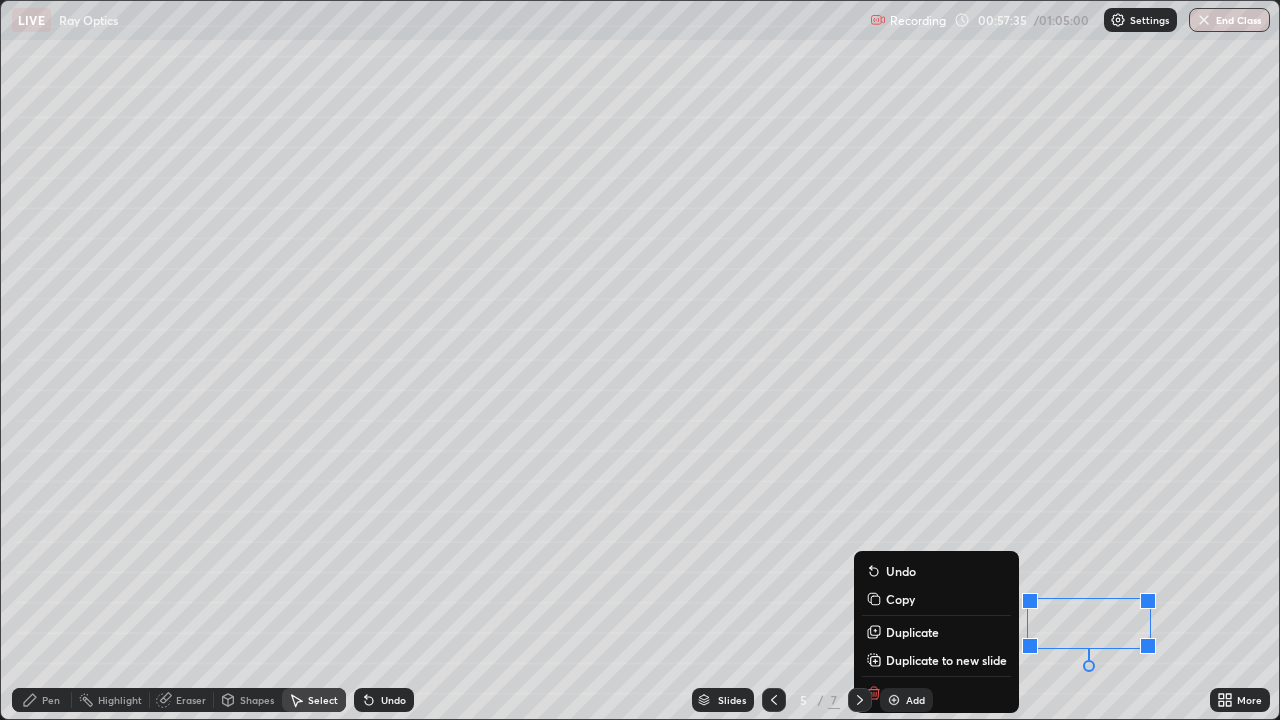 click on "Slides 5 / 7 Add" at bounding box center (812, 700) 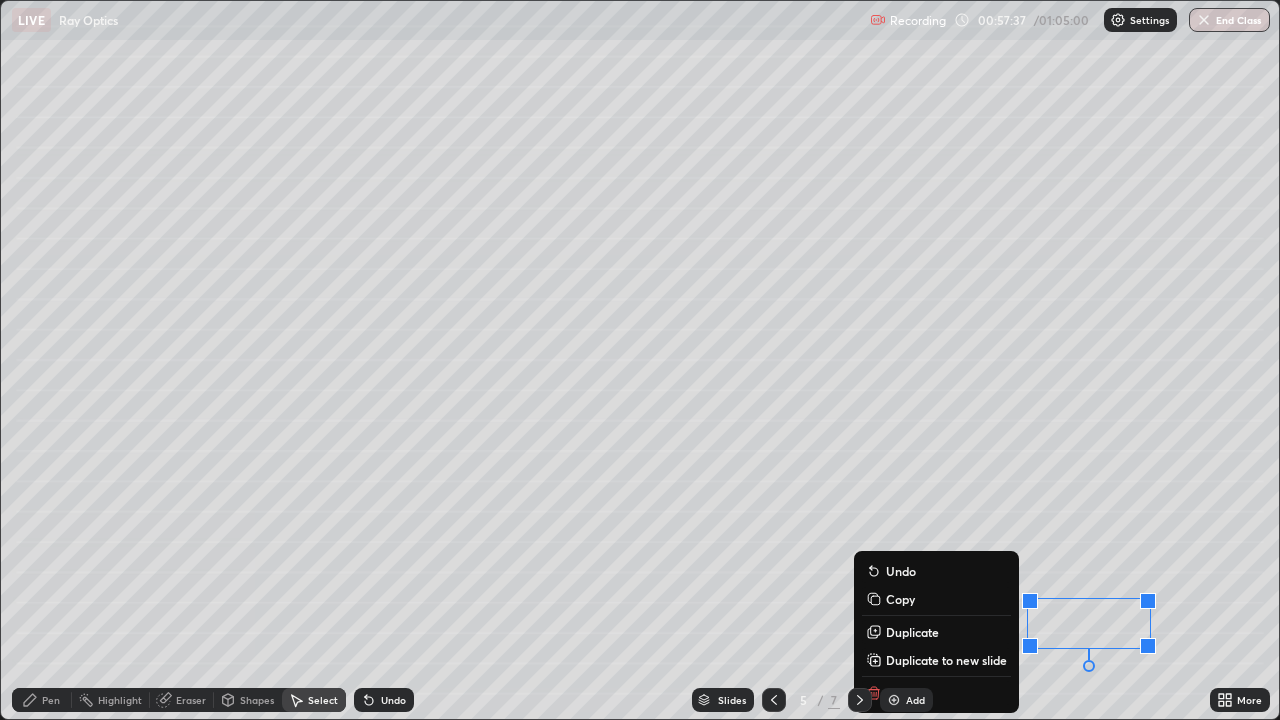 click on "Slides 5 / 7 Add" at bounding box center (812, 700) 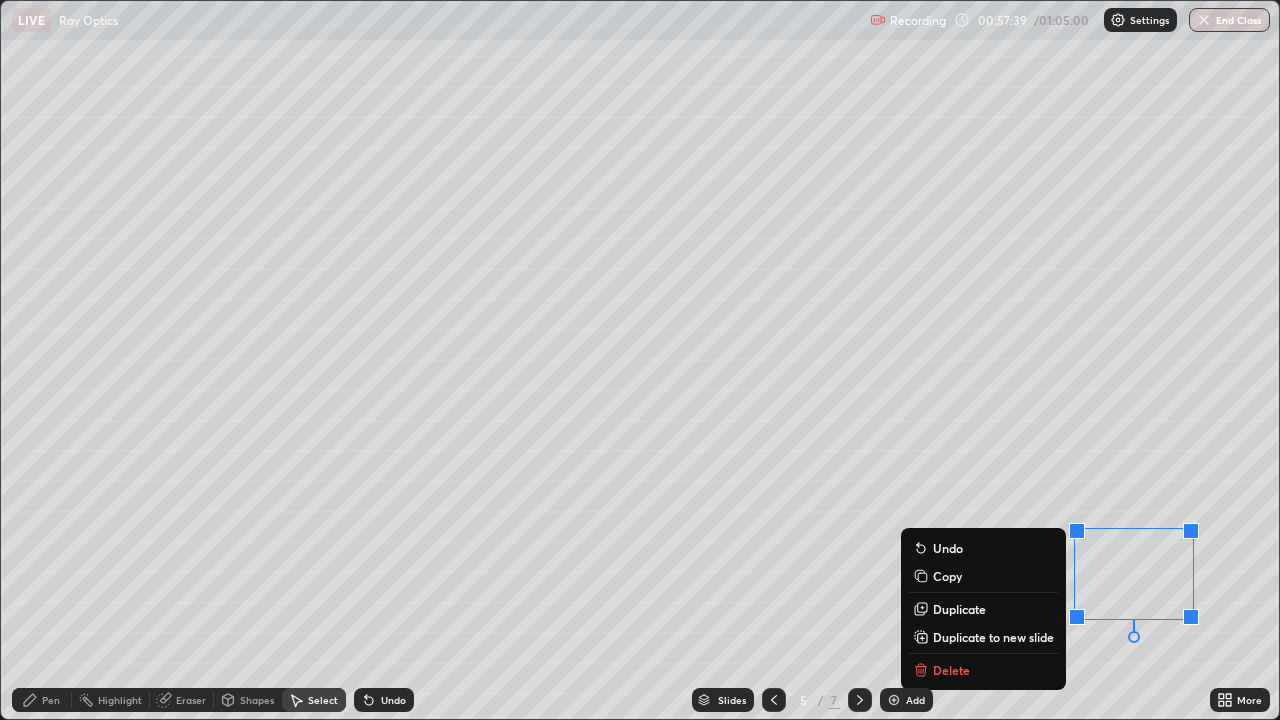click on "Delete" at bounding box center [983, 670] 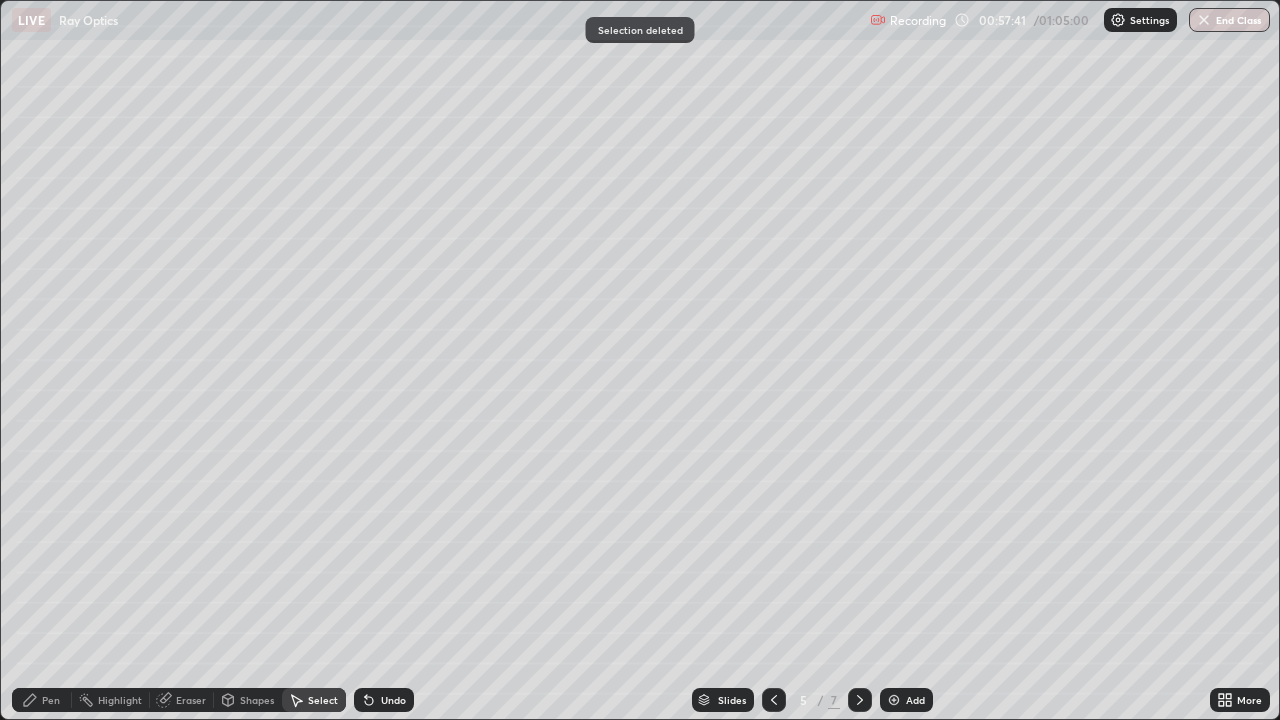 click on "Undo" at bounding box center (393, 700) 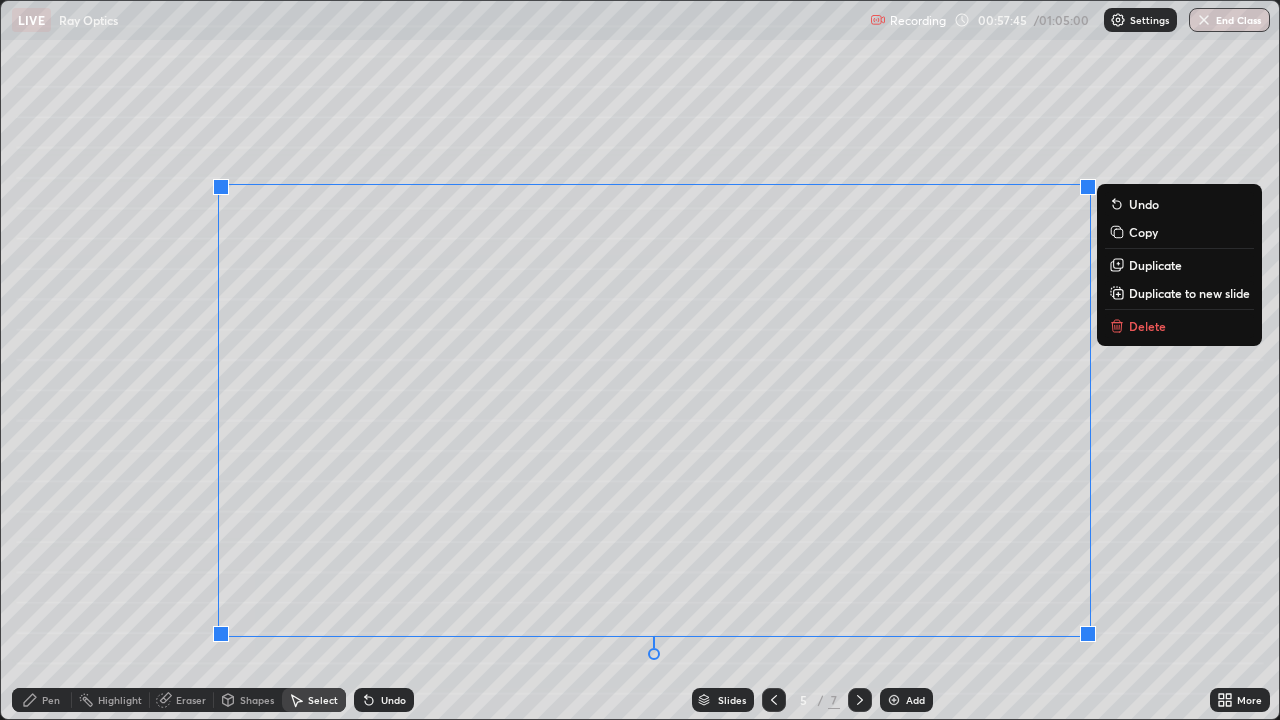 click on "Delete" at bounding box center [1179, 326] 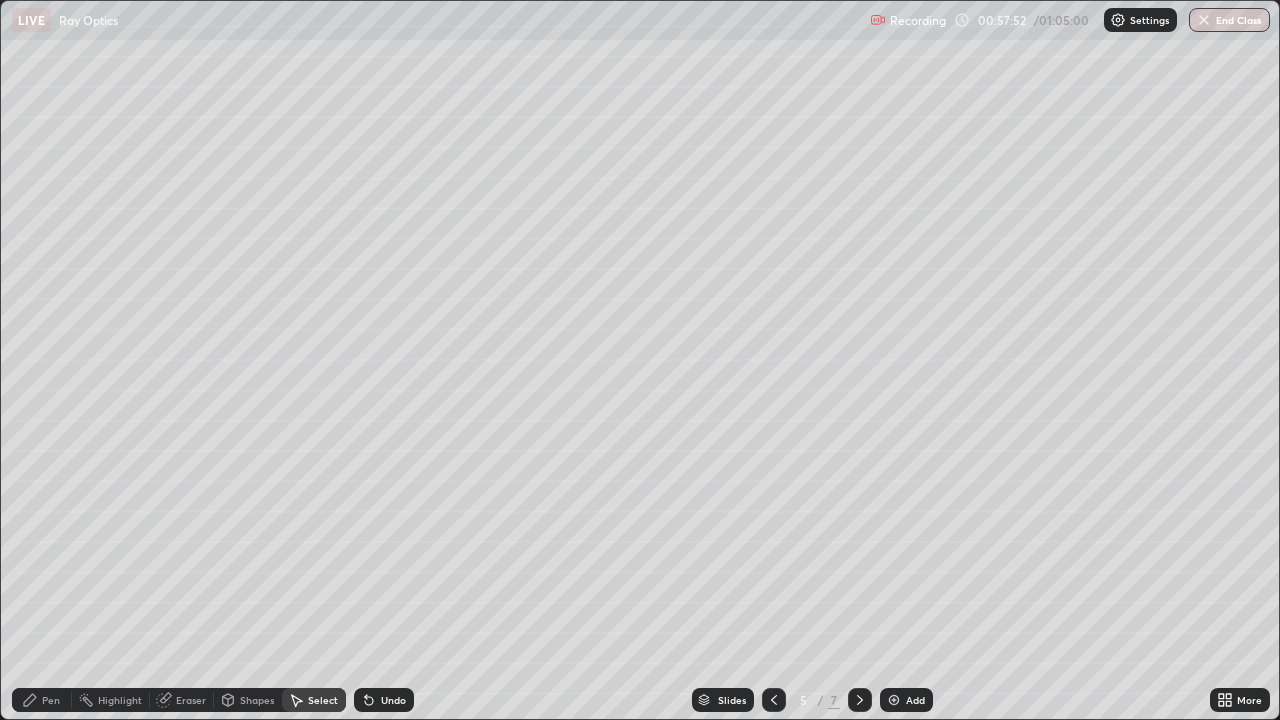 click on "Undo" at bounding box center [384, 700] 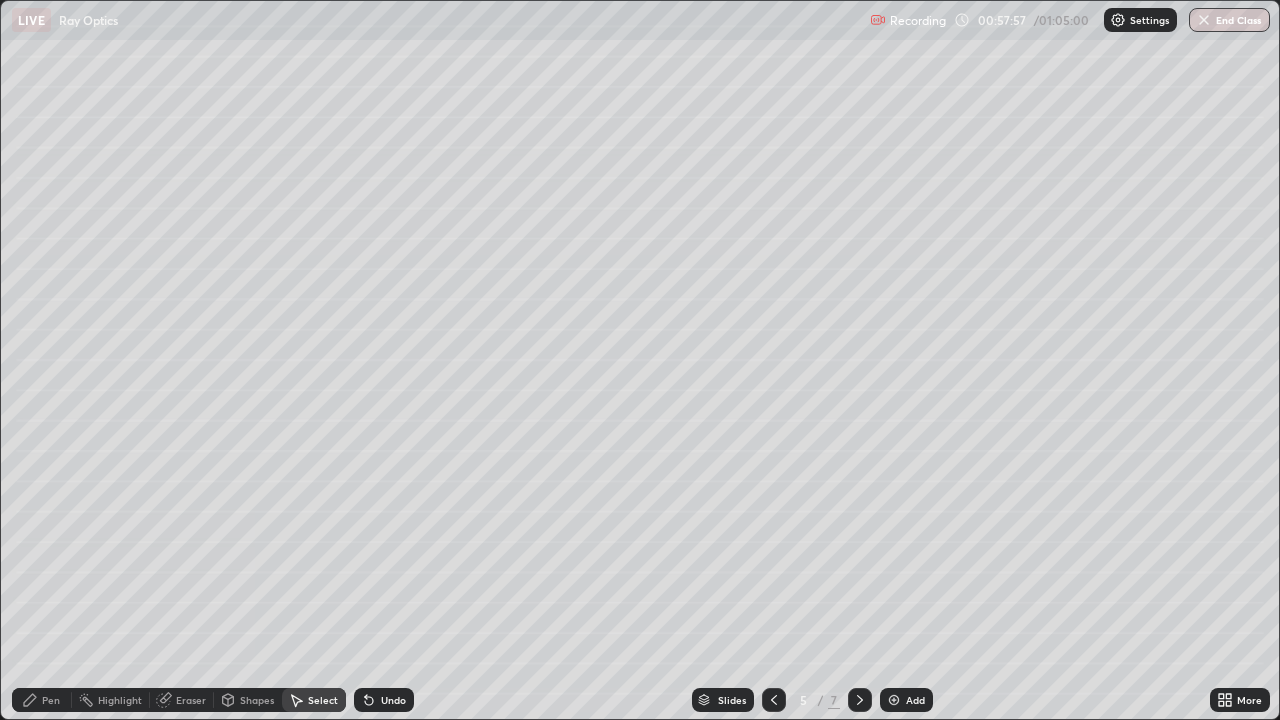 click on "Undo" at bounding box center (393, 700) 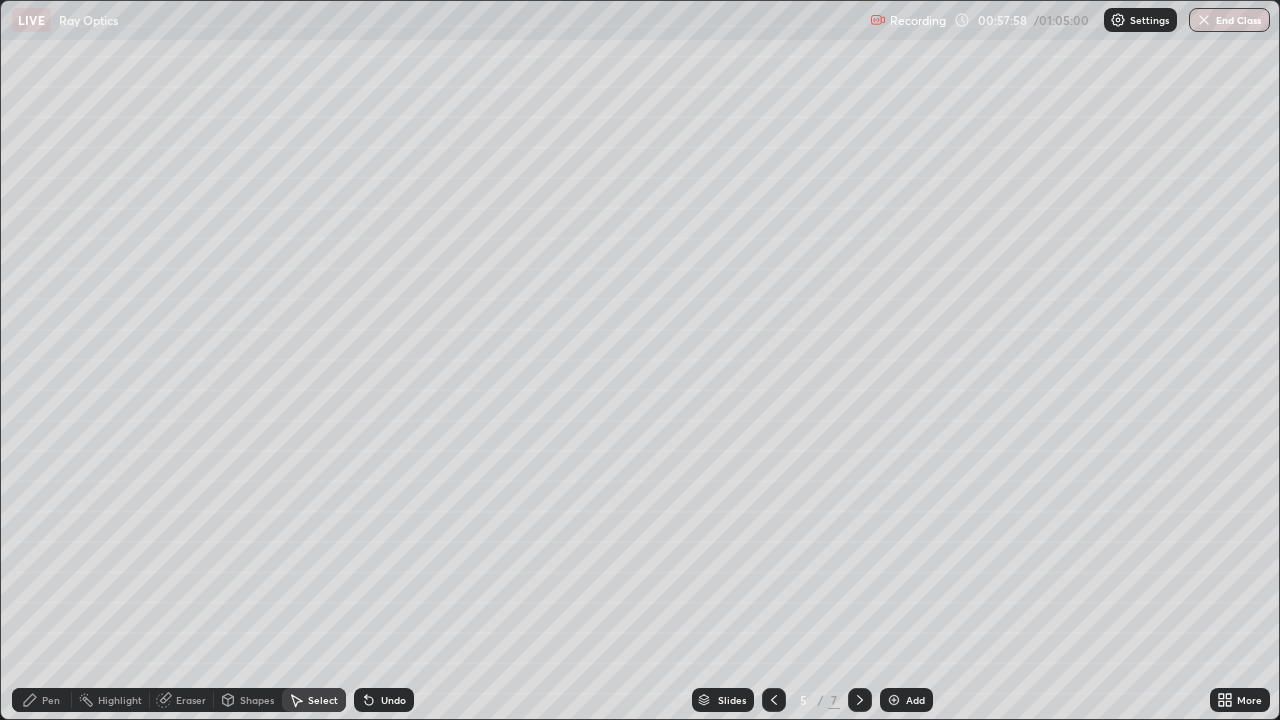 click on "Undo" at bounding box center (384, 700) 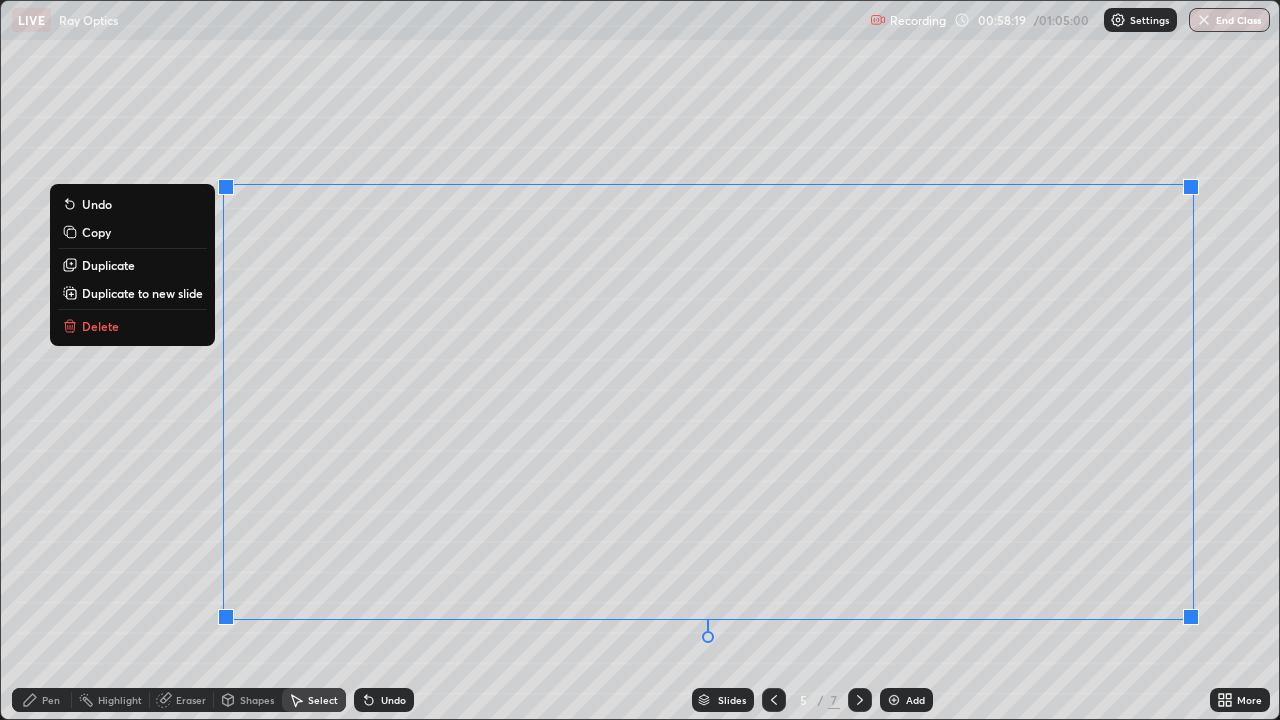 click on "Delete" at bounding box center [132, 326] 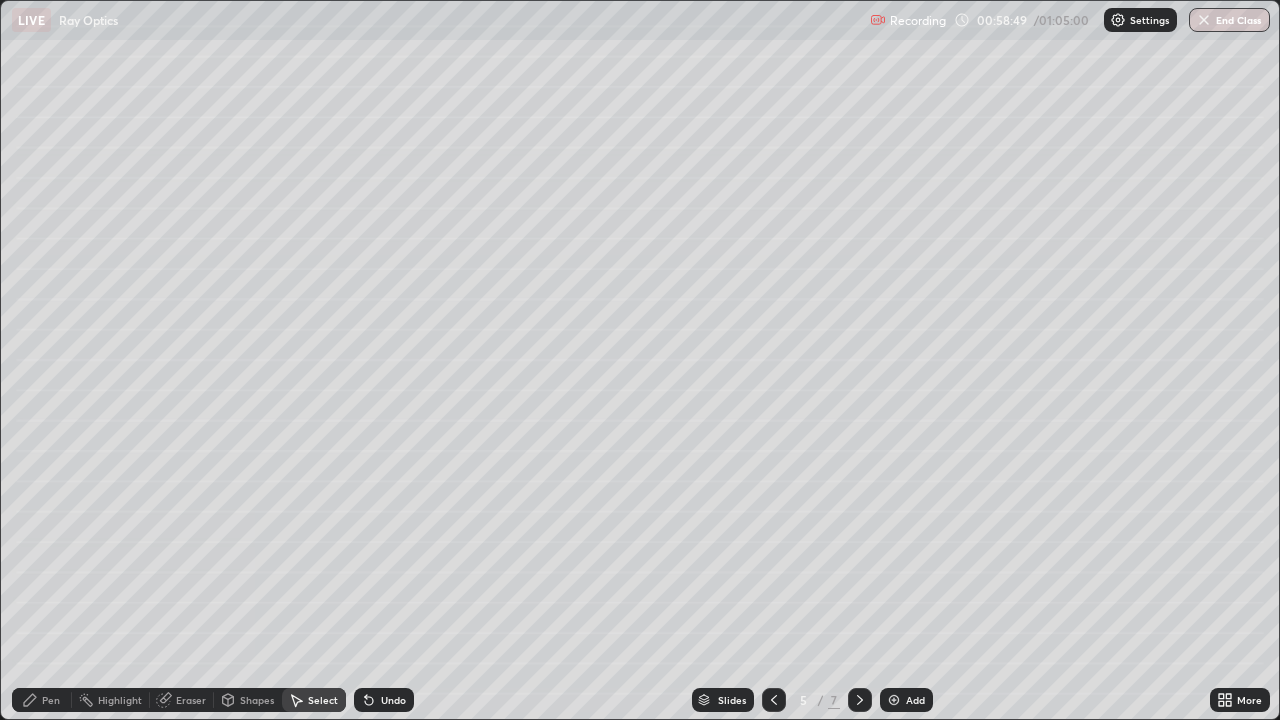 click on "Undo" at bounding box center [393, 700] 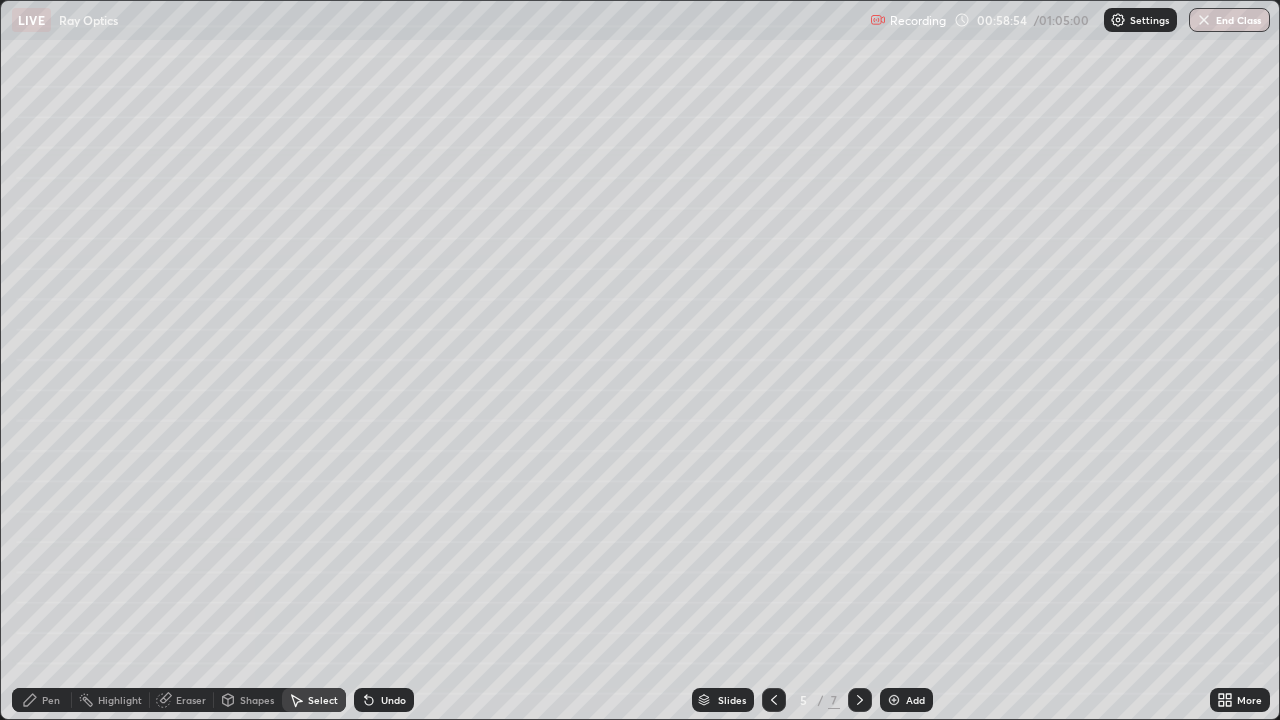 click at bounding box center (894, 700) 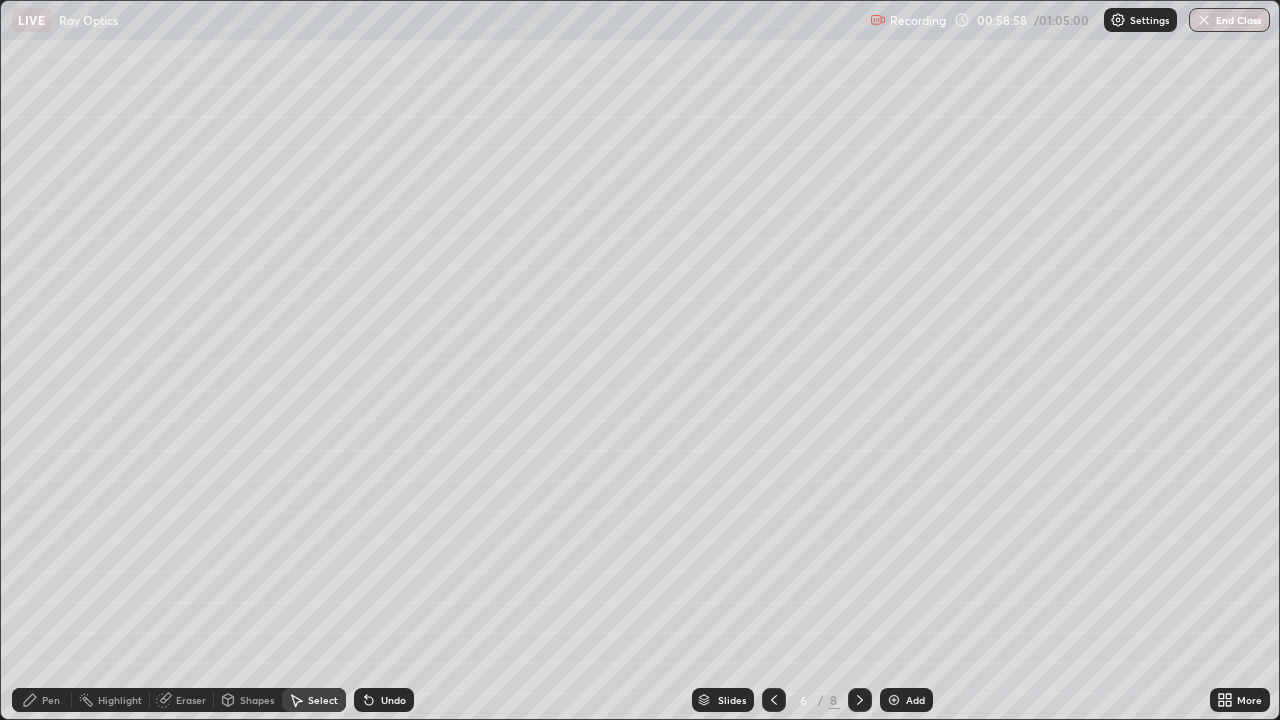 click at bounding box center (774, 700) 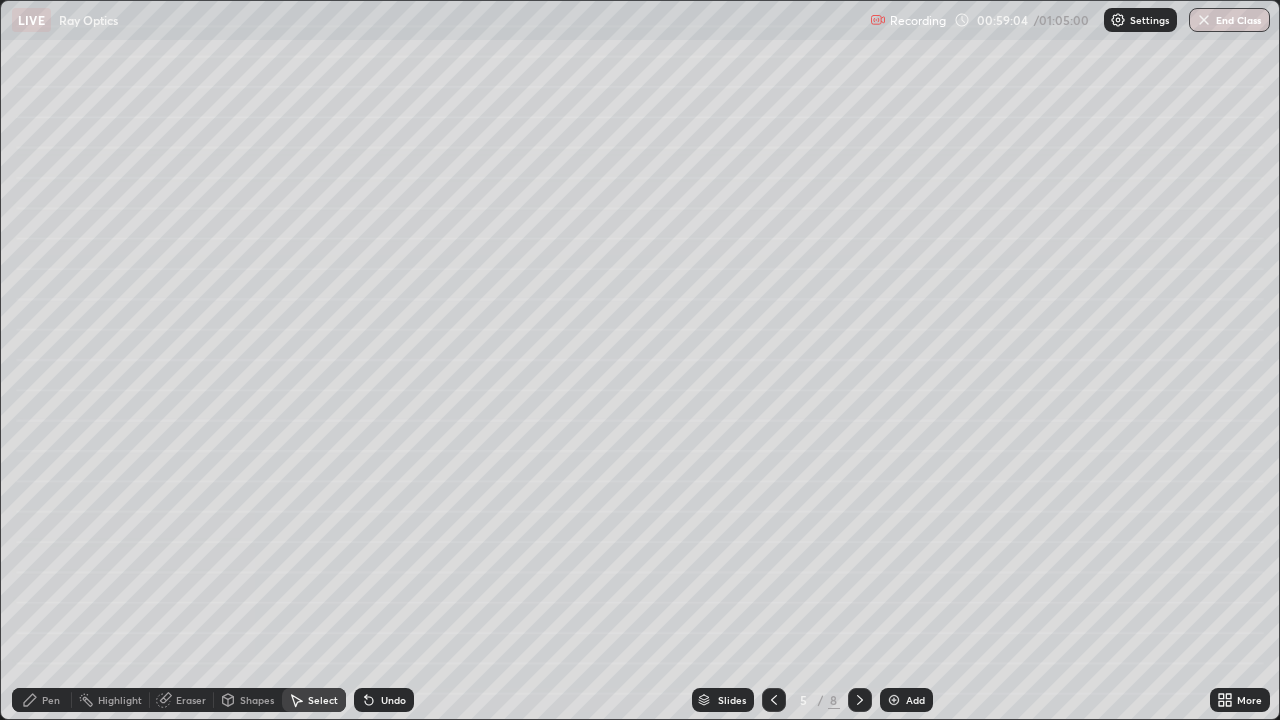 click on "More" at bounding box center (1249, 700) 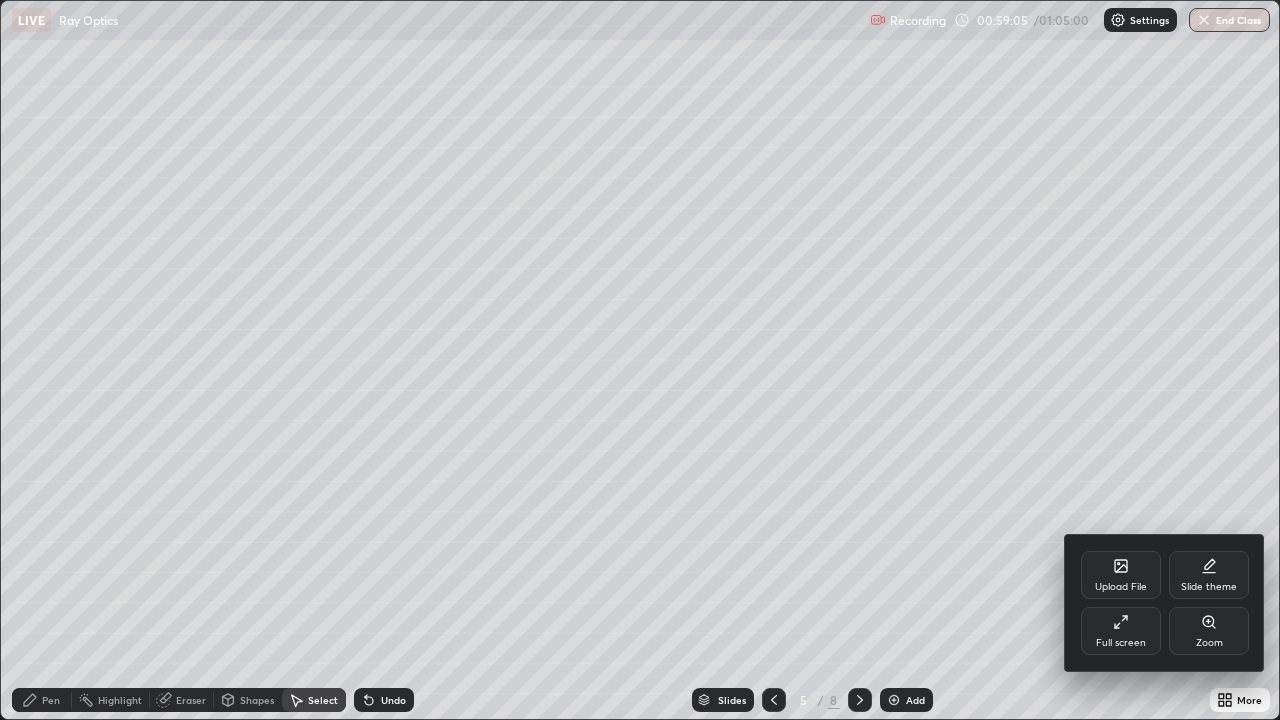 click on "Zoom" at bounding box center [1209, 643] 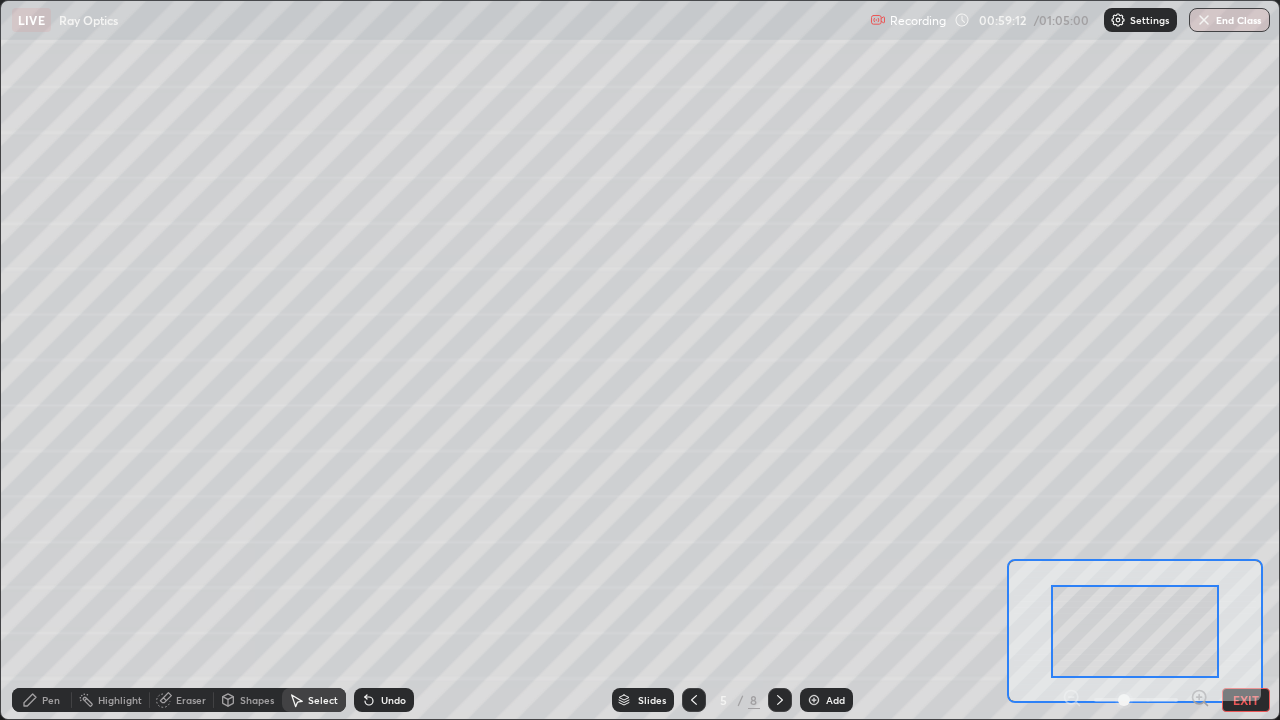 click at bounding box center [1136, 700] 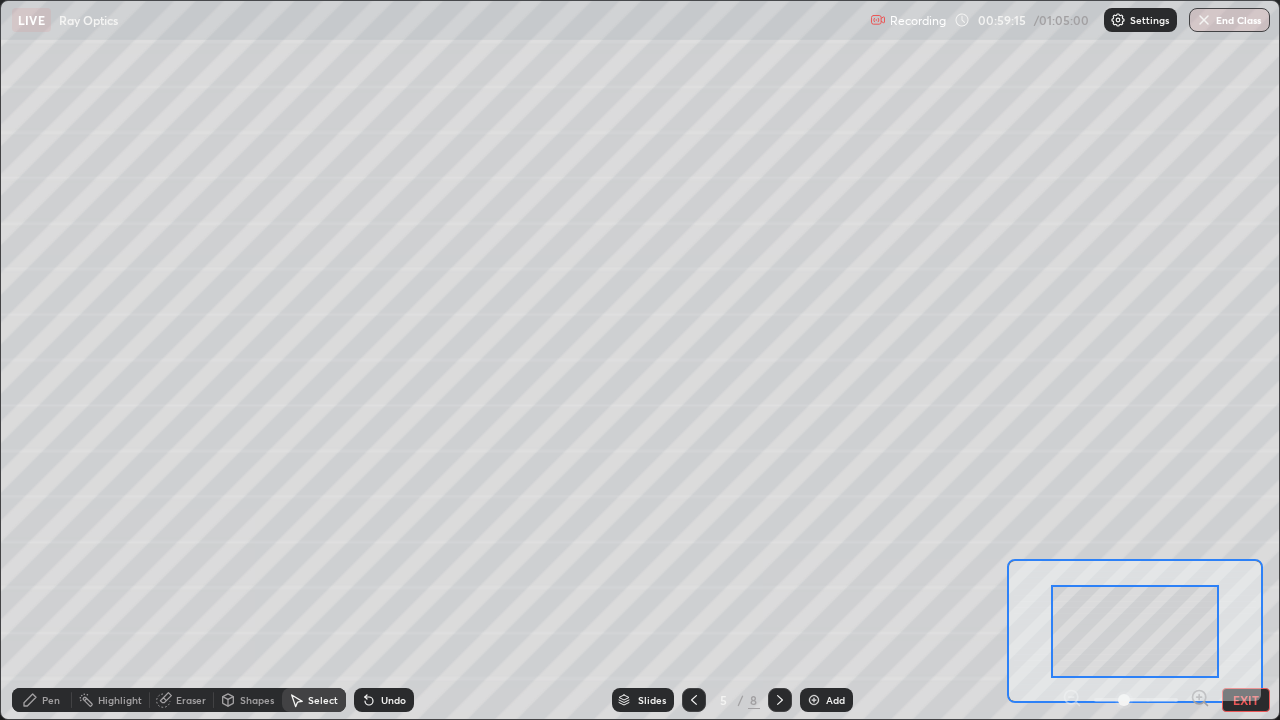 click on "EXIT" at bounding box center [1246, 700] 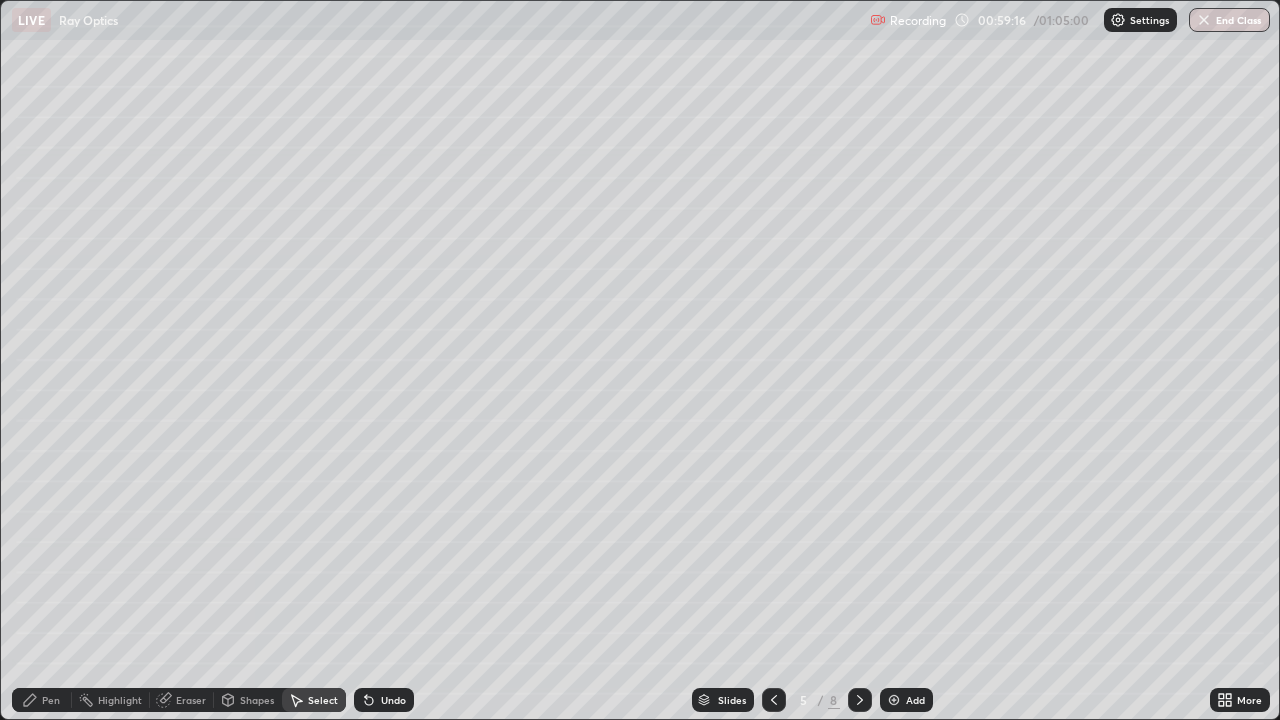 click on "More" at bounding box center (1249, 700) 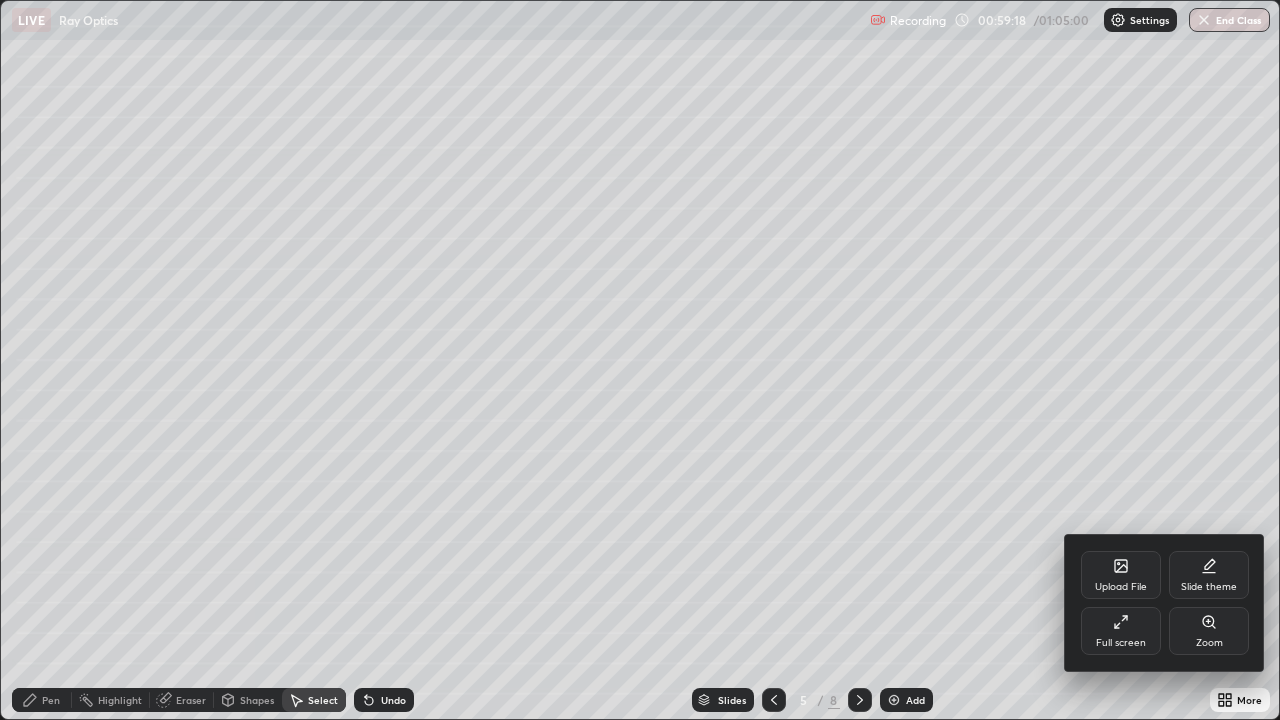 click on "Slide theme" at bounding box center (1209, 587) 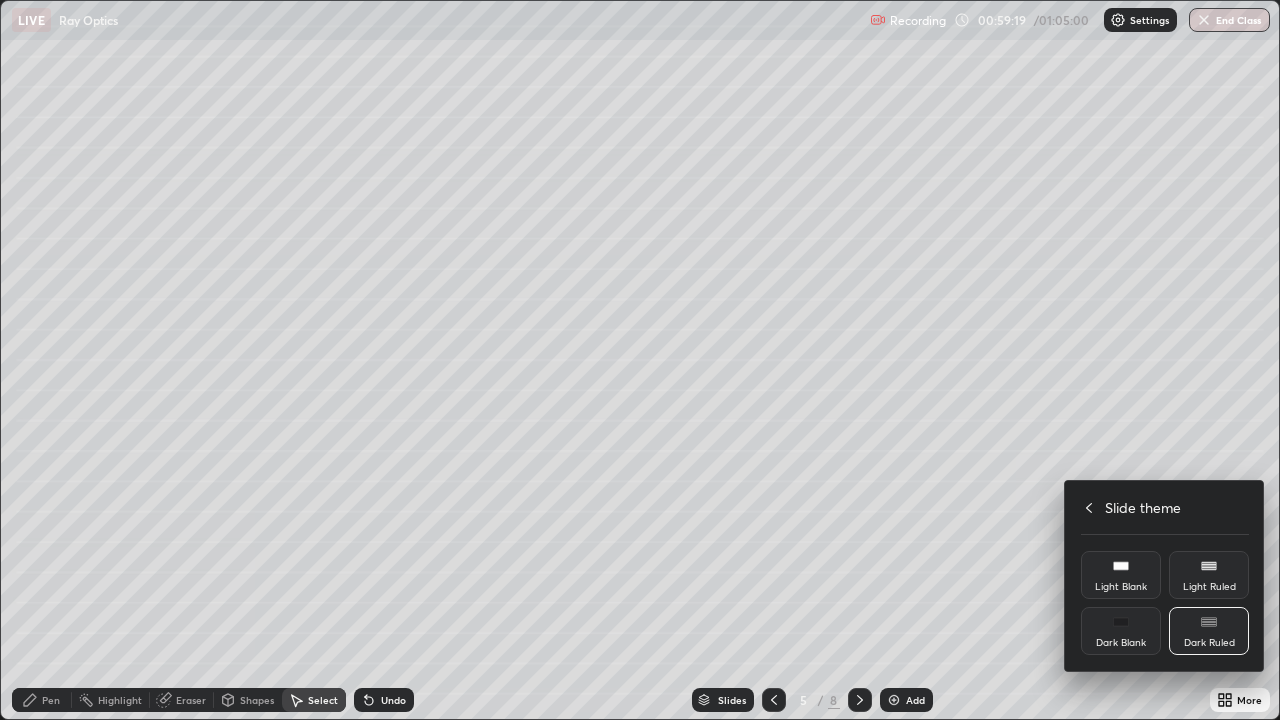click on "Light Blank" at bounding box center (1121, 575) 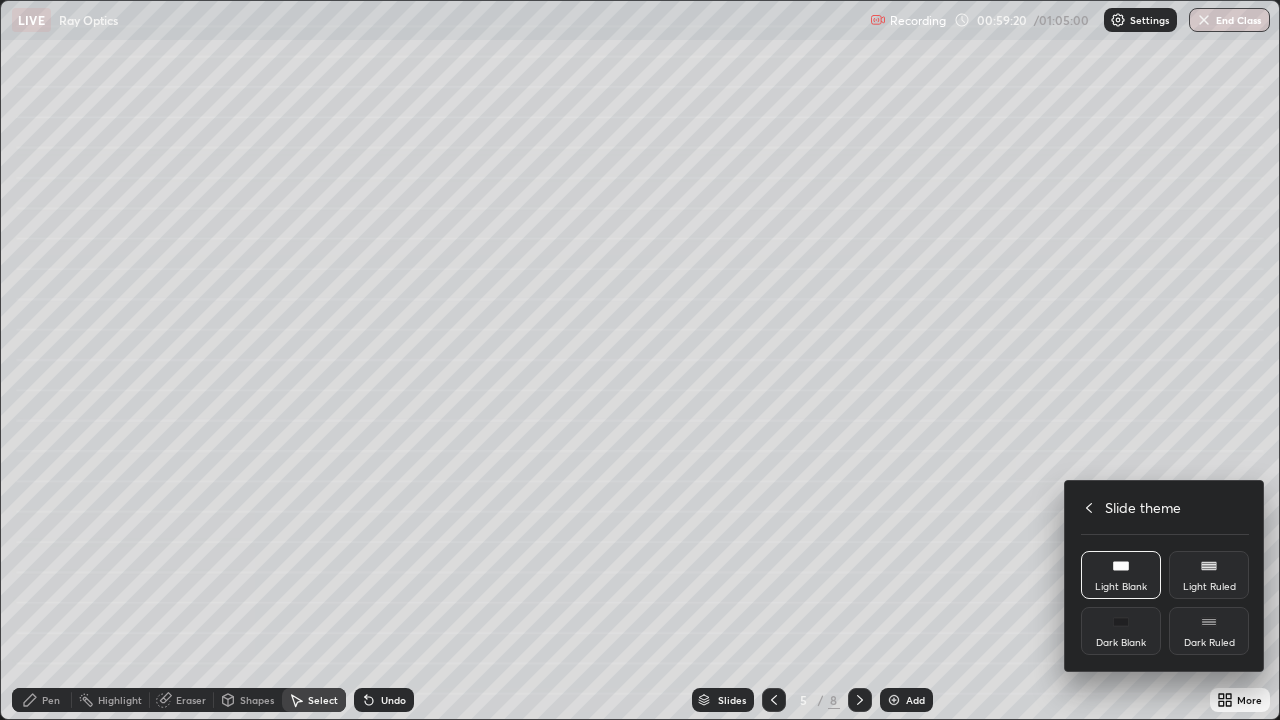 click on "Dark Blank" at bounding box center [1121, 631] 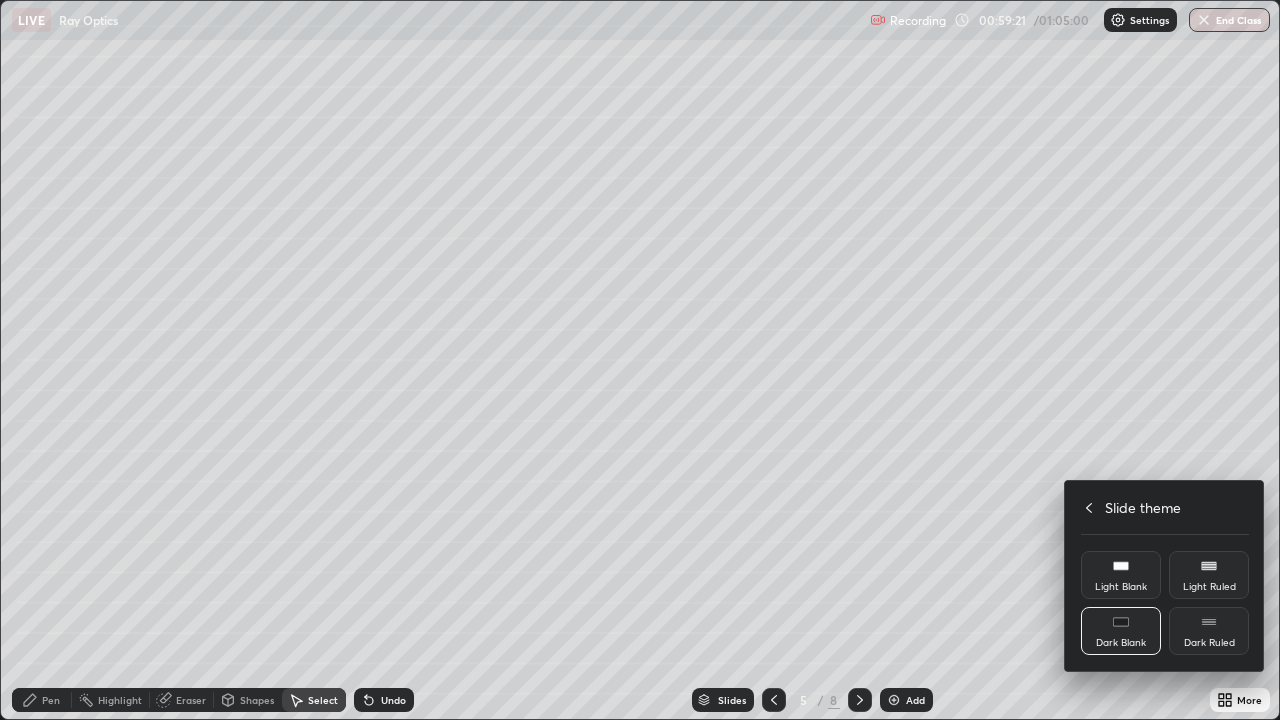 click on "Dark Ruled" at bounding box center (1209, 631) 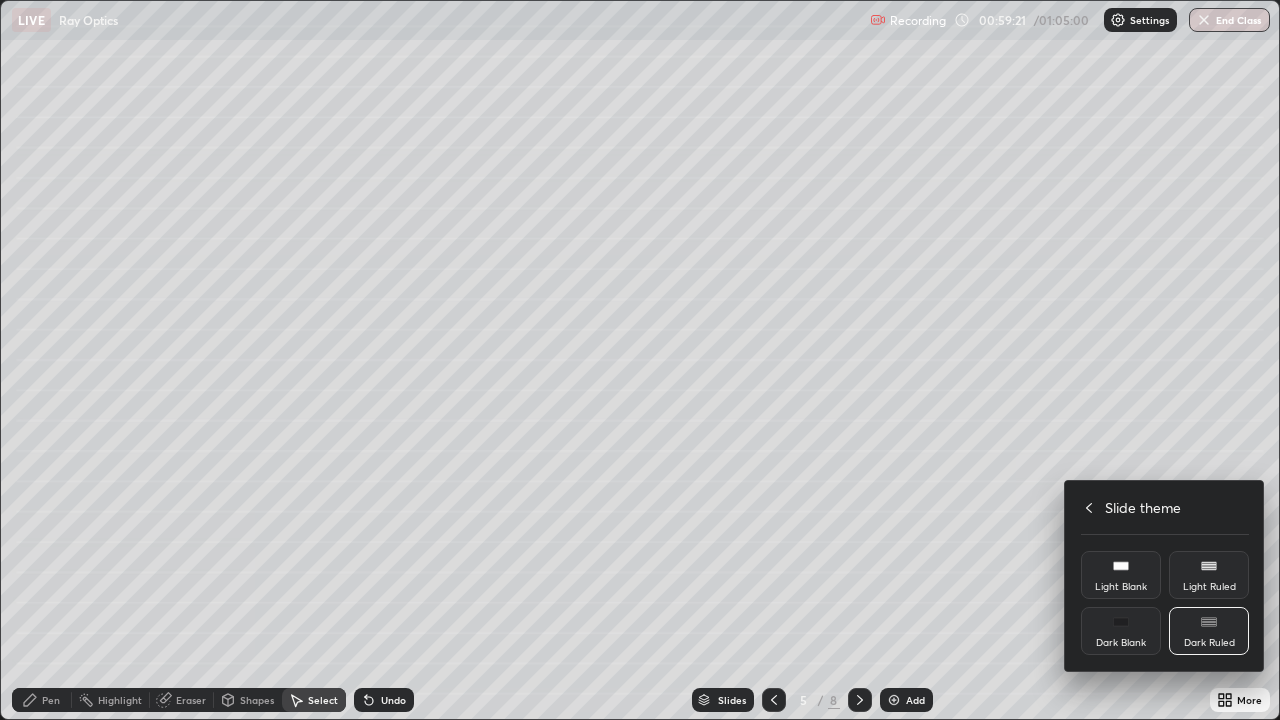 click on "Light Ruled" at bounding box center [1209, 587] 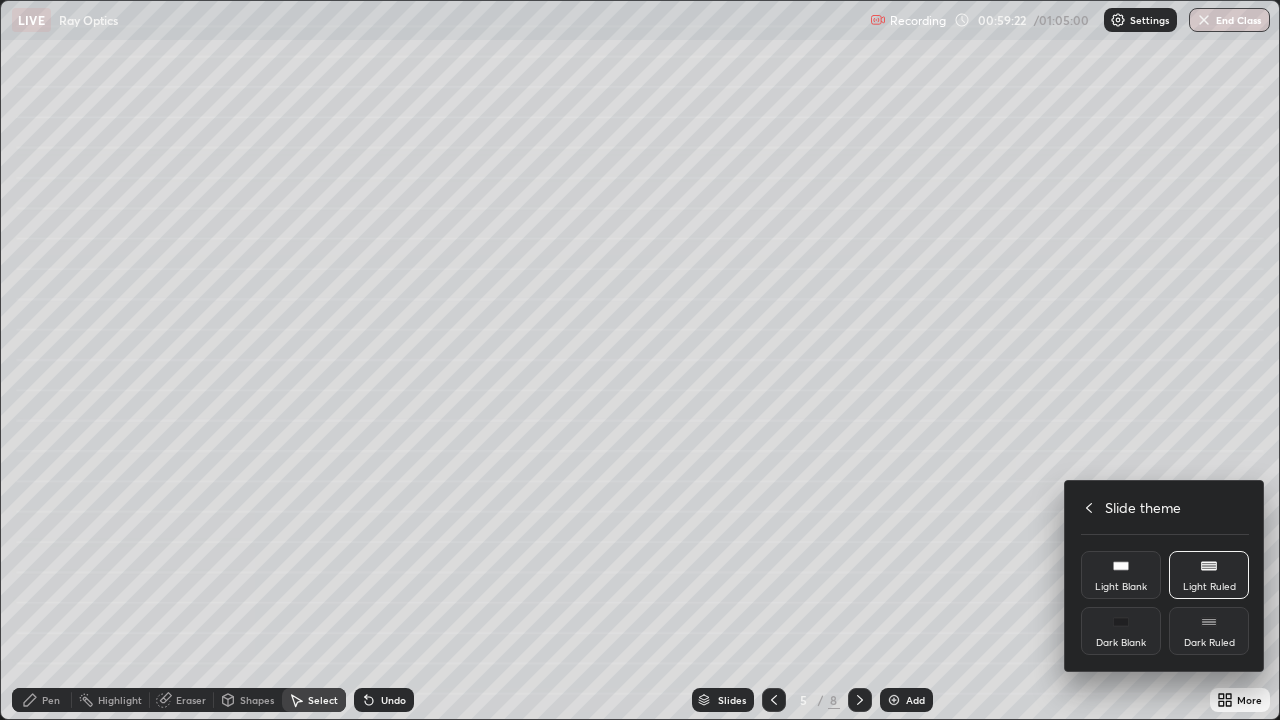 click at bounding box center [640, 360] 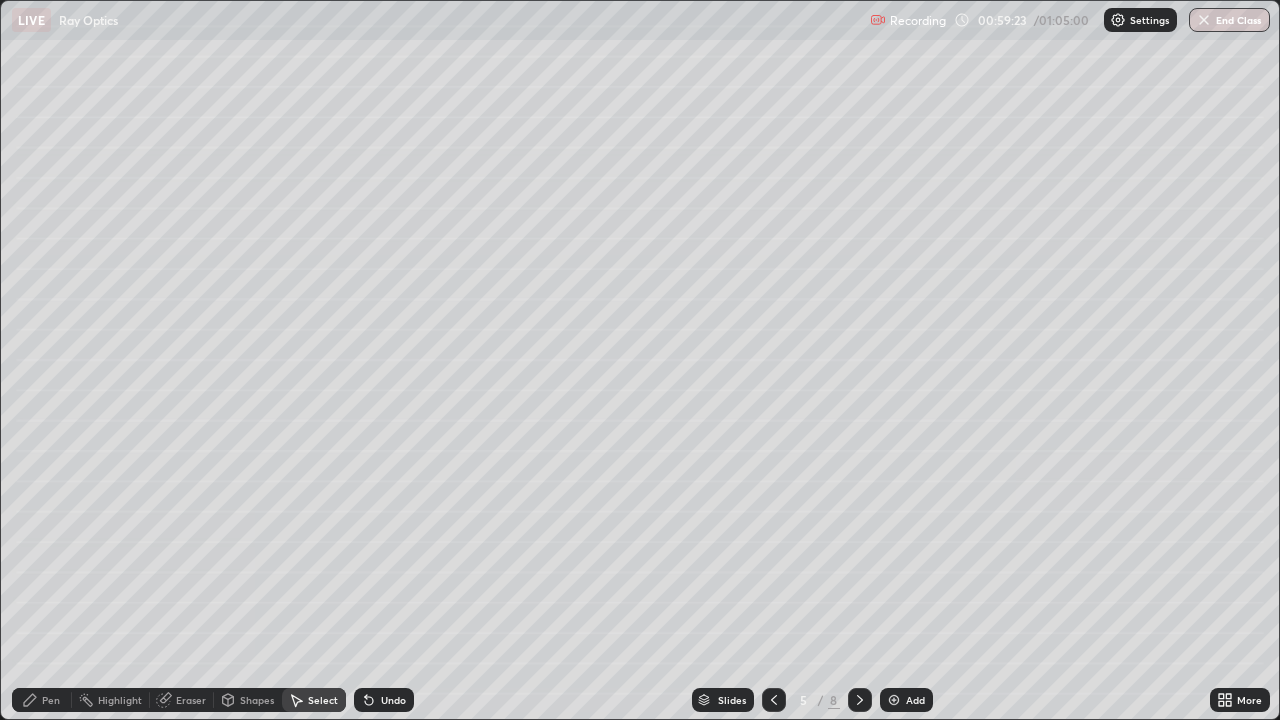 click 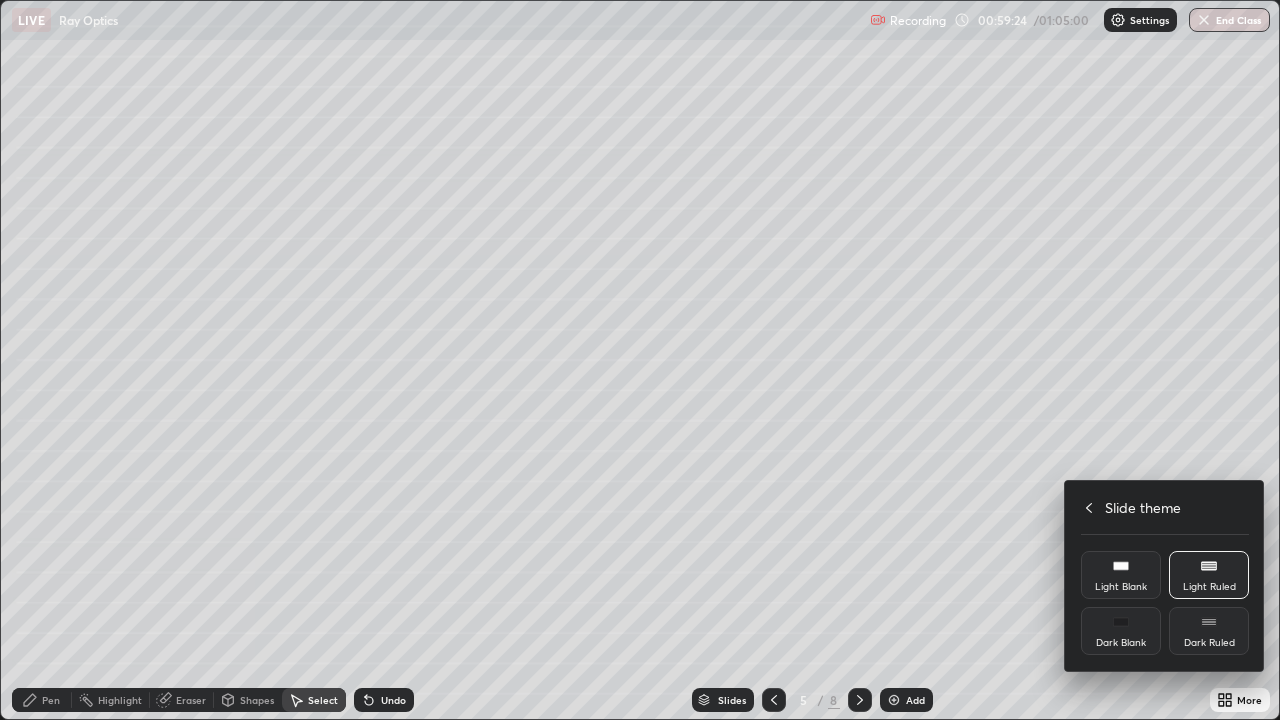click at bounding box center [640, 360] 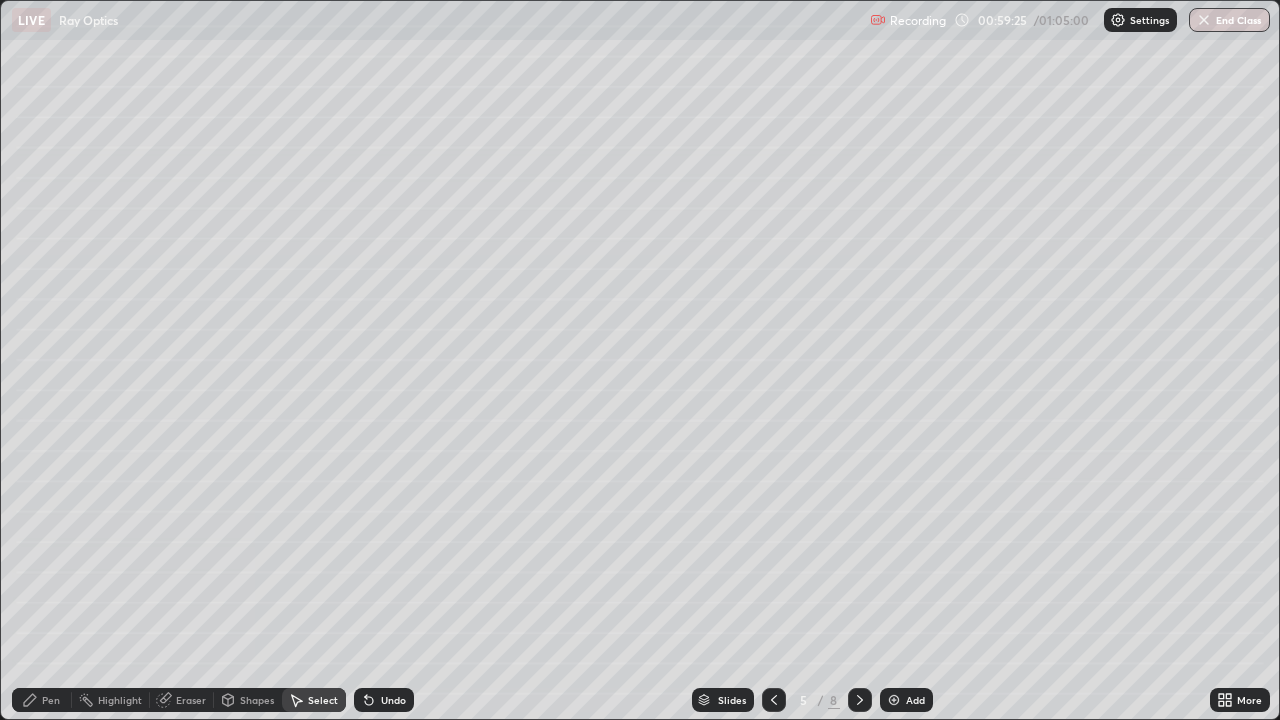 click 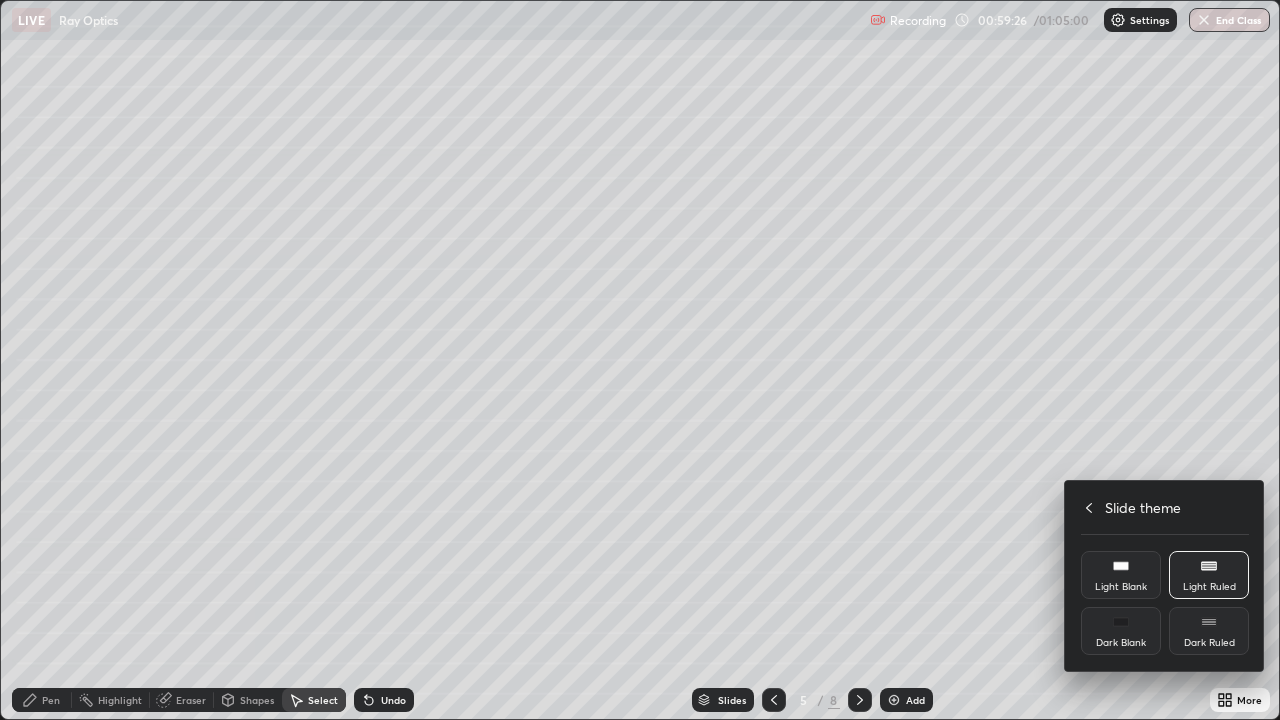 click on "Slide theme" at bounding box center [1143, 507] 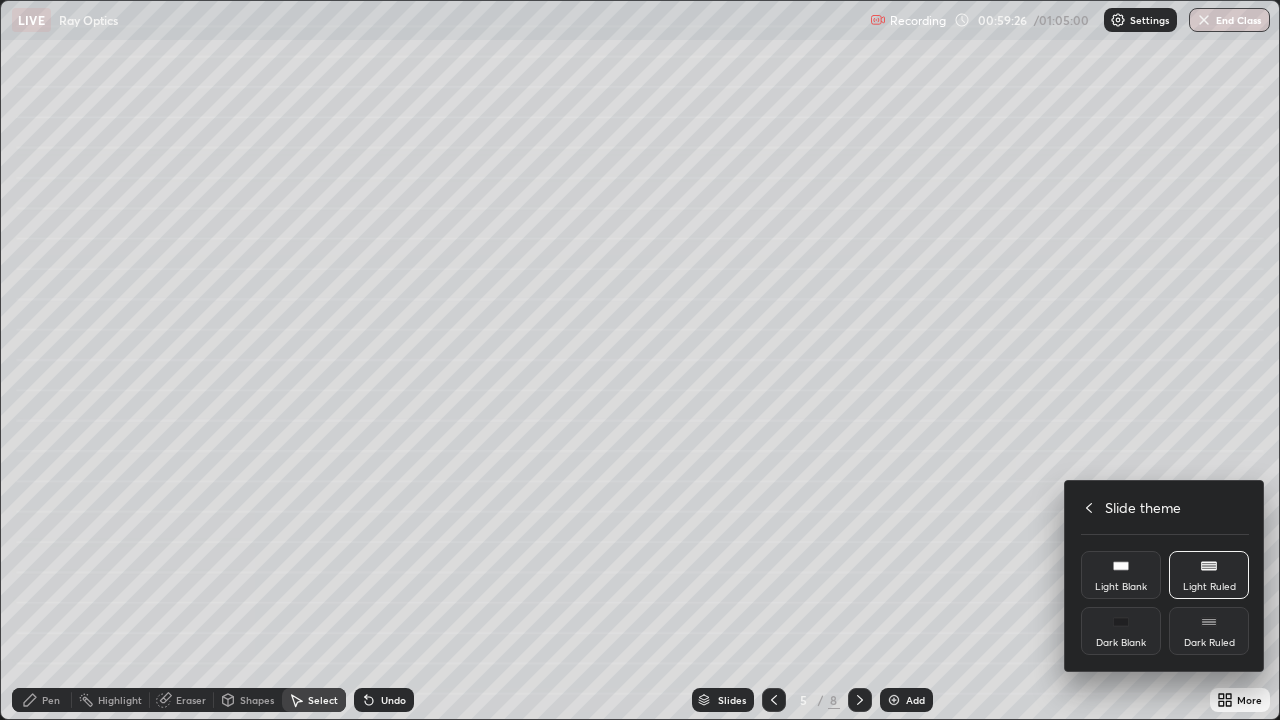click at bounding box center (640, 360) 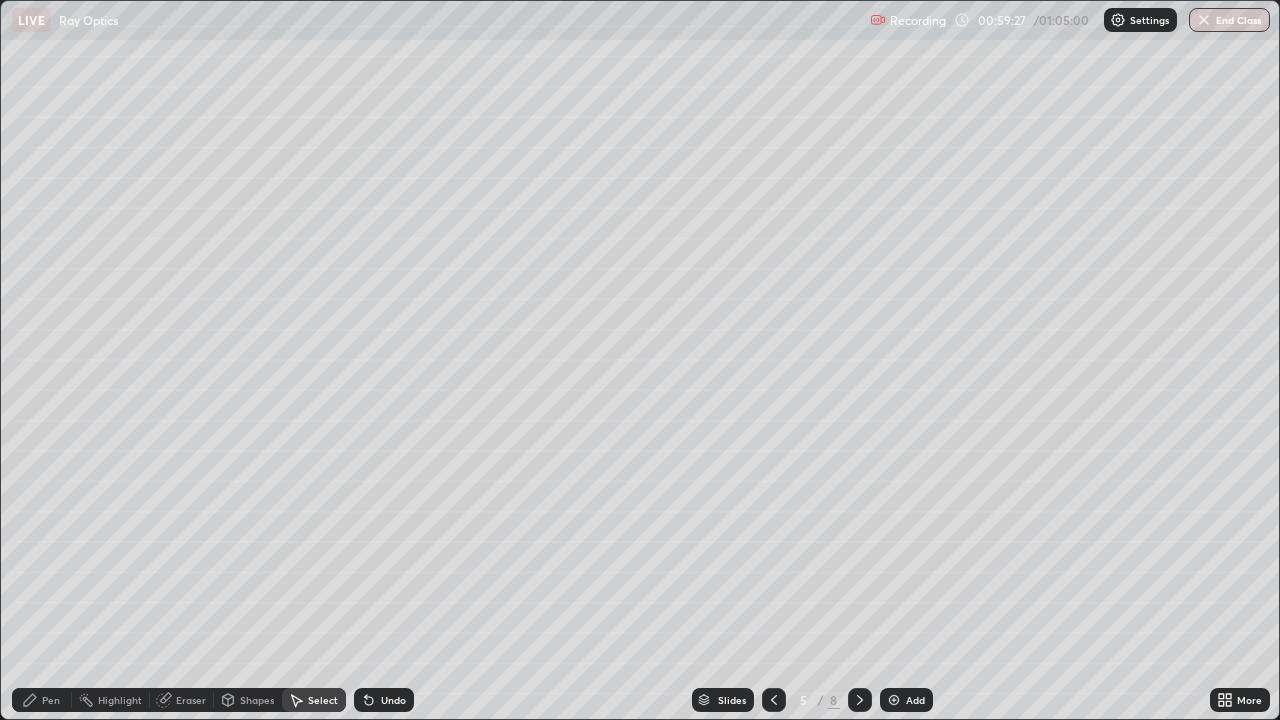 click on "More" at bounding box center [1249, 700] 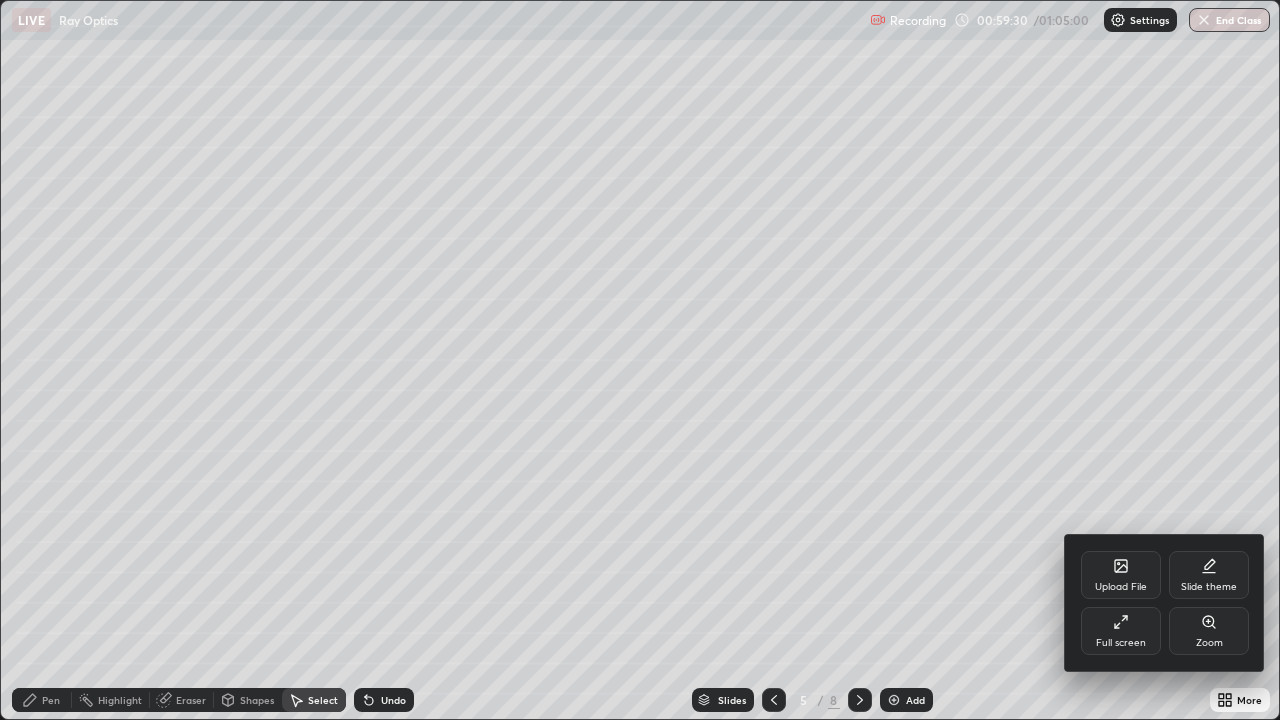 click on "Full screen" at bounding box center [1121, 643] 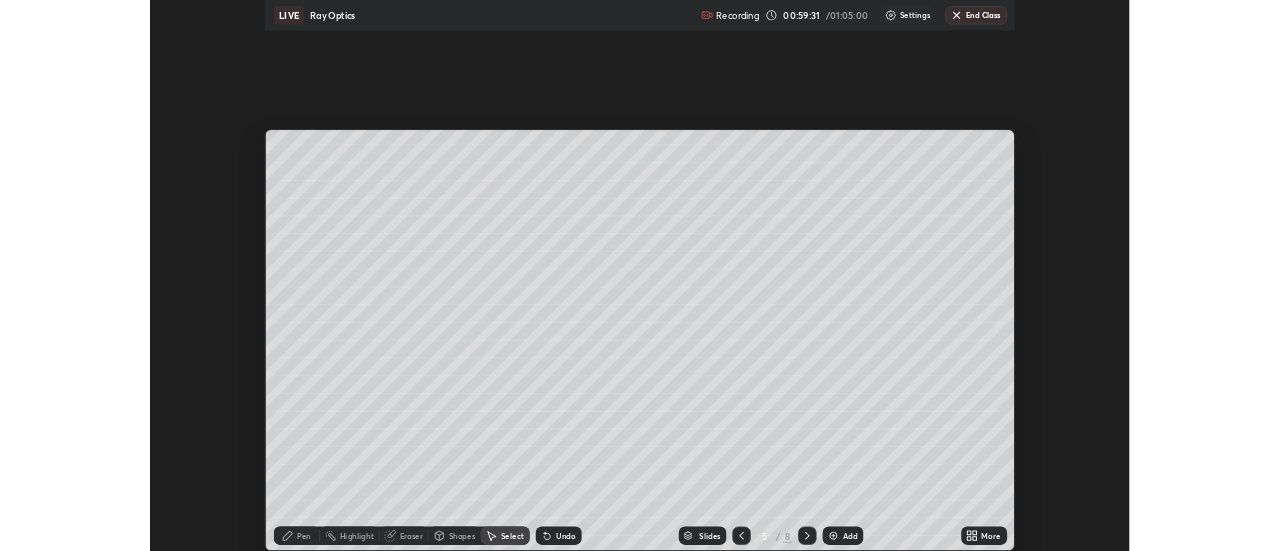 scroll, scrollTop: 551, scrollLeft: 1280, axis: both 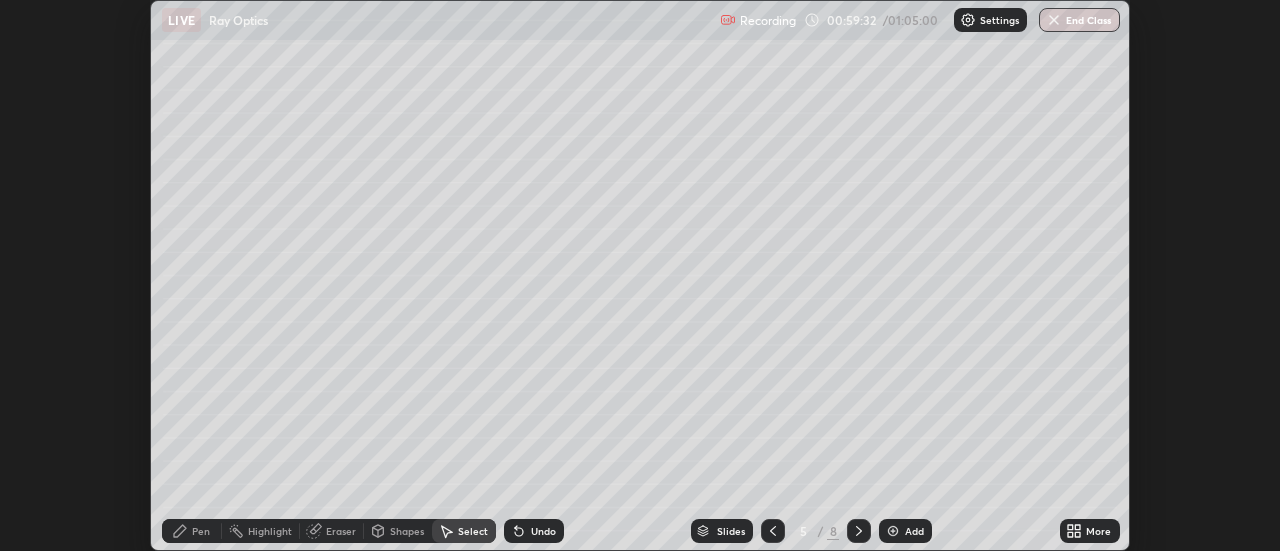 click on "More" at bounding box center [1090, 531] 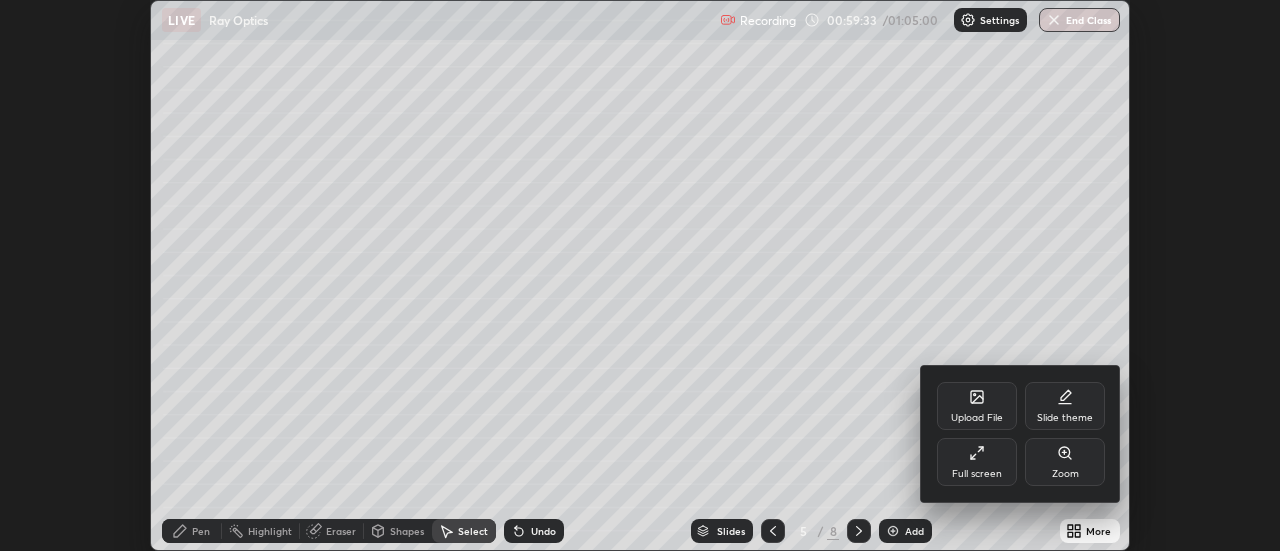 click on "Full screen" at bounding box center (977, 462) 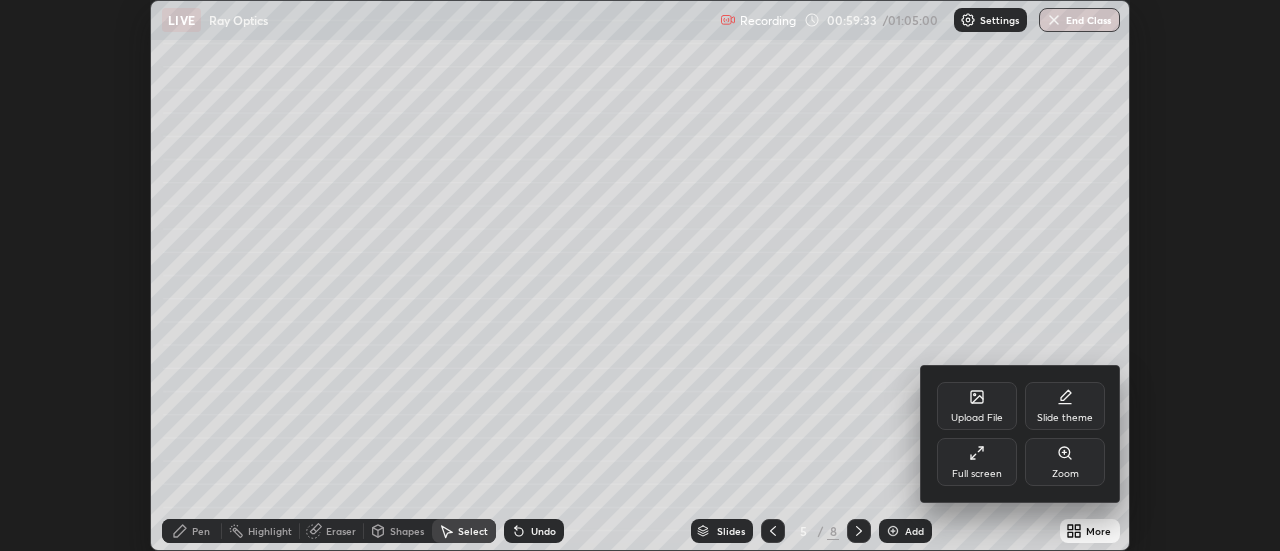 click on "Upload File Slide theme Full screen Zoom" at bounding box center (1021, 434) 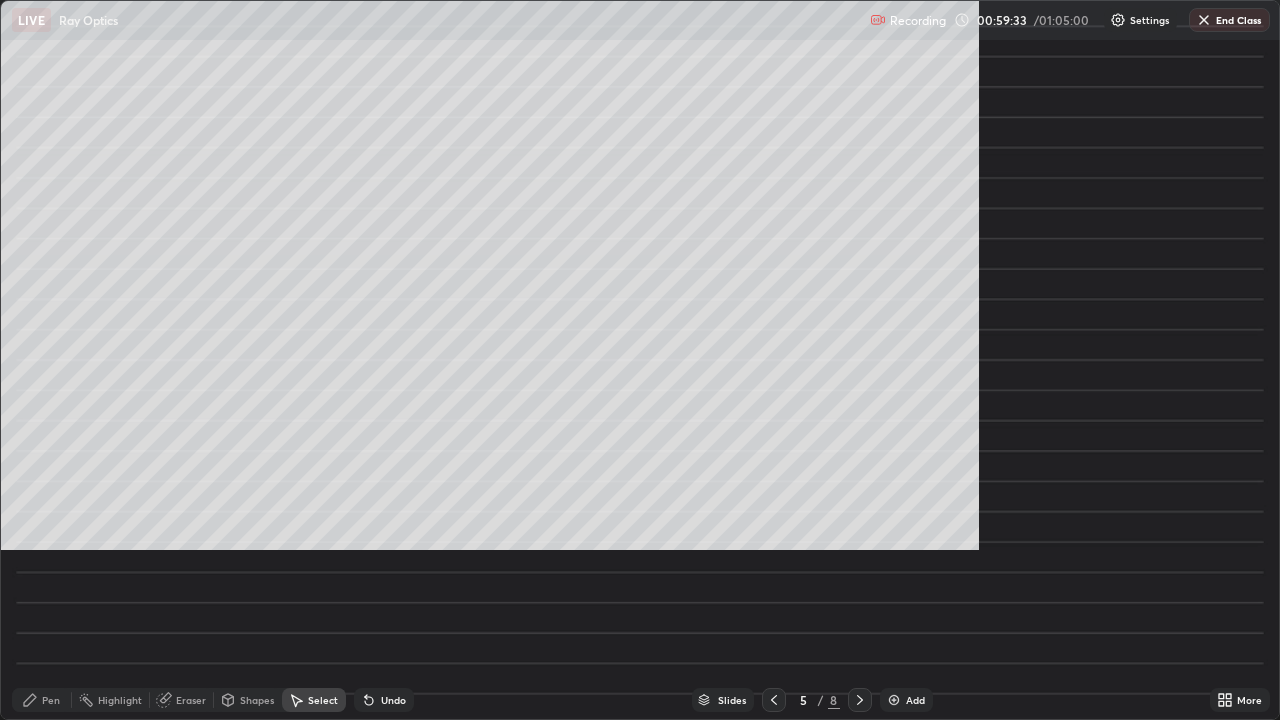 scroll, scrollTop: 99280, scrollLeft: 98720, axis: both 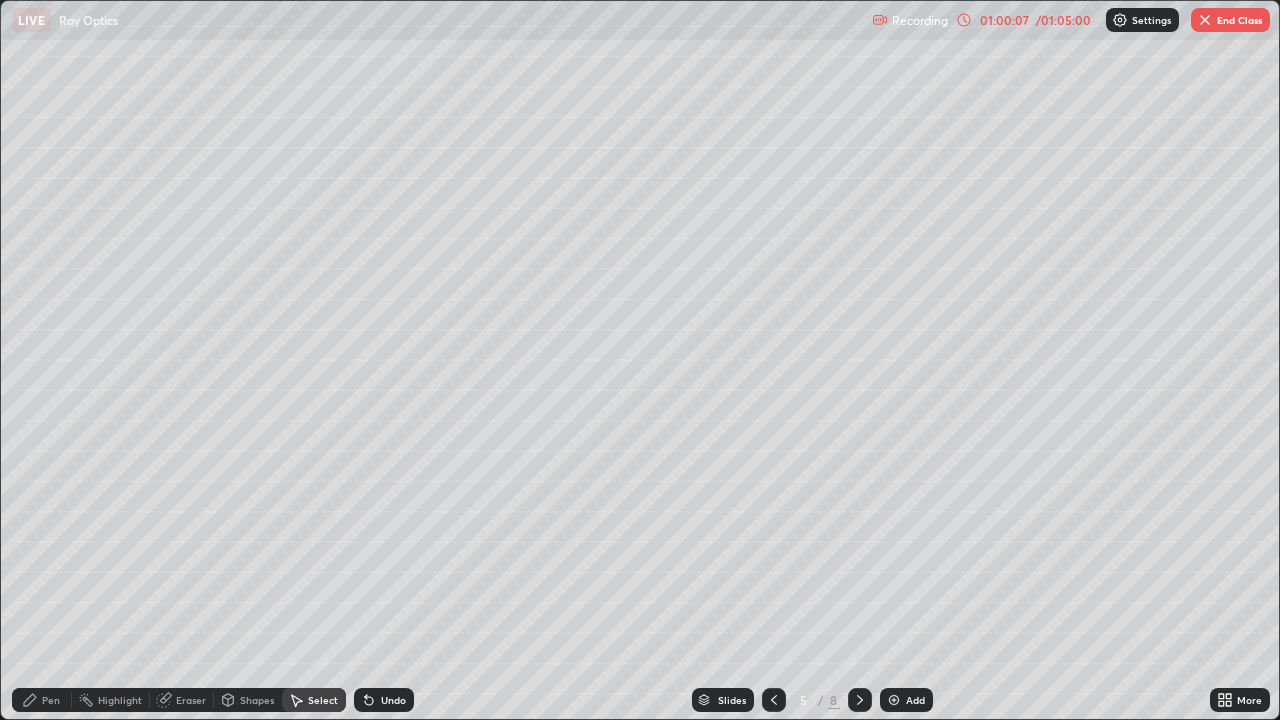 click on "End Class" at bounding box center (1230, 20) 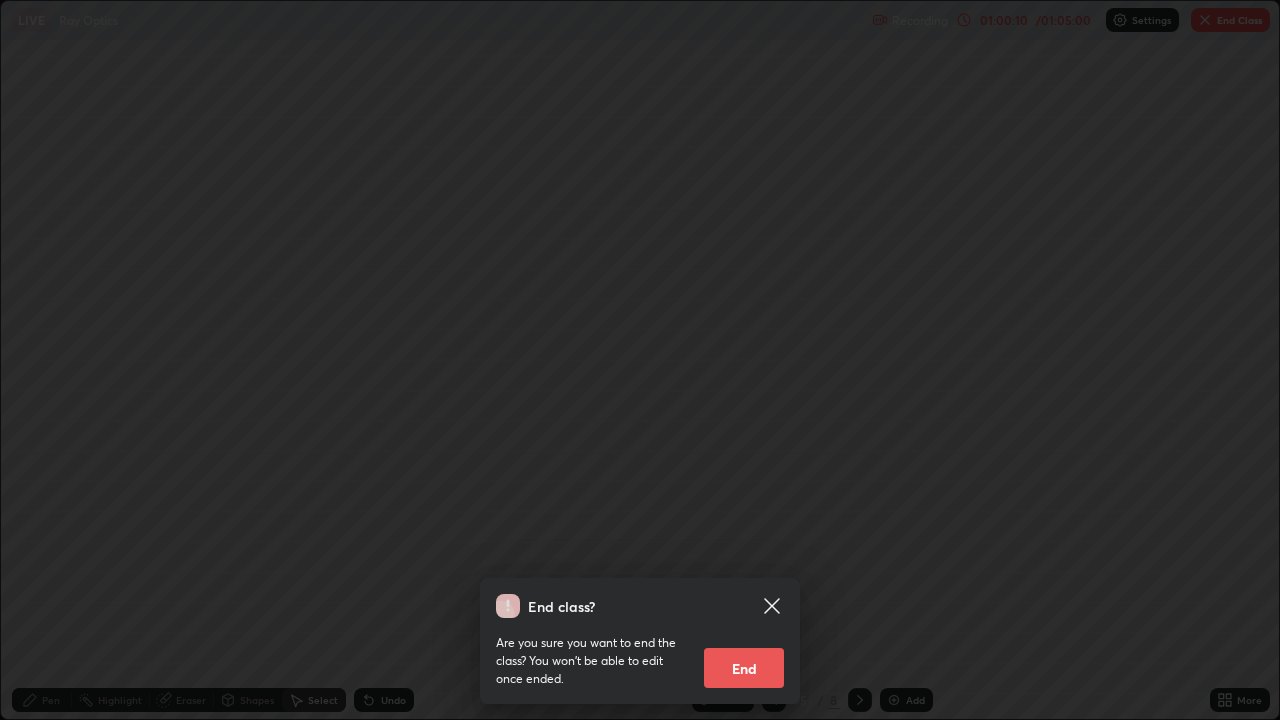 click on "End" at bounding box center [744, 668] 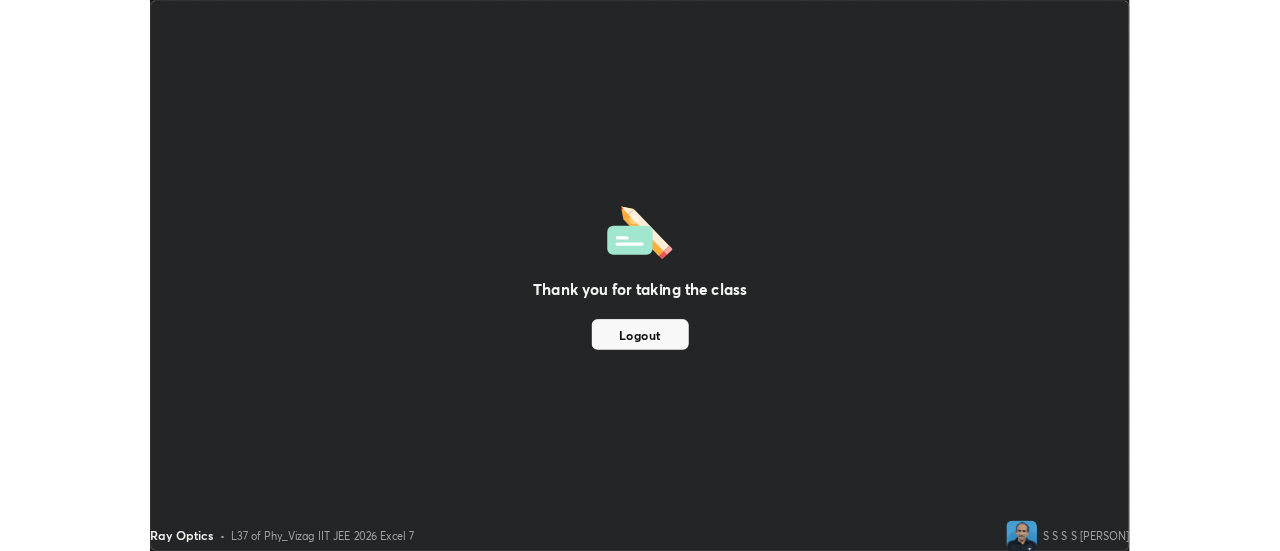 scroll, scrollTop: 551, scrollLeft: 1280, axis: both 